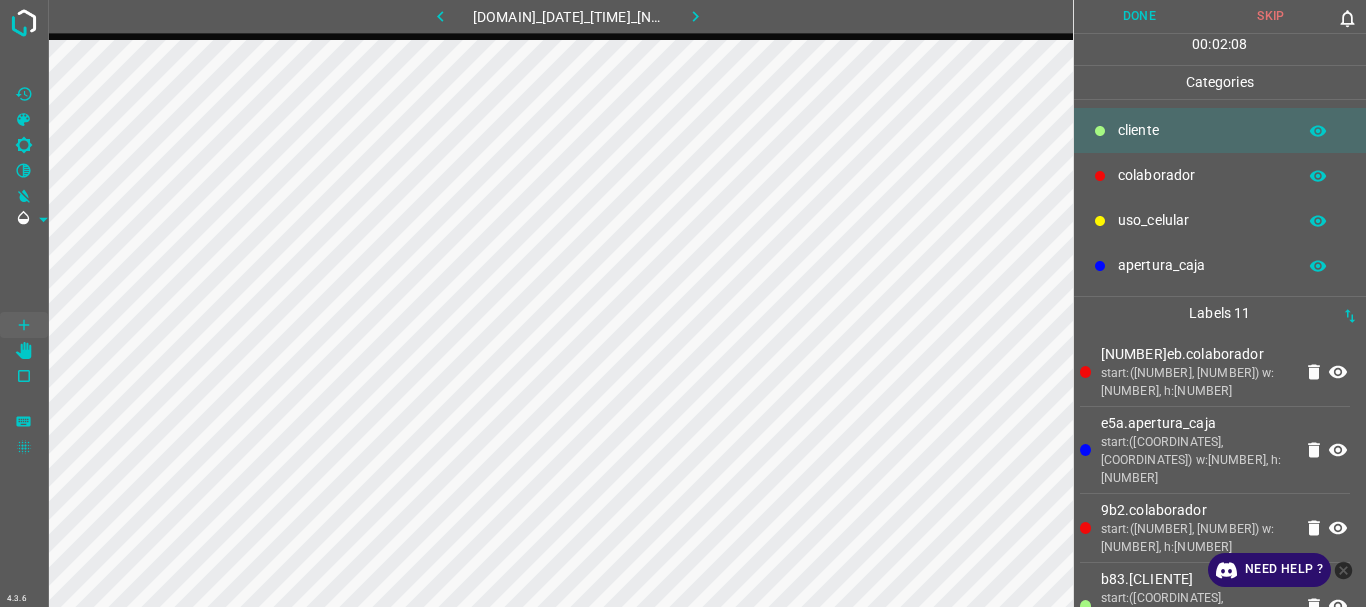 scroll, scrollTop: 0, scrollLeft: 0, axis: both 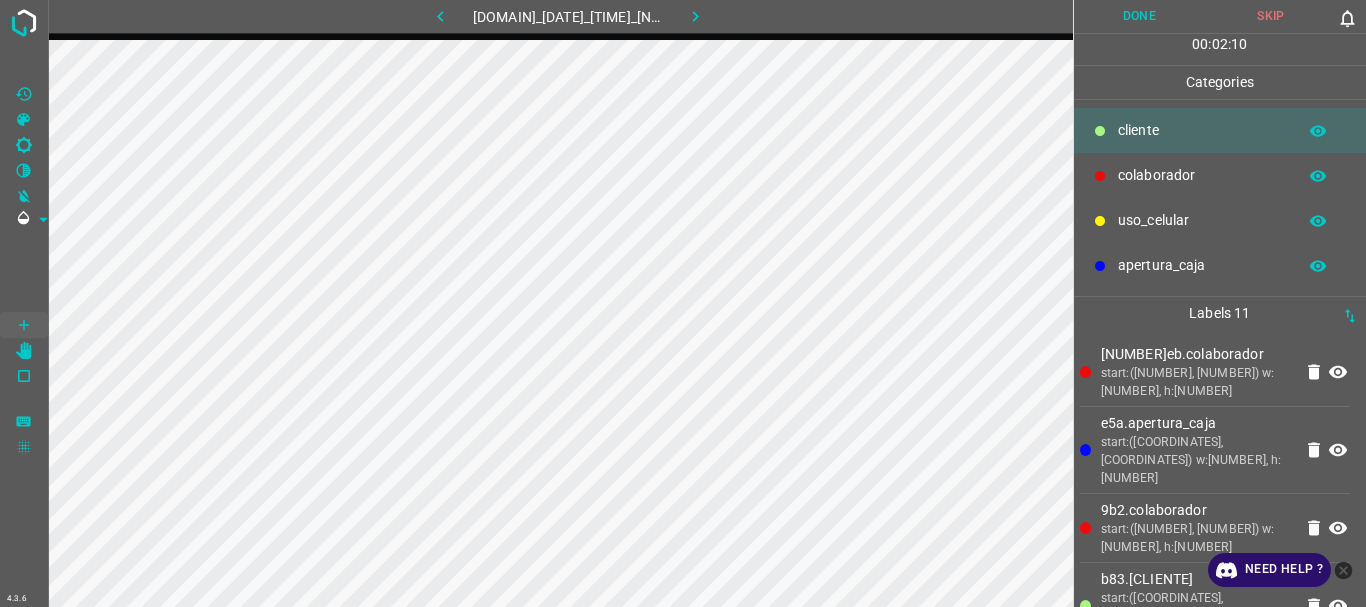 click on "Done" at bounding box center [1140, 16] 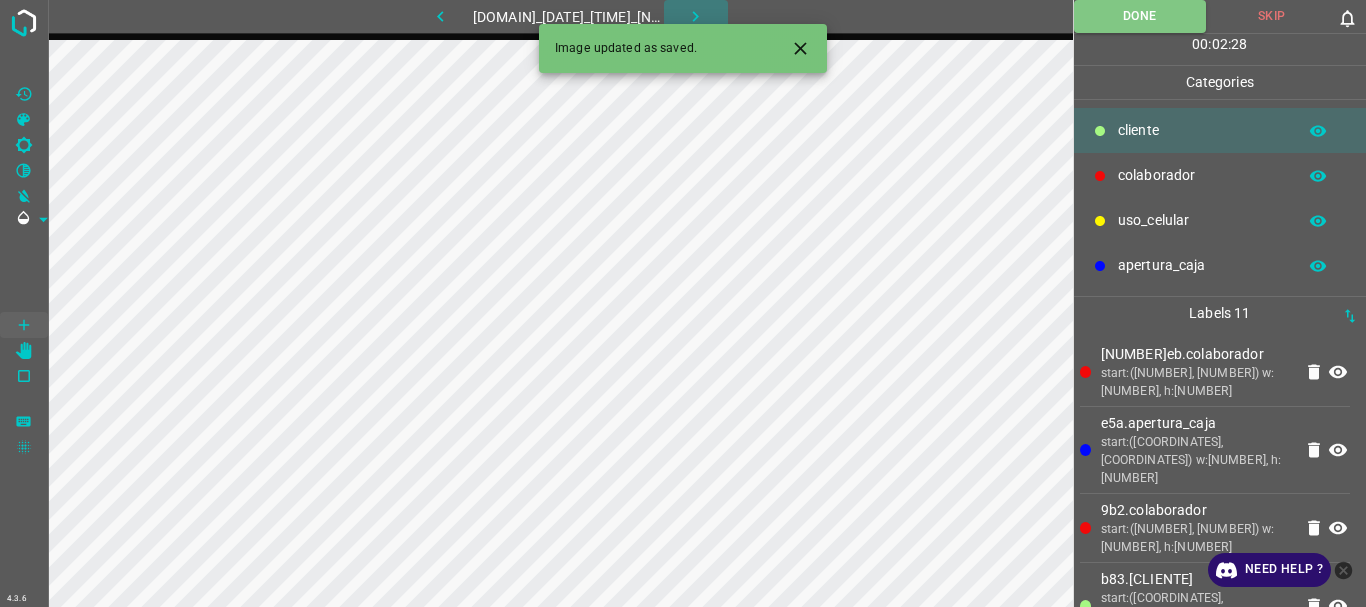 click at bounding box center (695, 16) 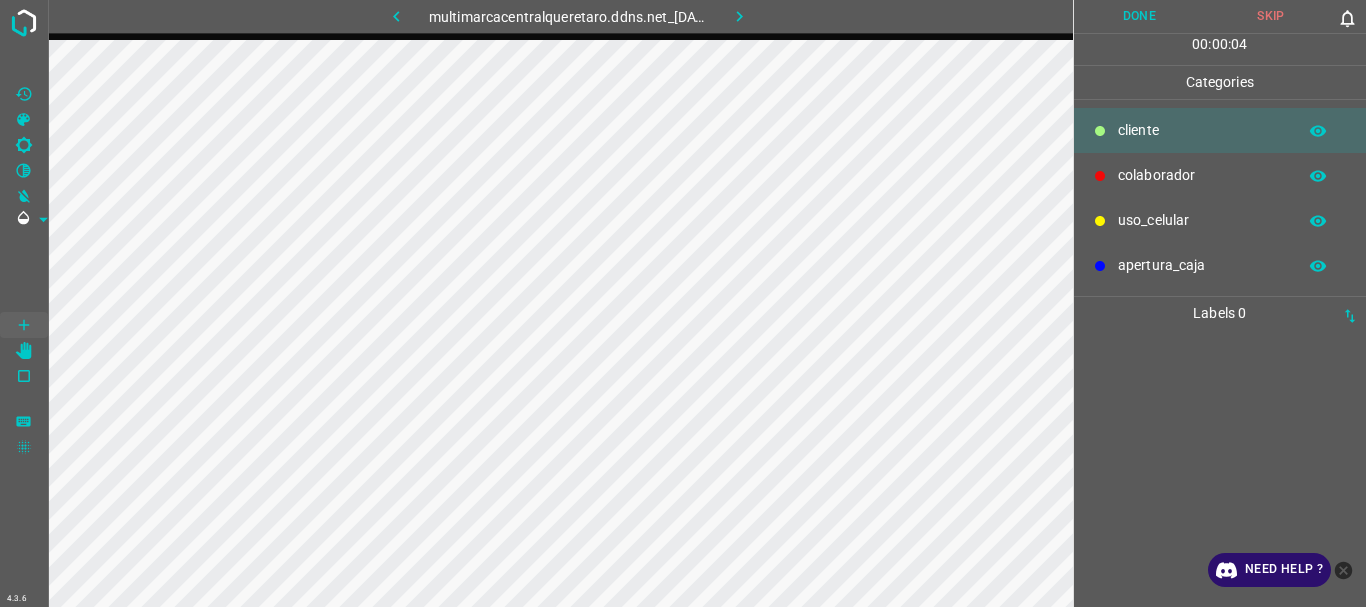 click on "colaborador" at bounding box center (1202, 130) 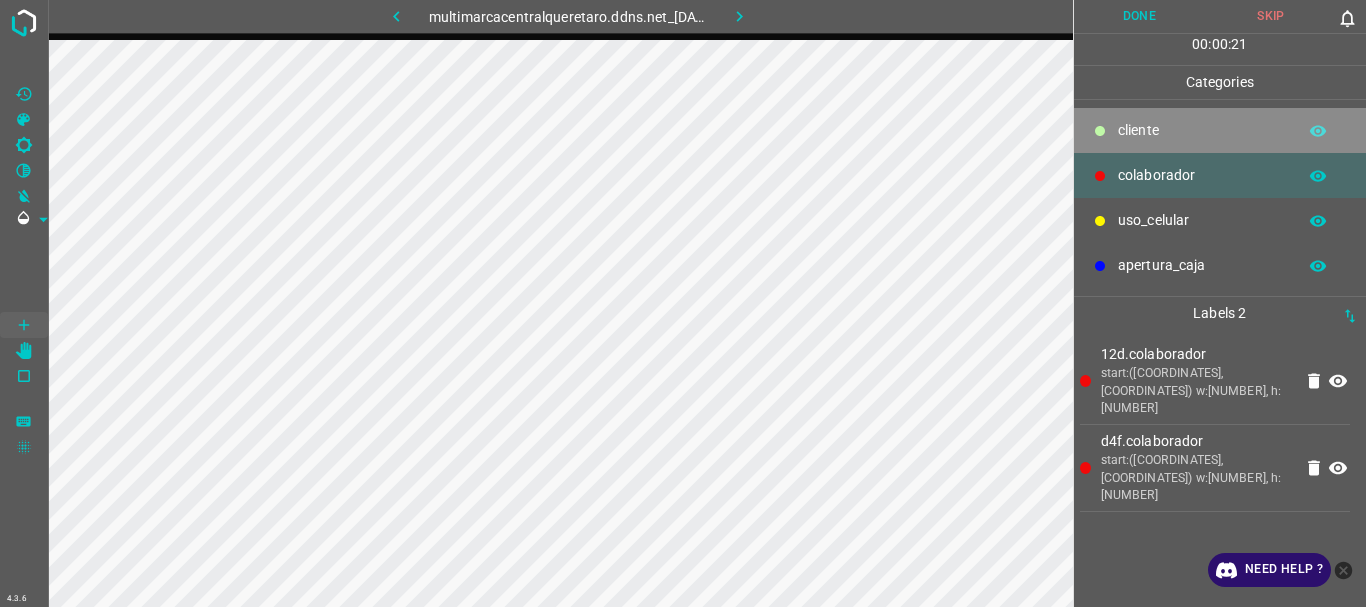 click on "​​cliente" at bounding box center (1202, 130) 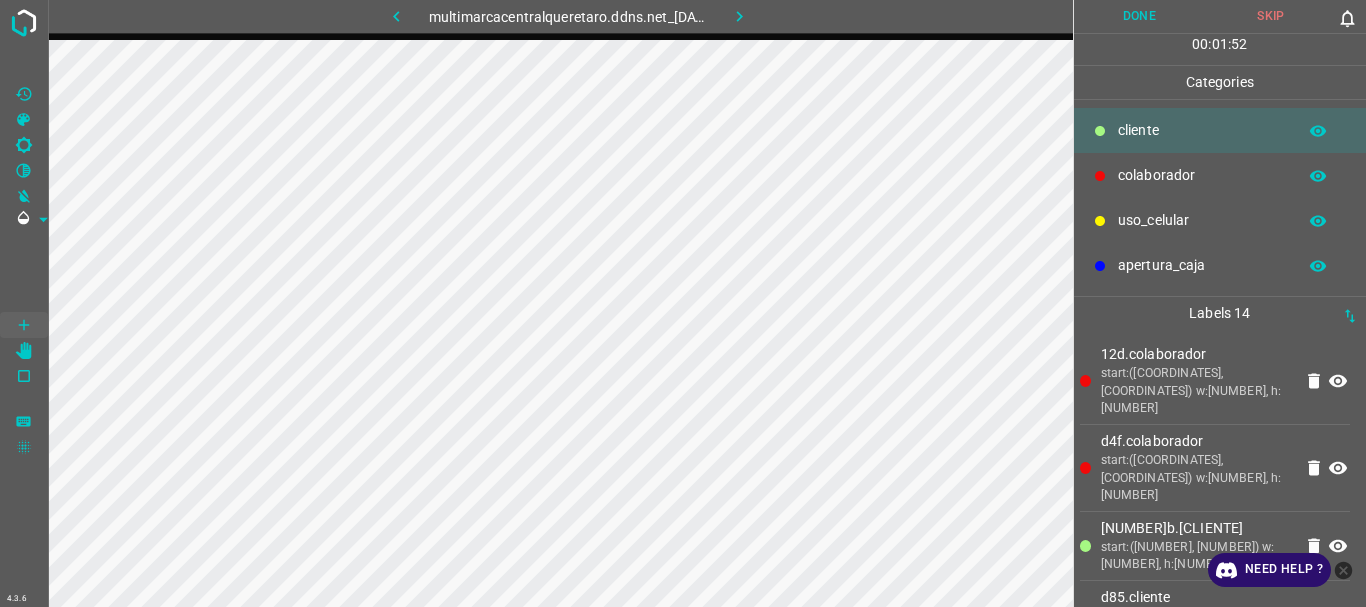 click on "Done" at bounding box center [1140, 16] 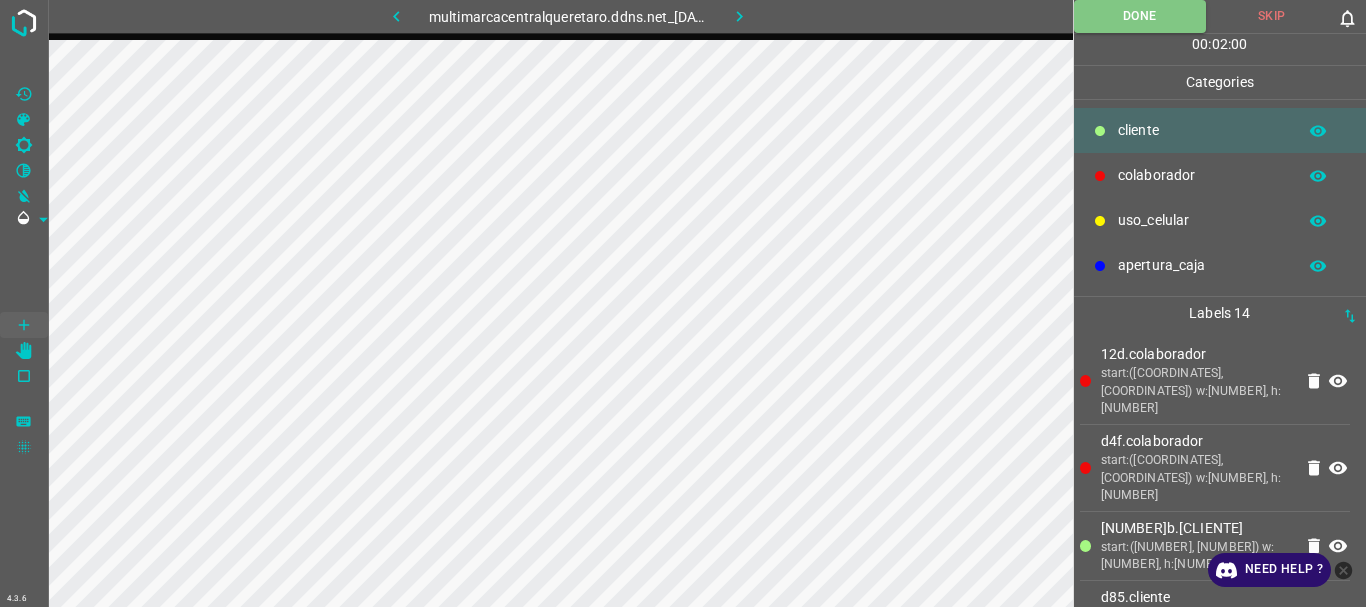 click at bounding box center [740, 16] 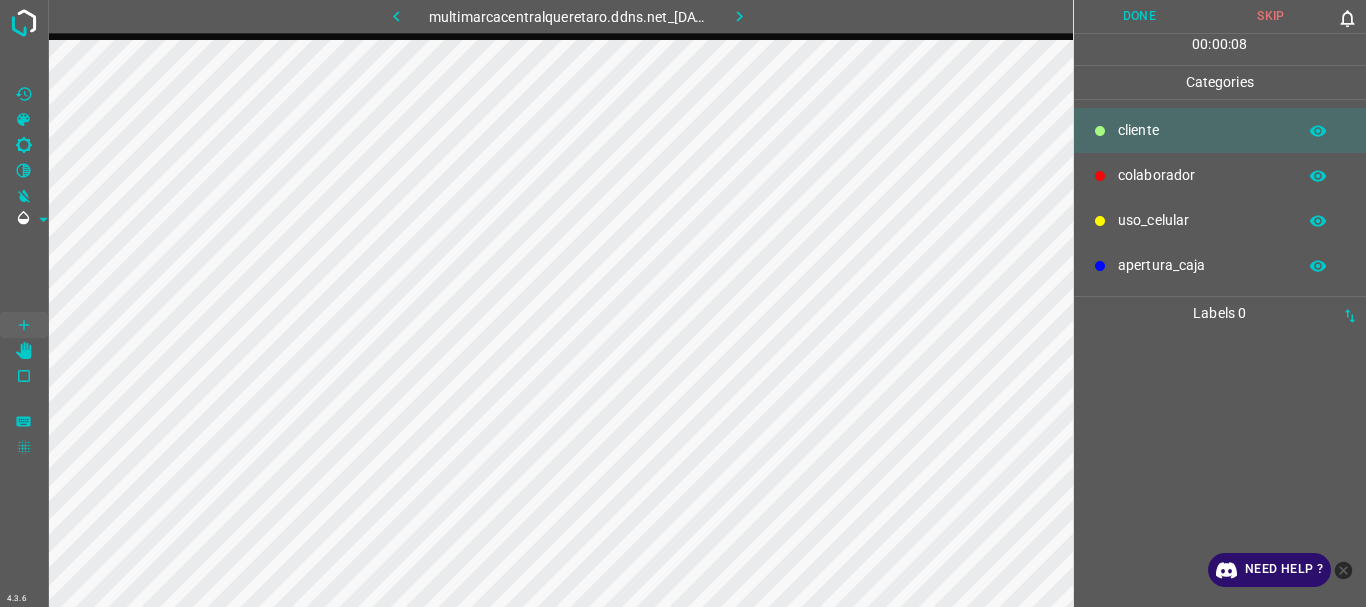 click on "apertura_caja" at bounding box center (1202, 130) 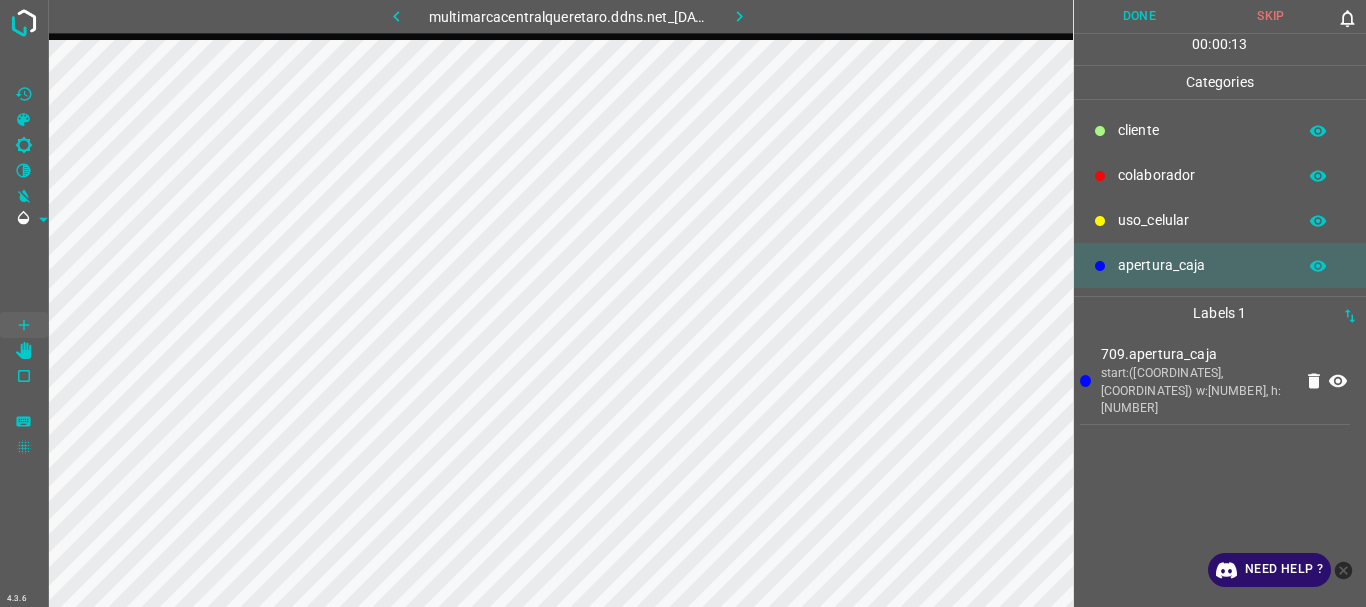 click on "​​cliente" at bounding box center [1202, 130] 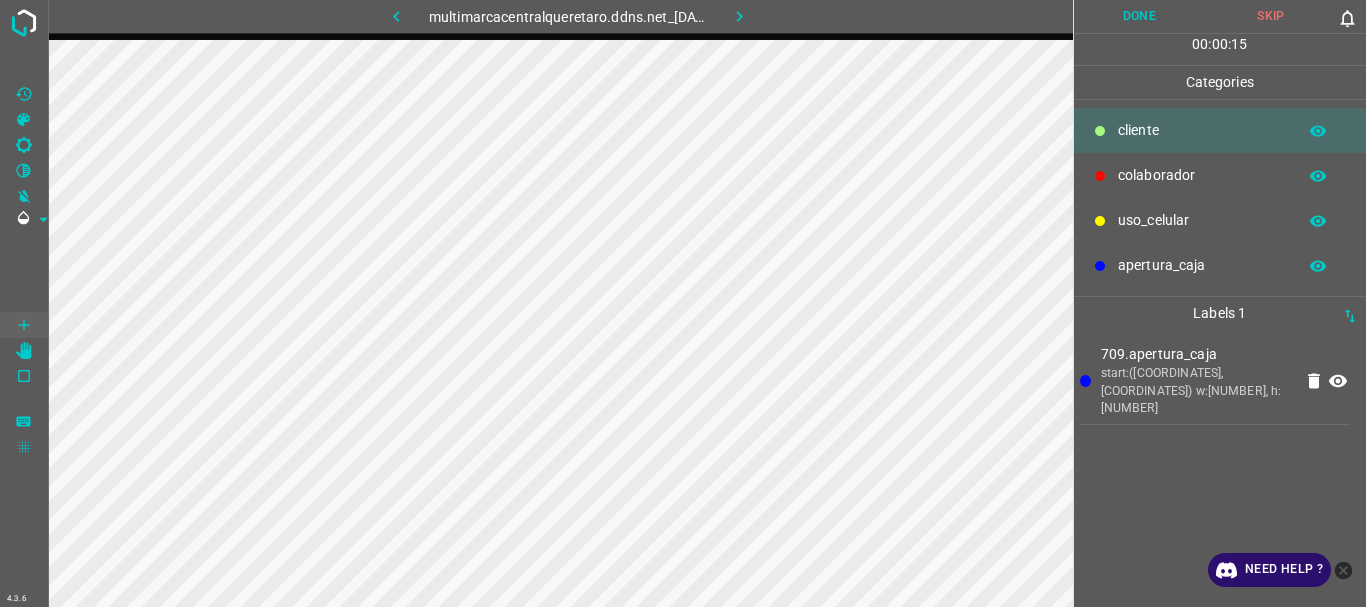 click on "colaborador" at bounding box center (1202, 130) 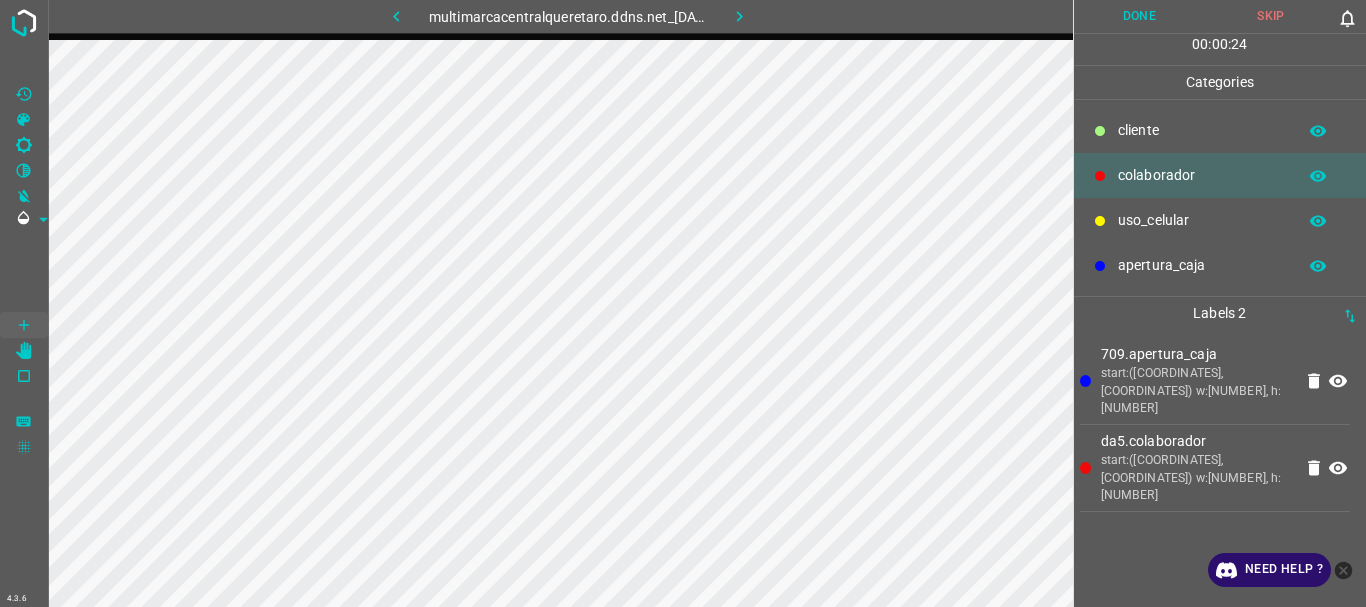 click on "​​cliente" at bounding box center [1202, 130] 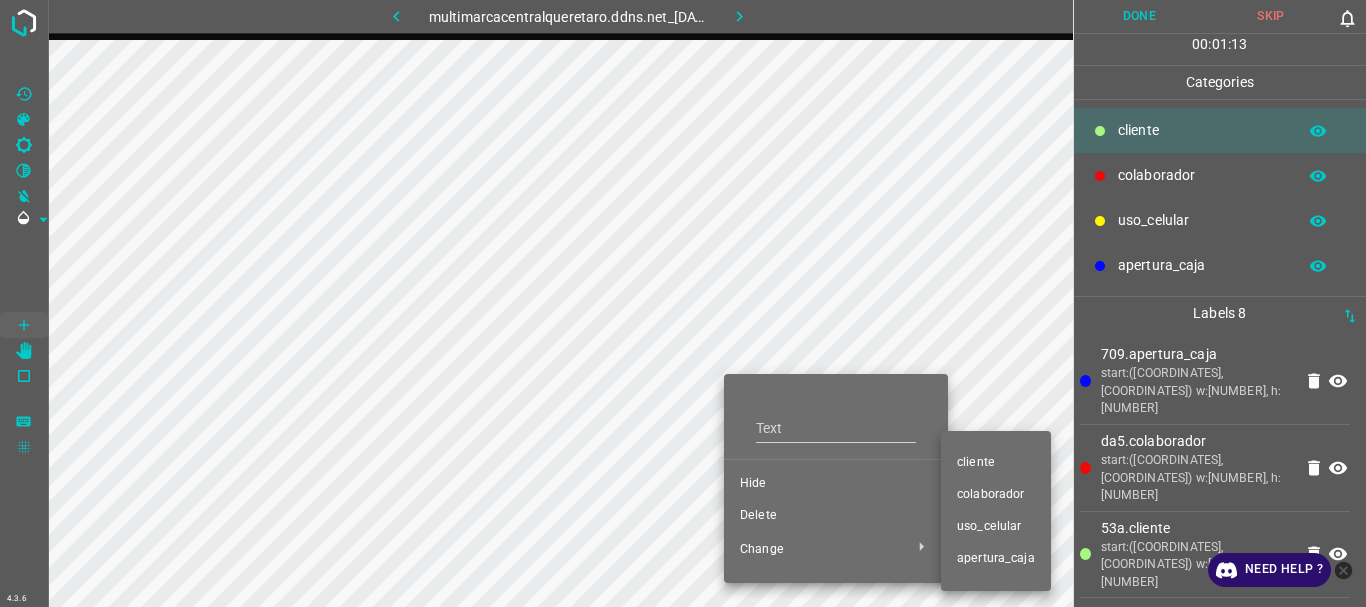 click at bounding box center [683, 303] 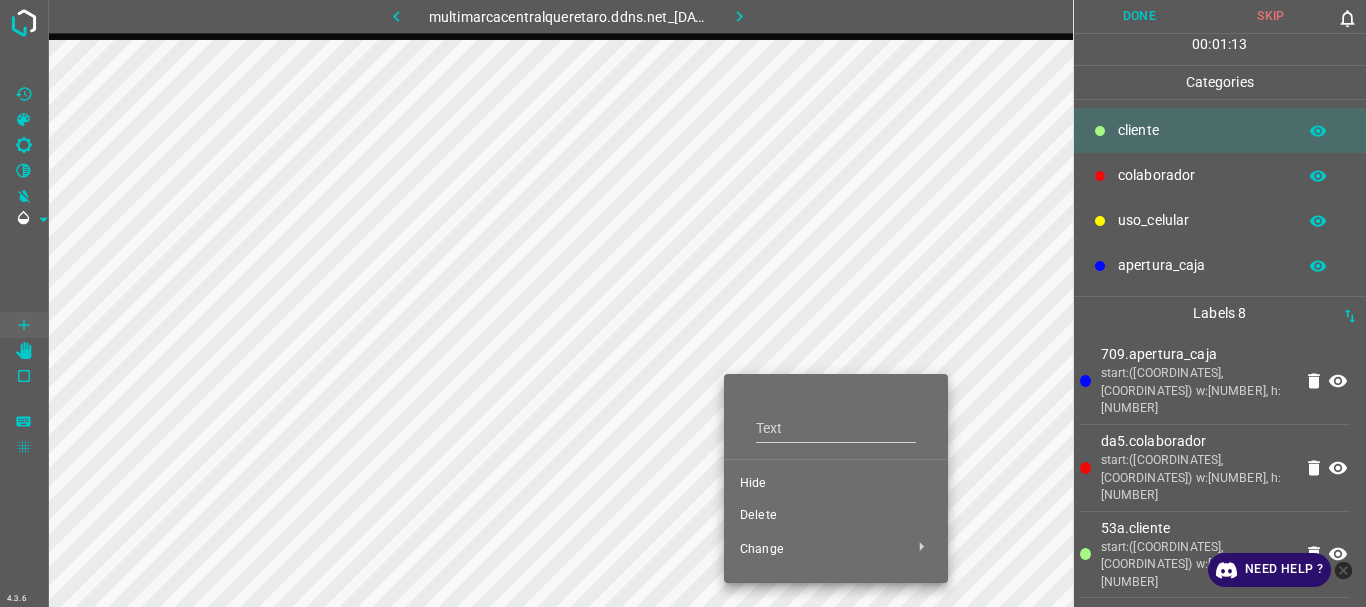 click on "Delete" at bounding box center [836, 484] 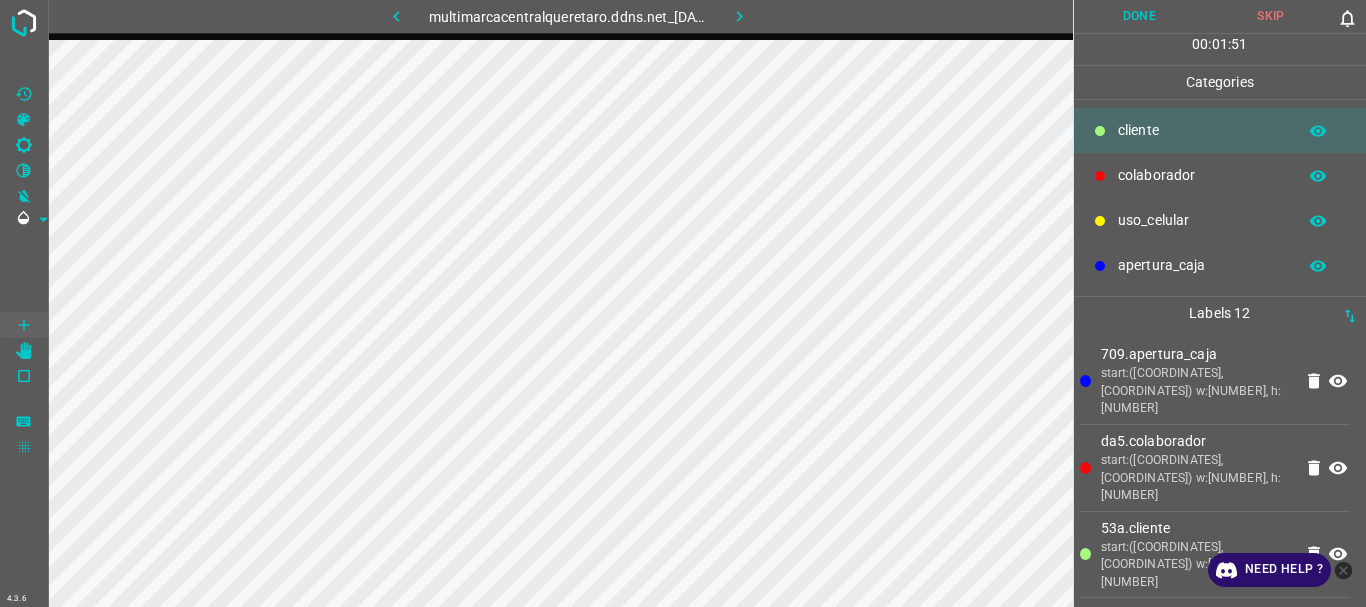 click on "uso_celular" at bounding box center (1202, 130) 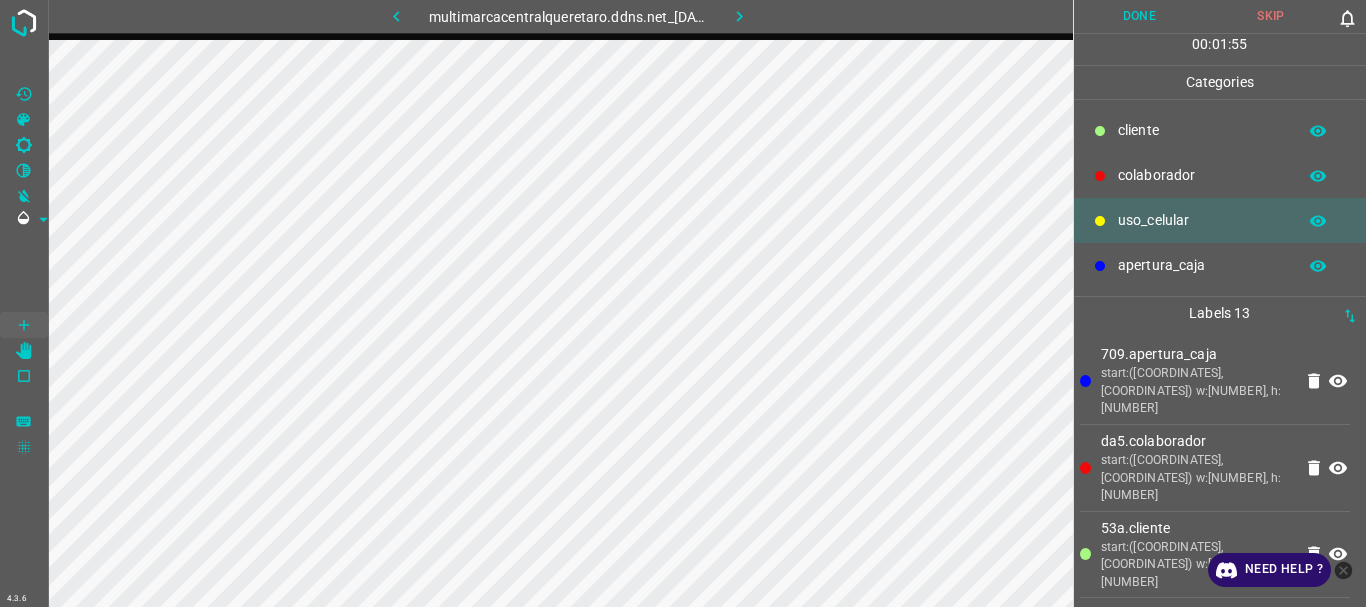 click on "​​cliente" at bounding box center (1202, 130) 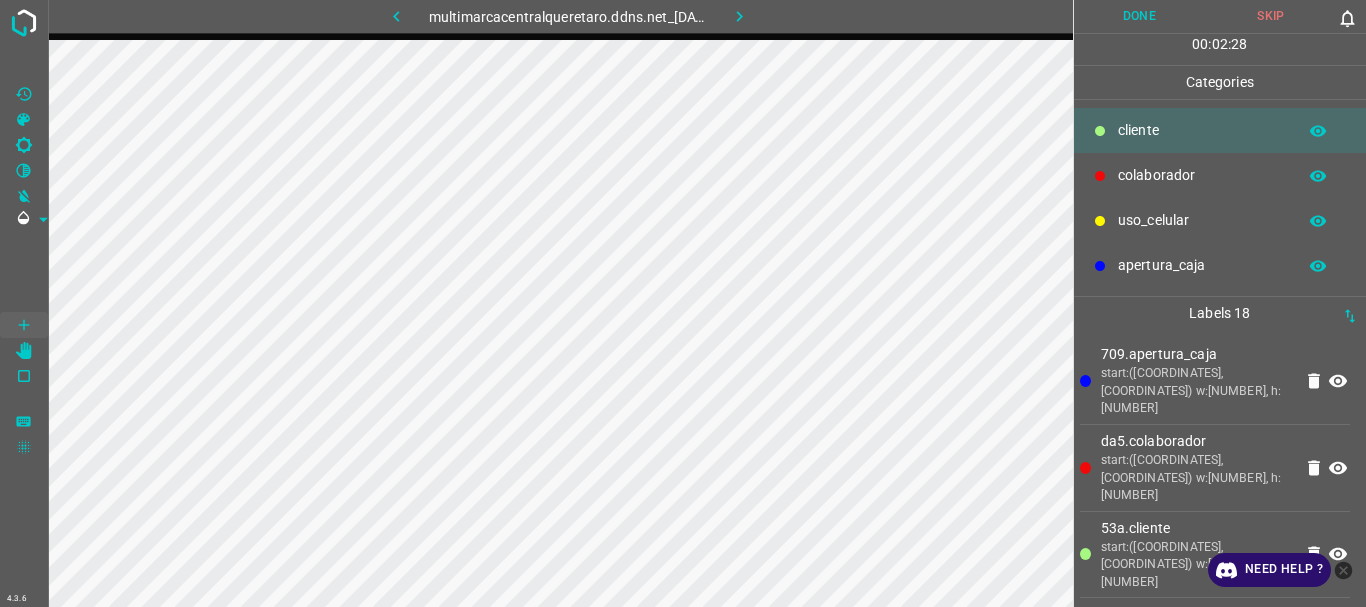 click on "Done" at bounding box center (1140, 16) 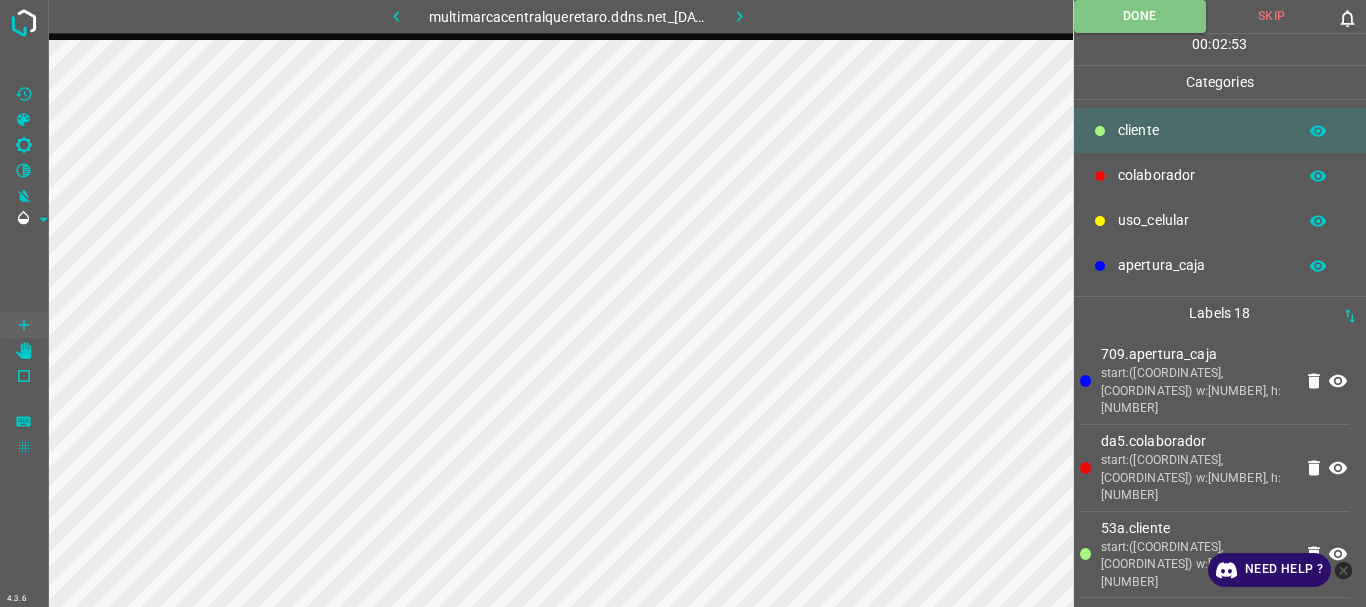 click at bounding box center (739, 16) 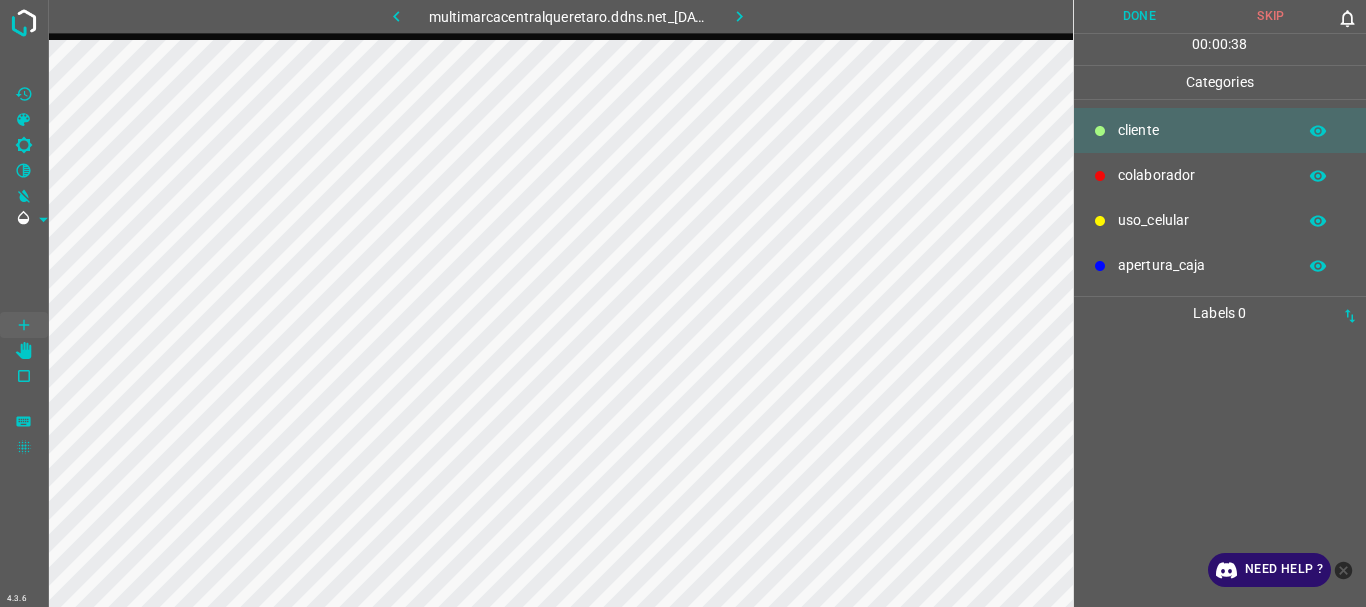 click on "colaborador" at bounding box center [1202, 130] 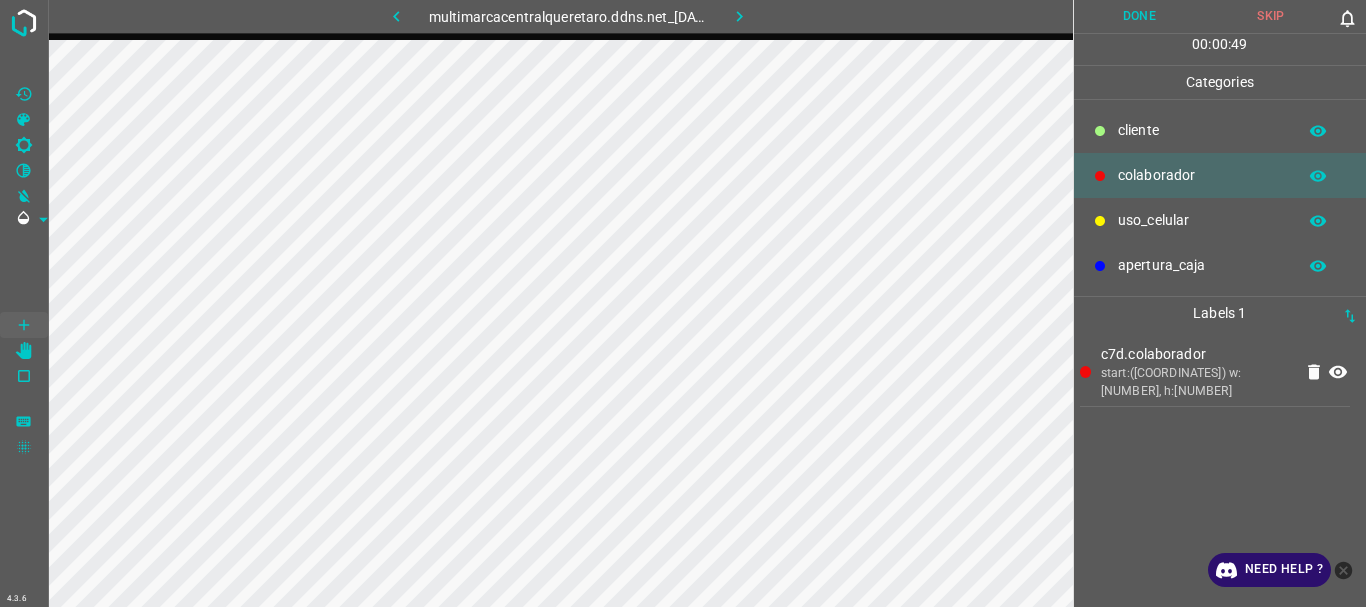 click on "​​cliente" at bounding box center (1202, 130) 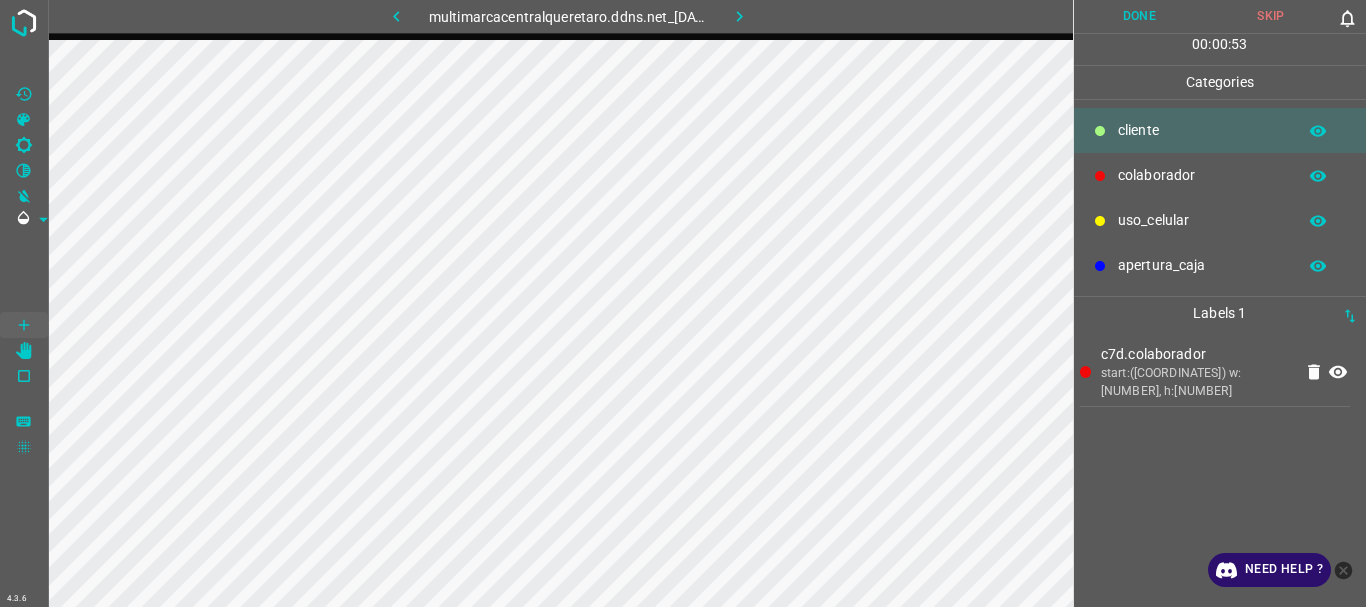click on "uso_celular" at bounding box center (1202, 130) 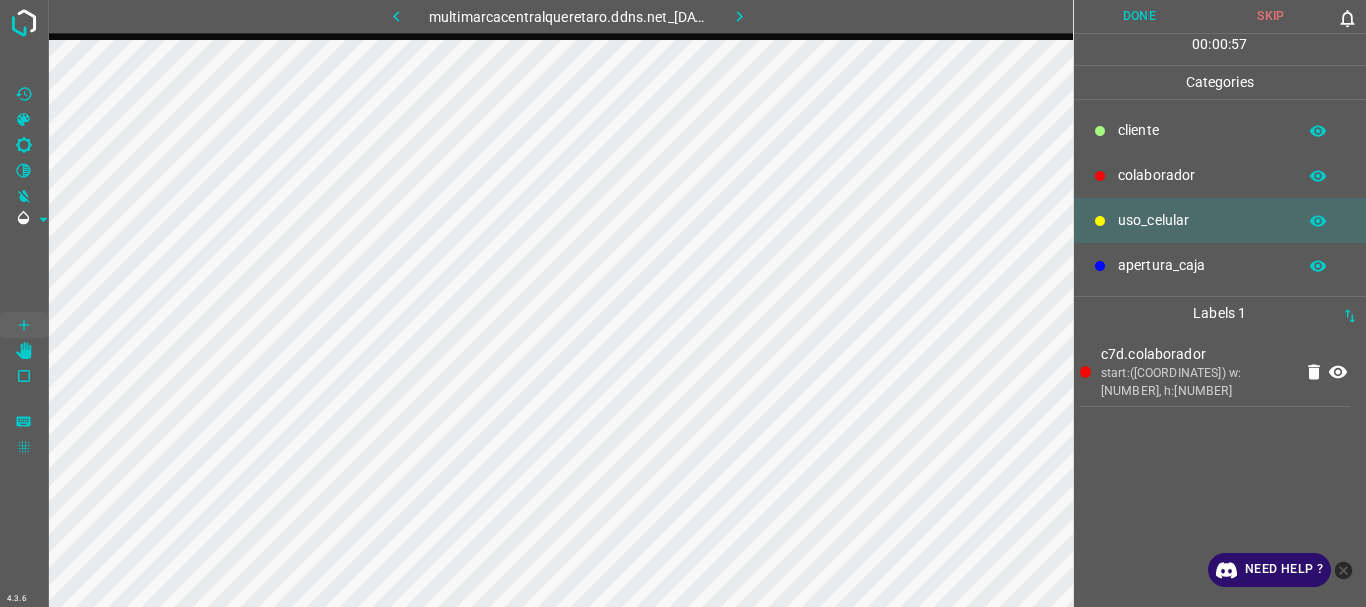 click on "​​cliente" at bounding box center (1202, 130) 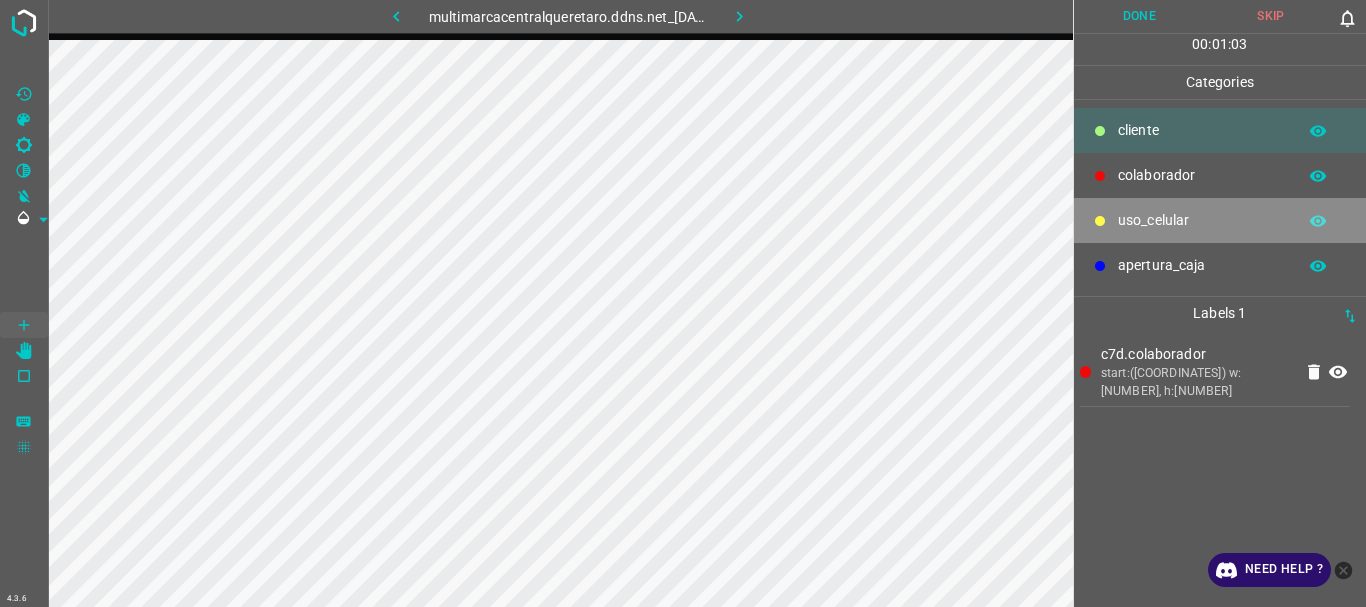 click on "uso_celular" at bounding box center [1202, 130] 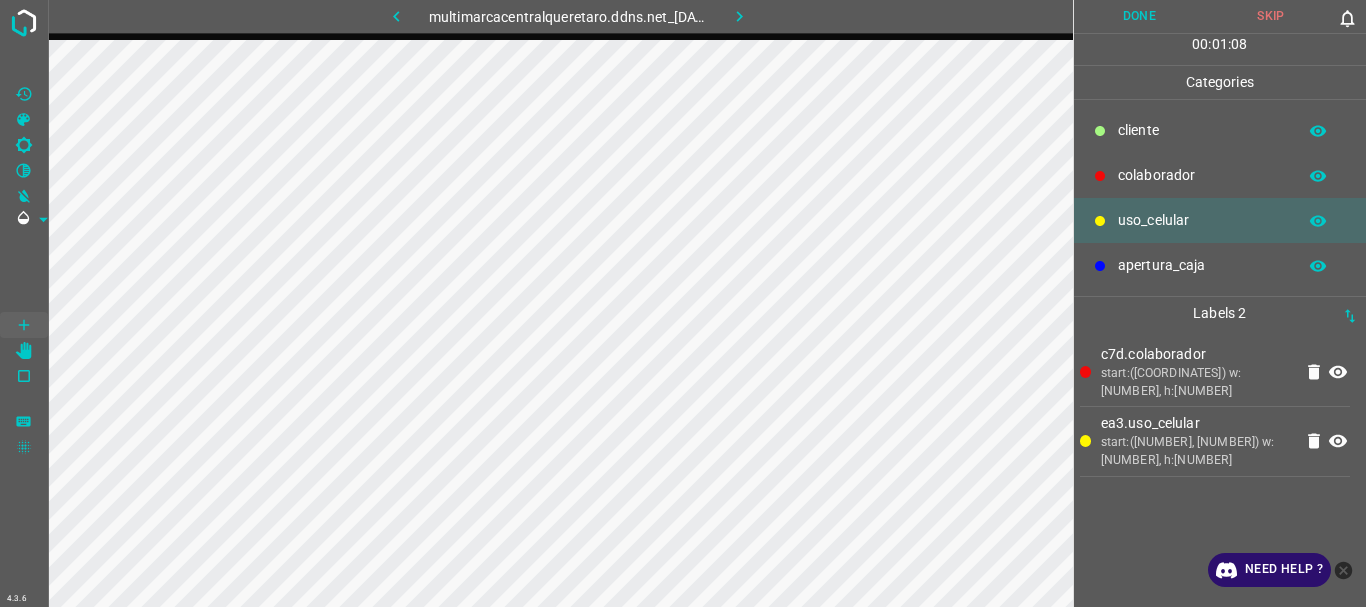 click on "​​cliente" at bounding box center [1202, 130] 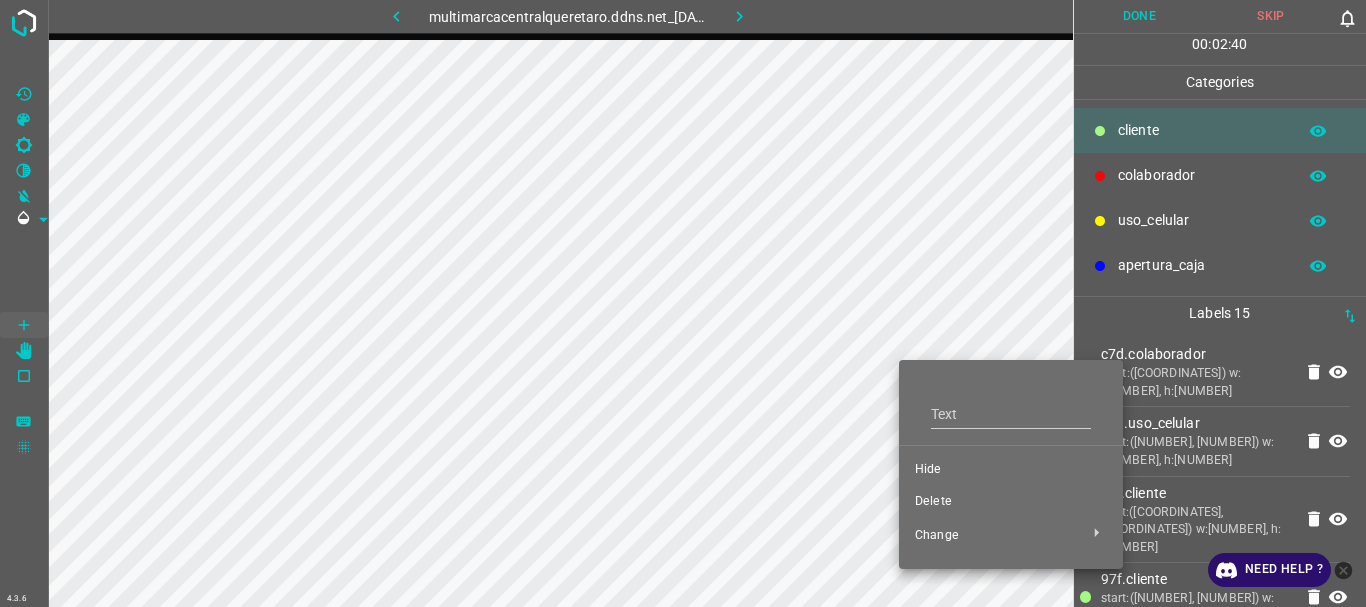click on "Delete" at bounding box center (1011, 470) 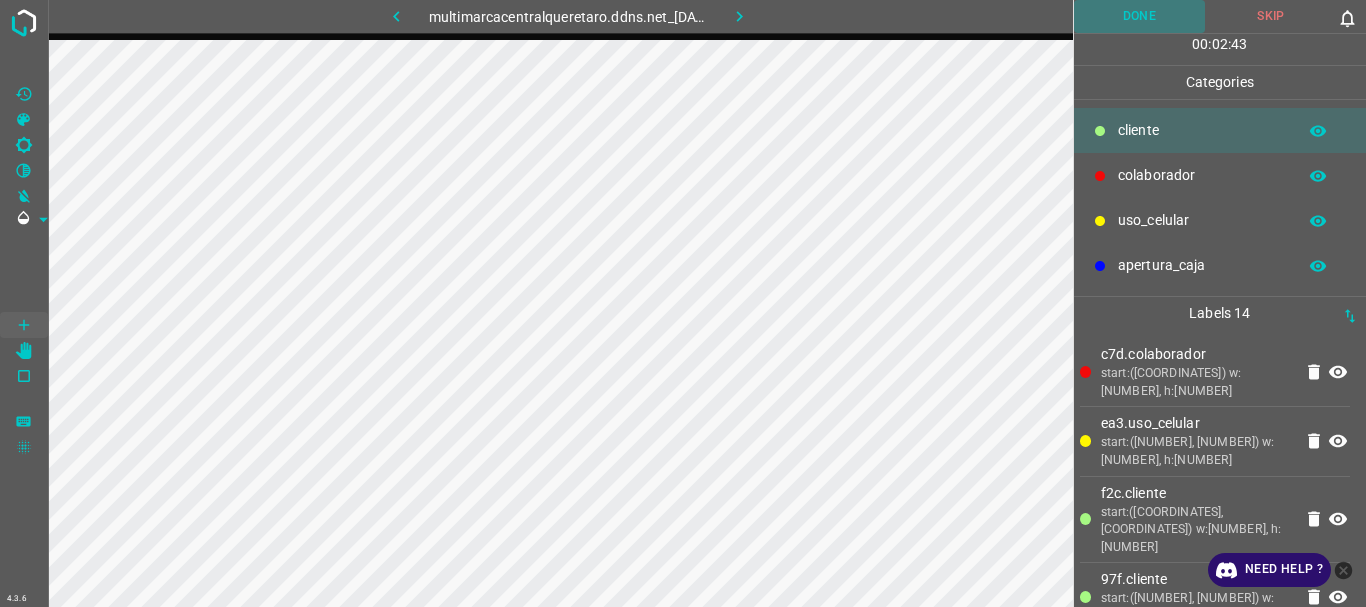 click on "Done" at bounding box center (1140, 16) 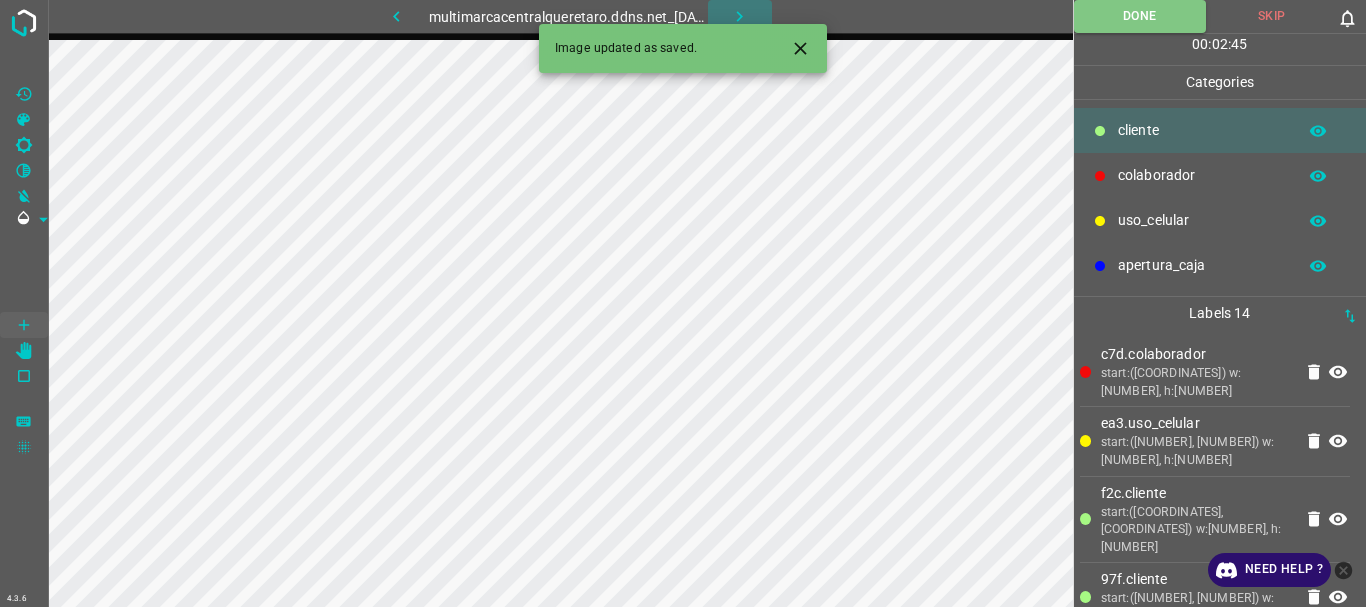 click at bounding box center (740, 16) 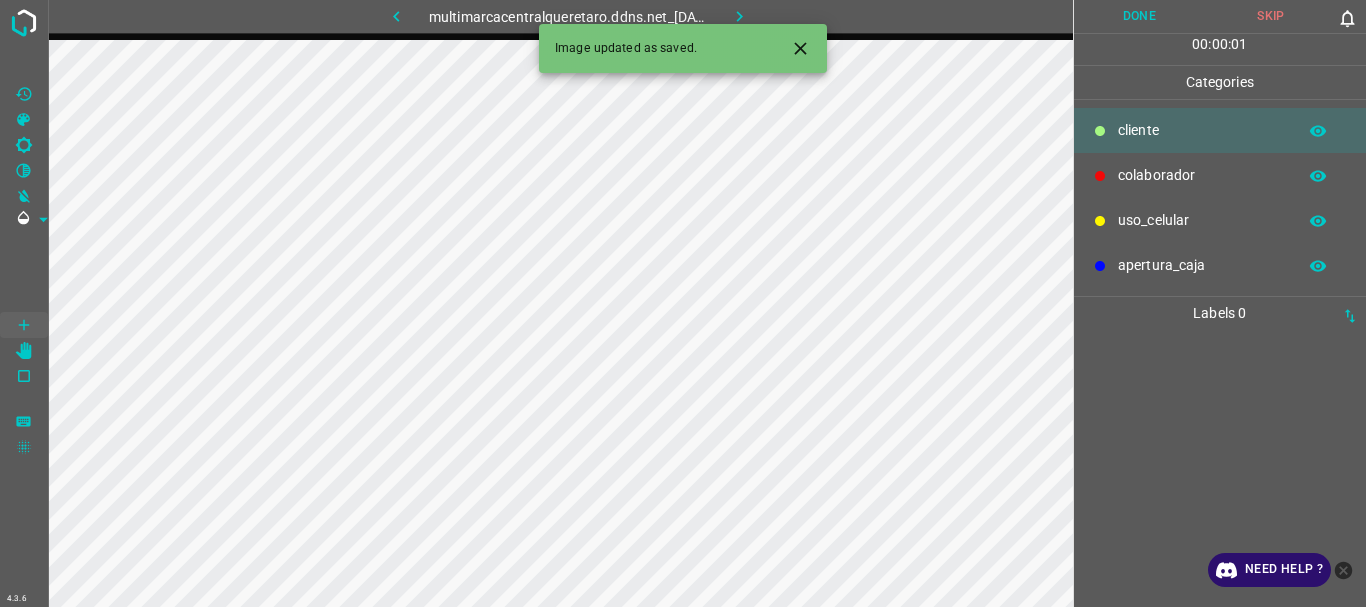 click on "colaborador" at bounding box center [1202, 130] 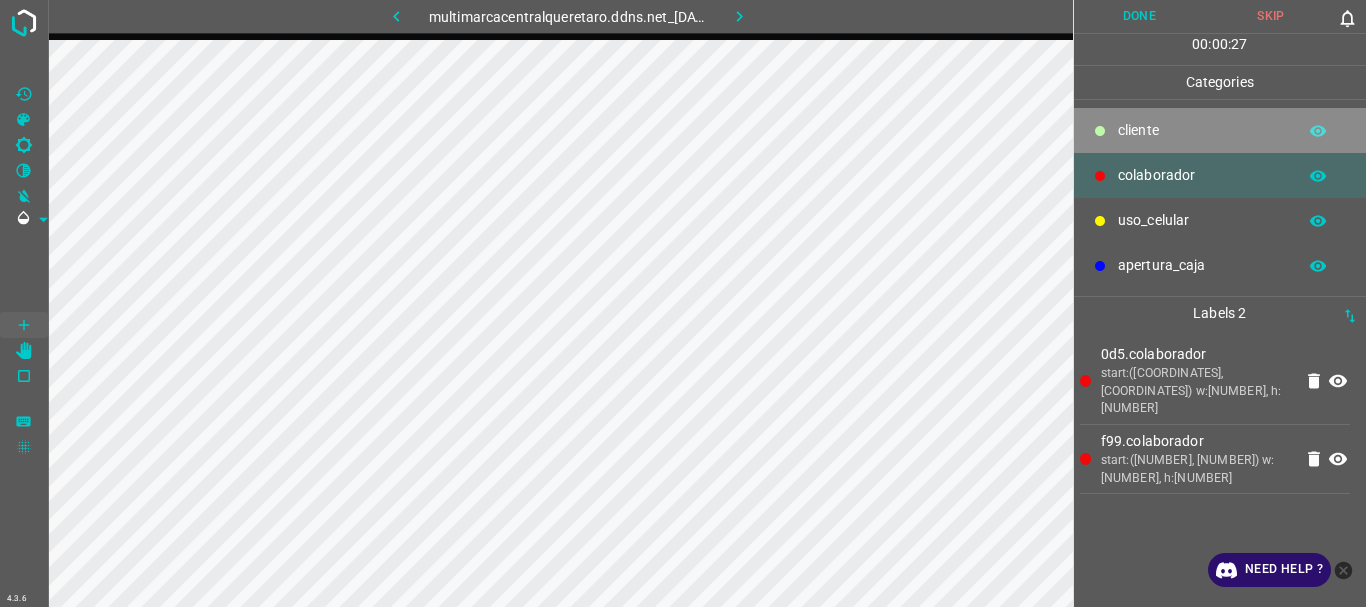 click on "​​cliente" at bounding box center (1202, 130) 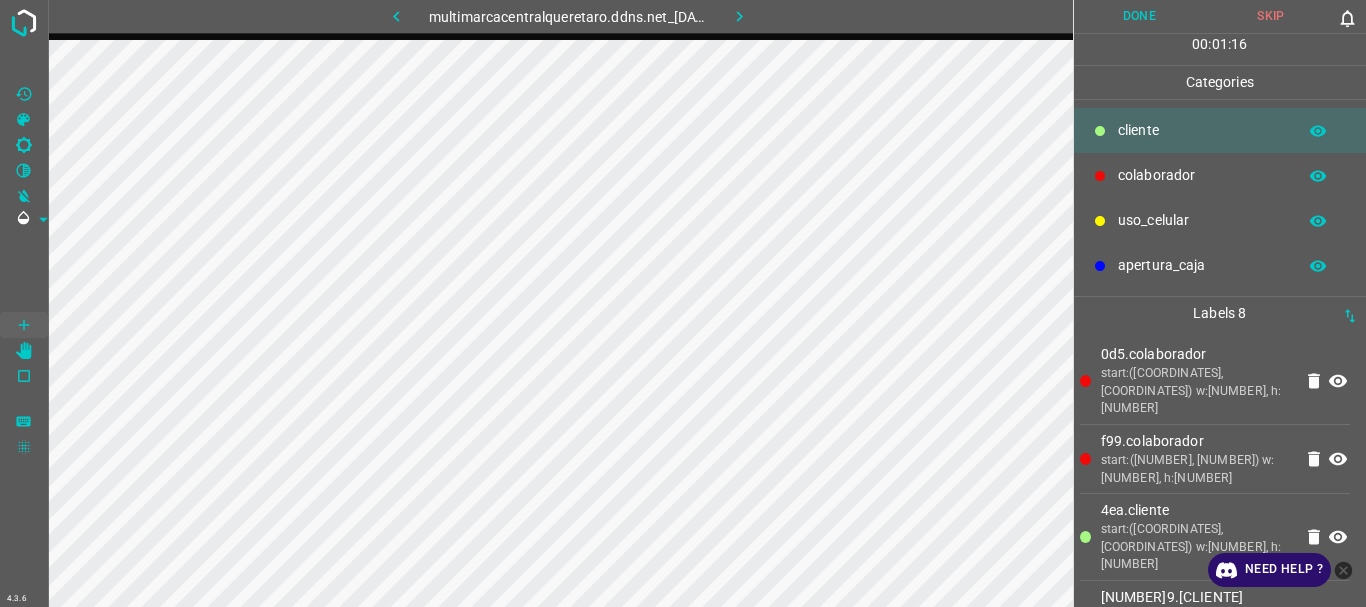 click on "uso_celular" at bounding box center (1220, 220) 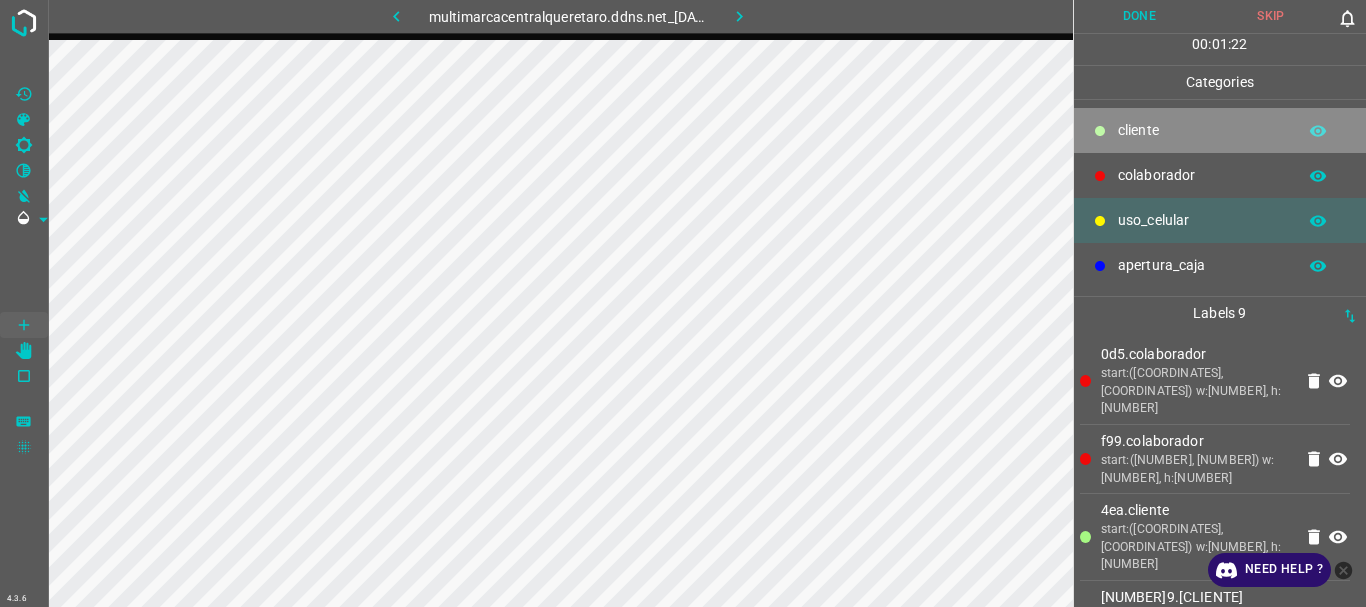 click on "​​cliente" at bounding box center (1202, 130) 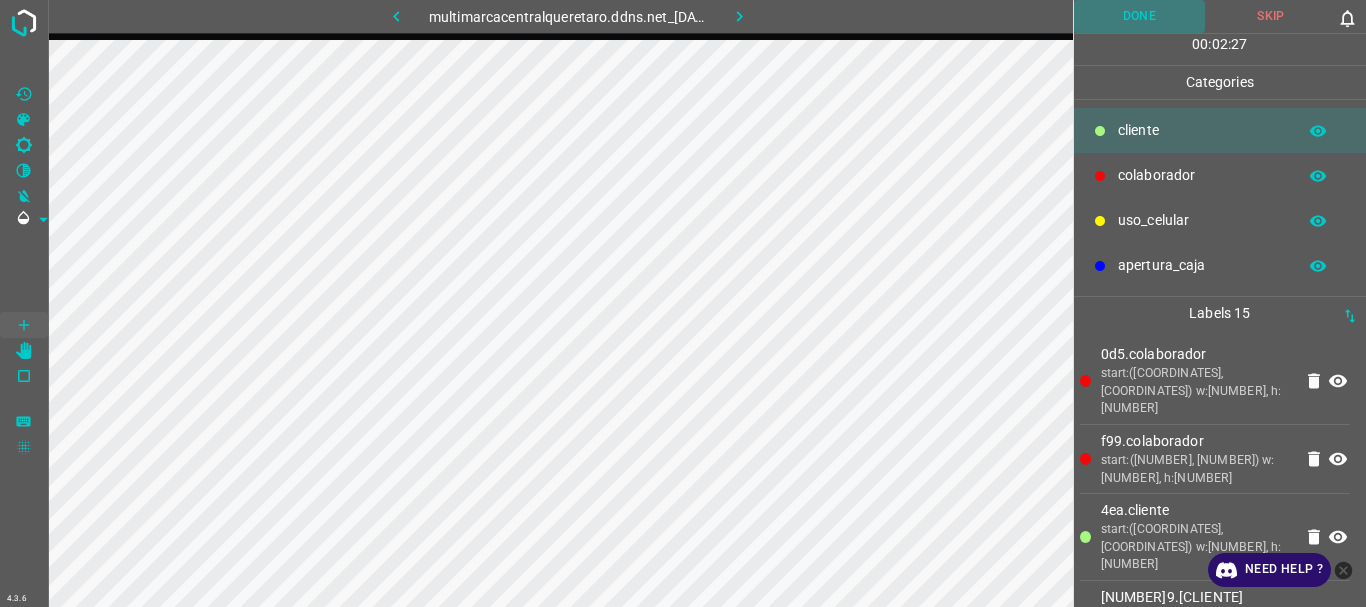 click on "Done" at bounding box center (1140, 16) 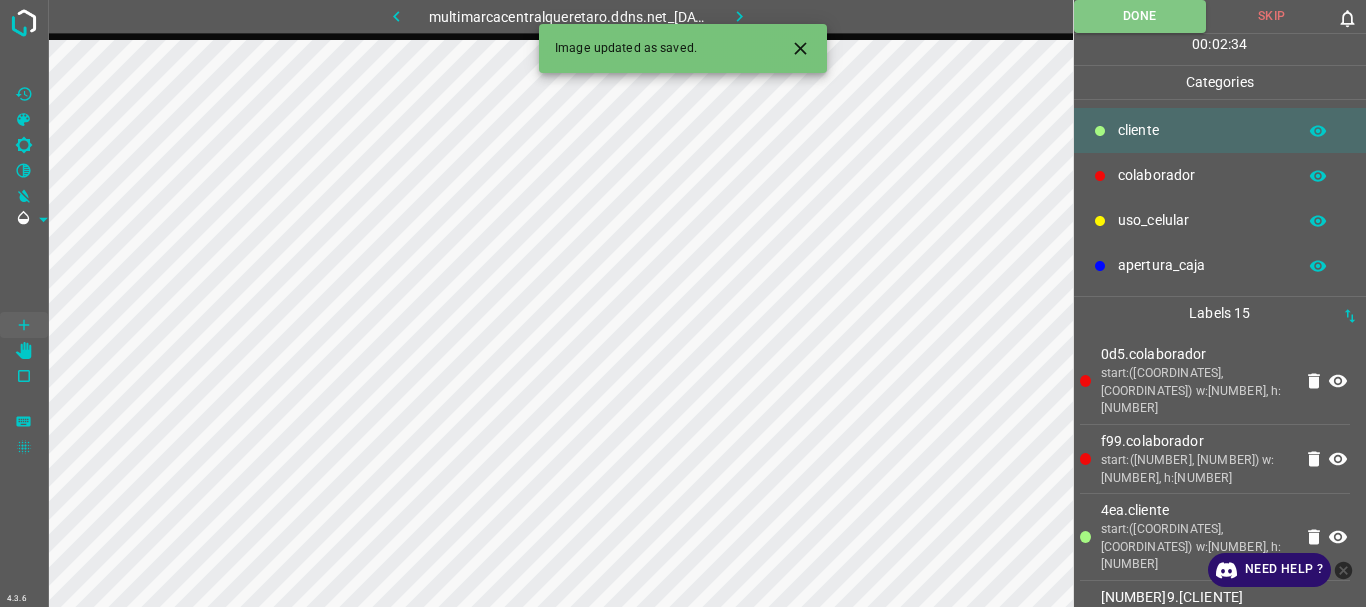 click at bounding box center [739, 16] 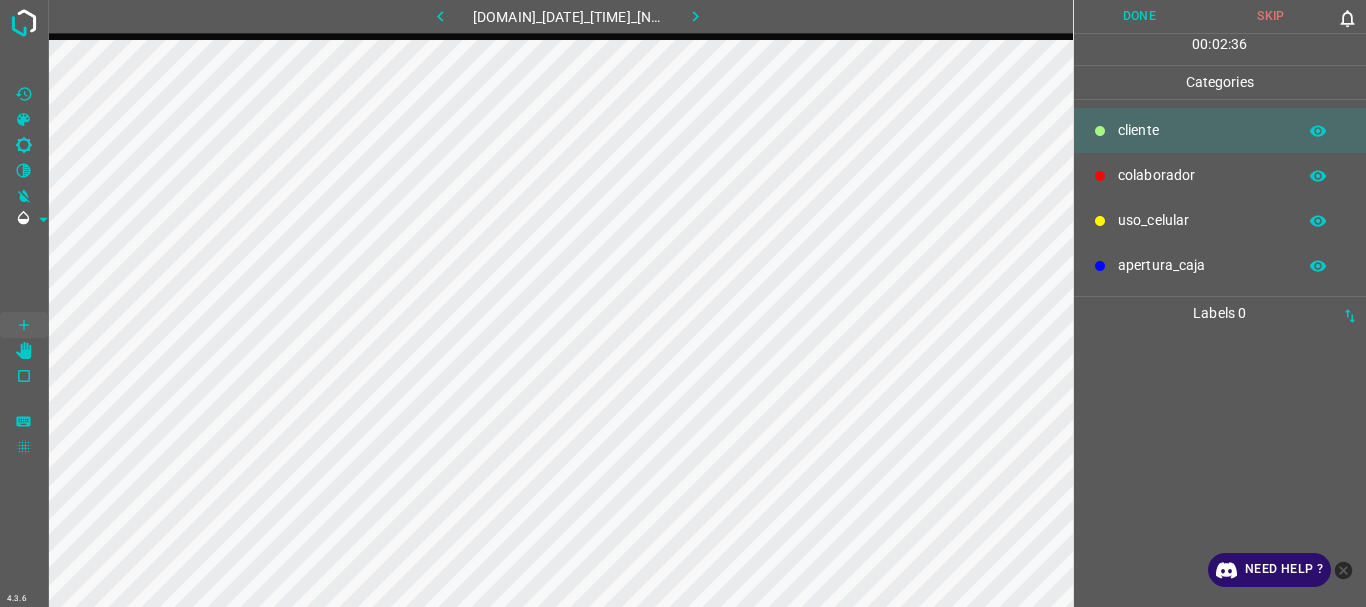 click on "colaborador" at bounding box center (1202, 130) 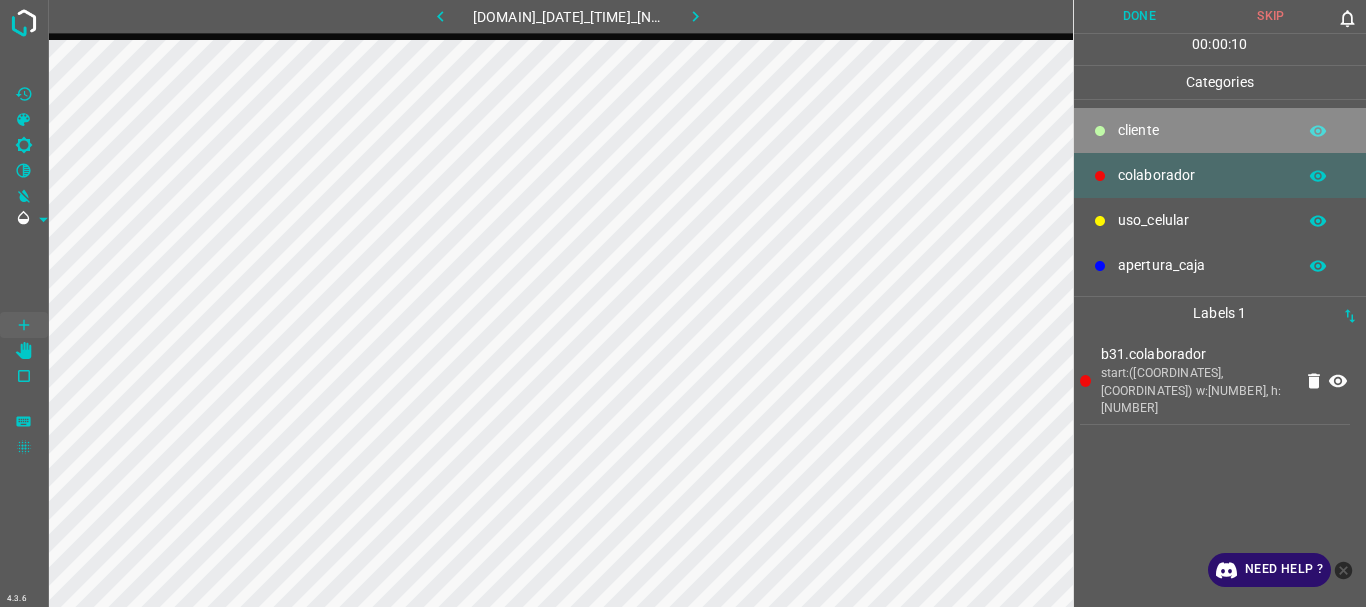 click on "​​cliente" at bounding box center (1202, 130) 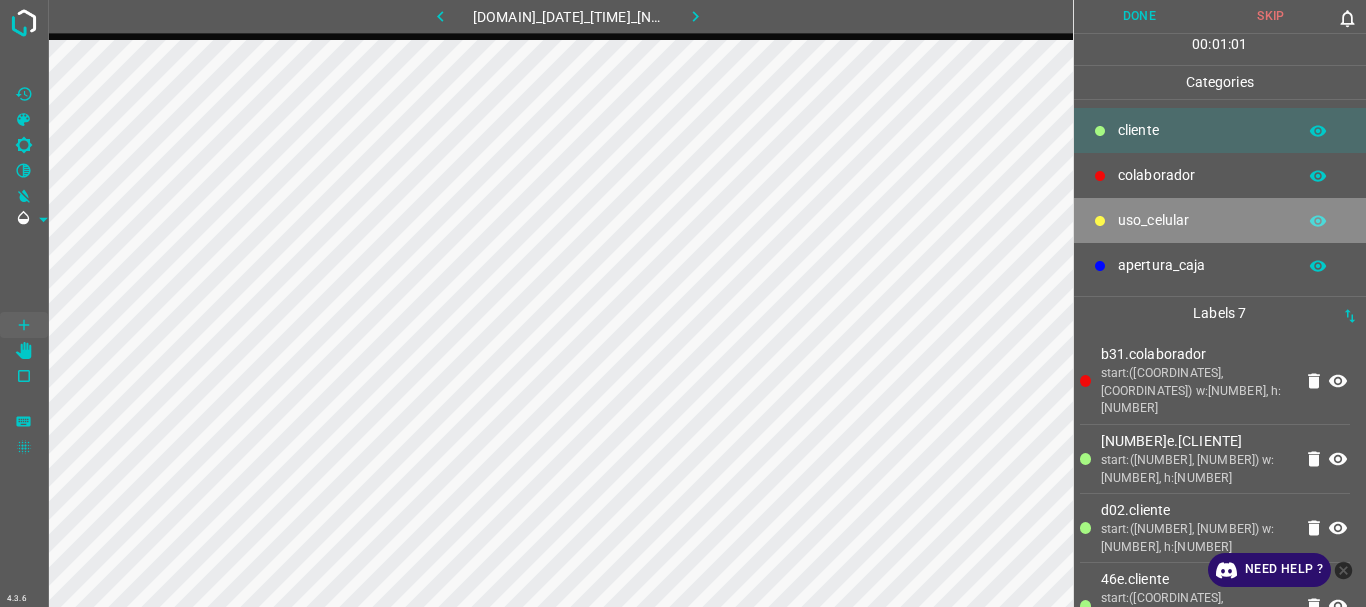click at bounding box center (1100, 131) 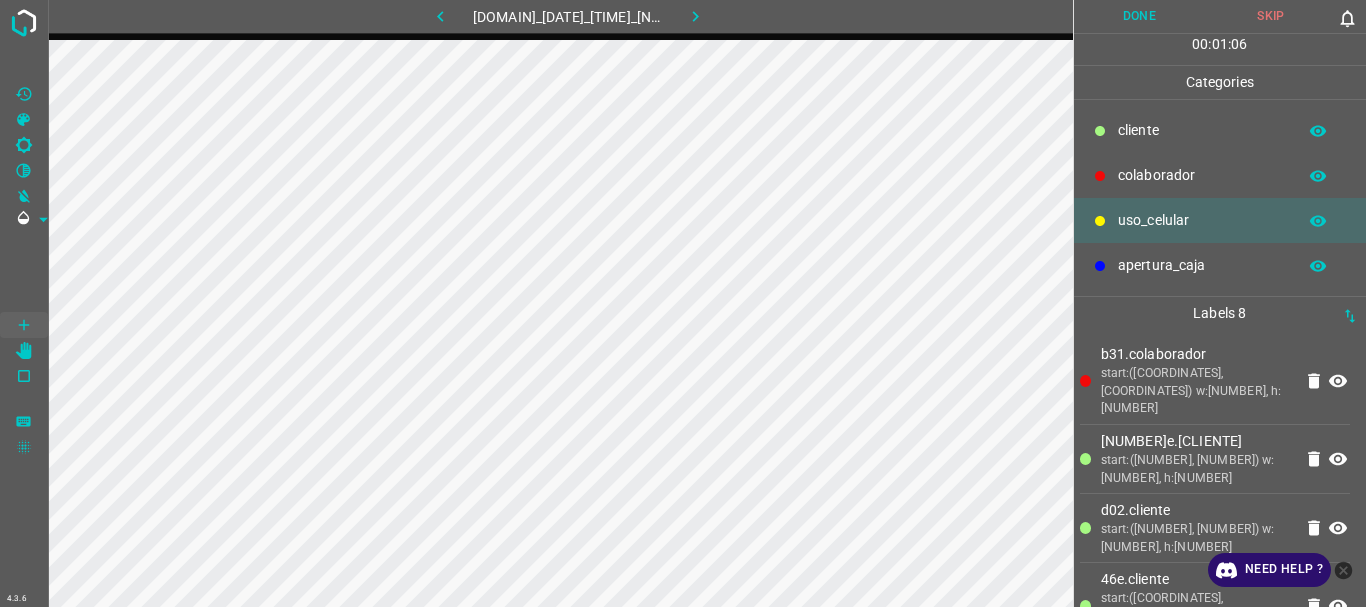 click on "​​cliente" at bounding box center [1202, 130] 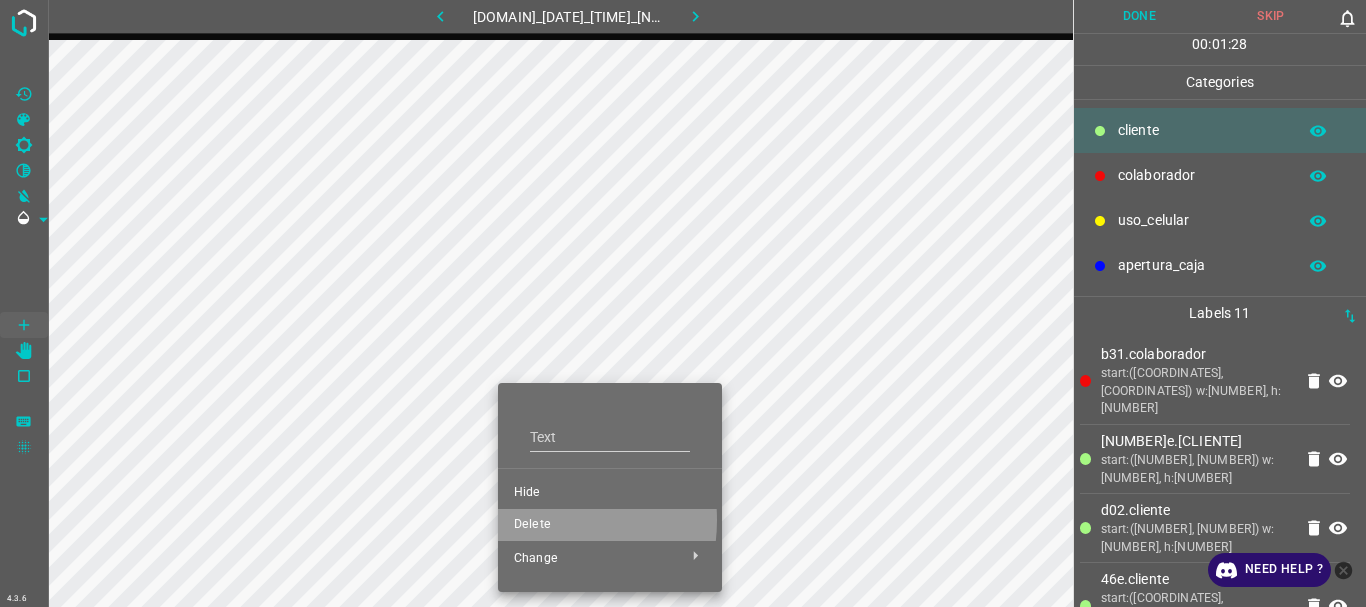 click on "Delete" at bounding box center [610, 493] 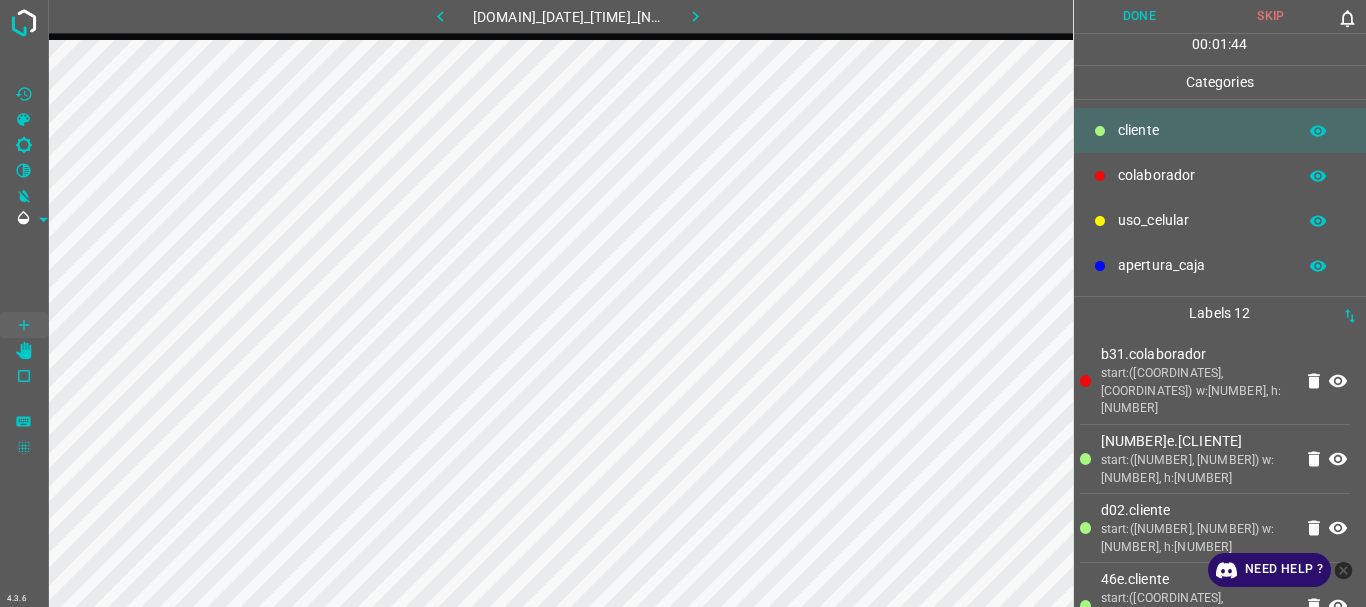 click on "Done" at bounding box center [1140, 16] 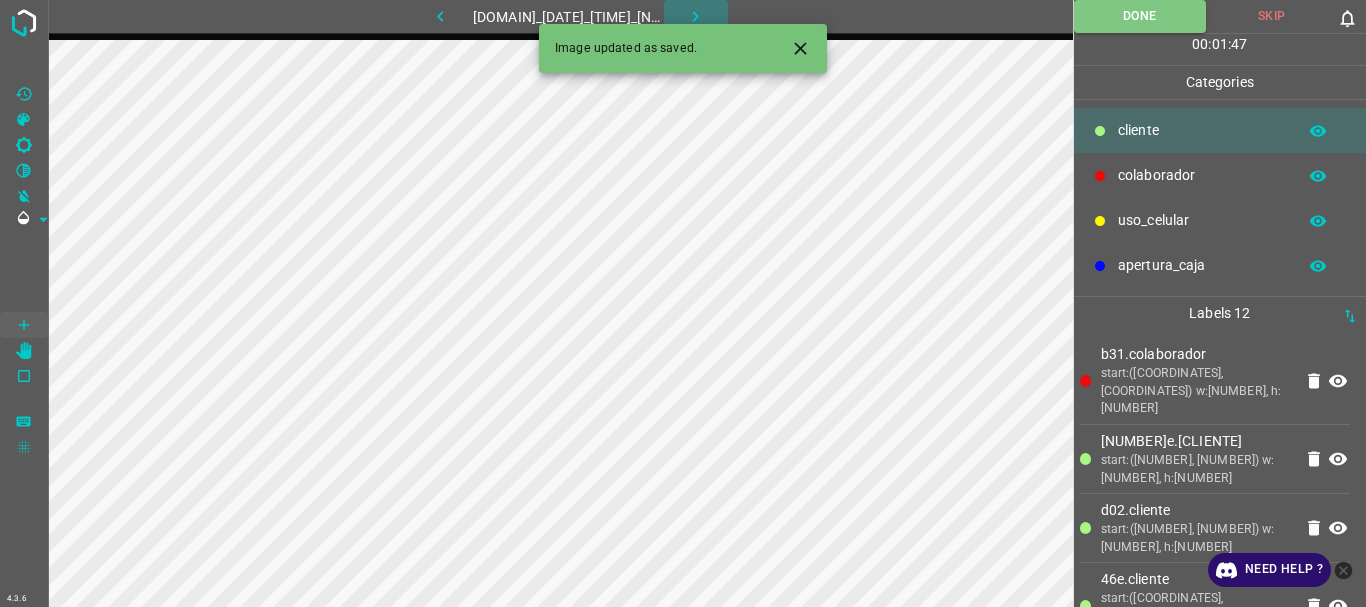 click at bounding box center [695, 16] 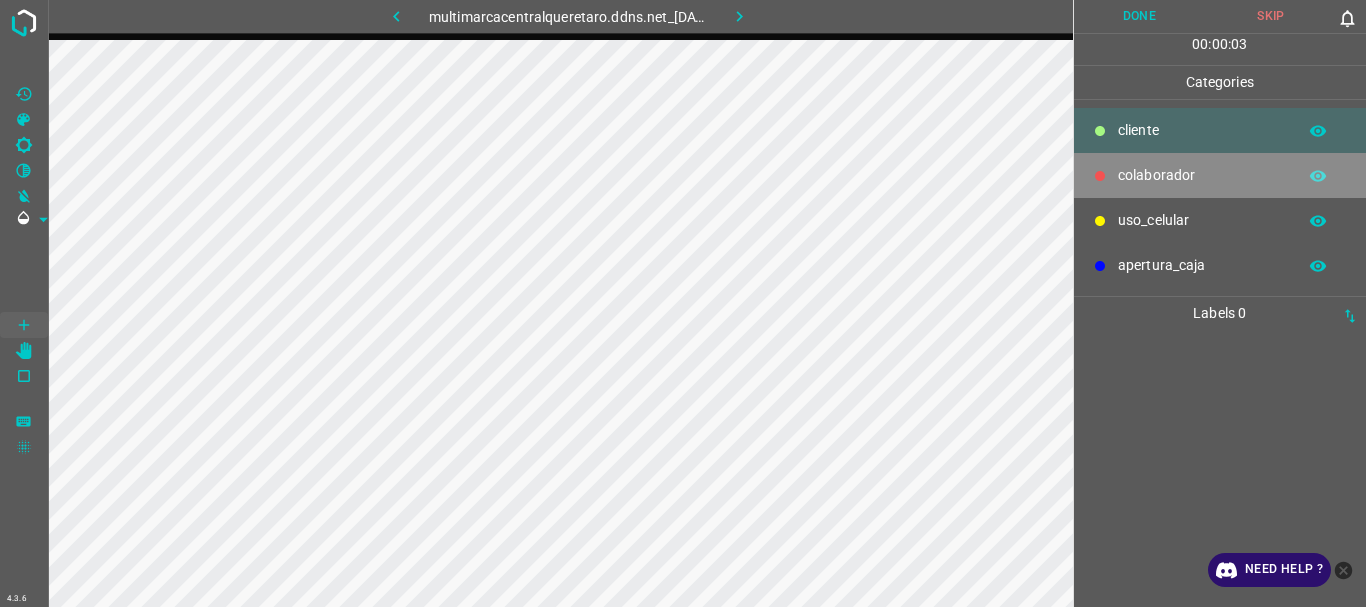 click on "colaborador" at bounding box center [1202, 130] 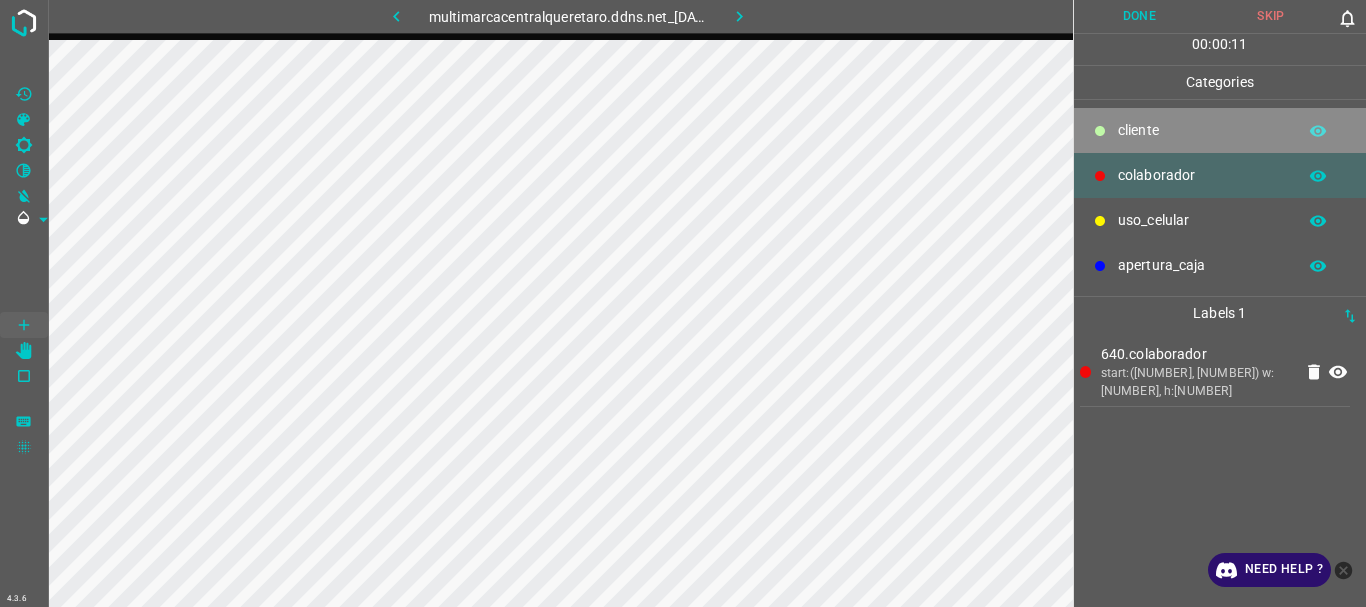 click on "​​cliente" at bounding box center [1202, 130] 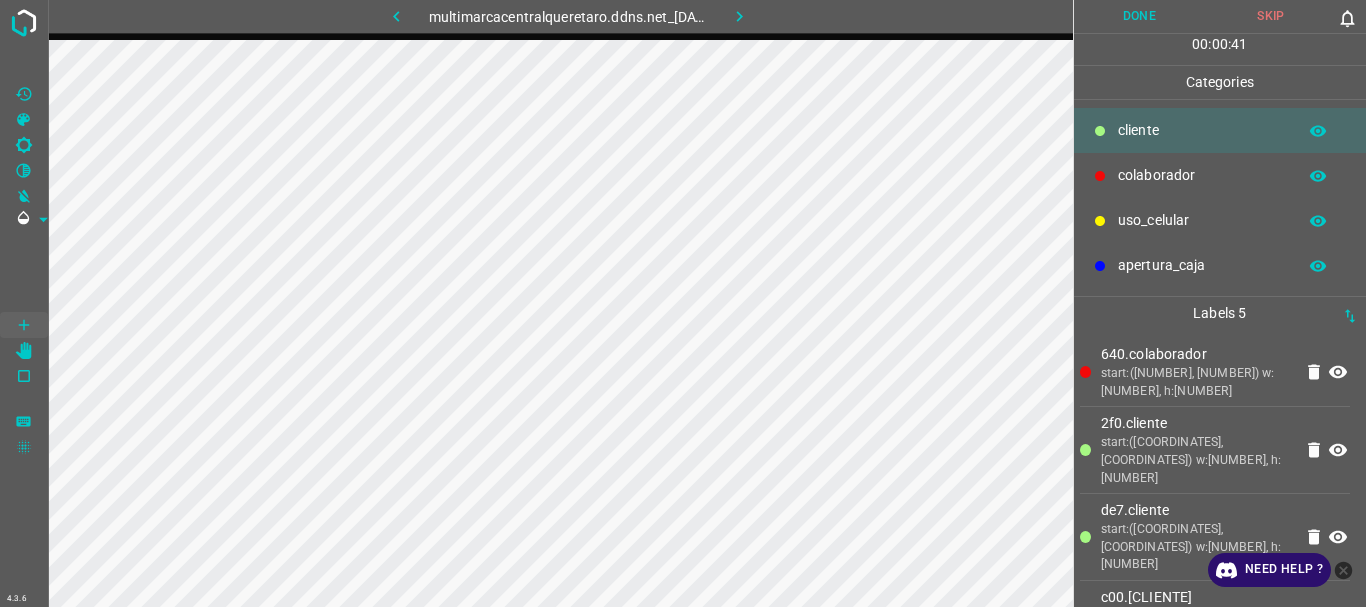 click on "uso_celular" at bounding box center (1202, 130) 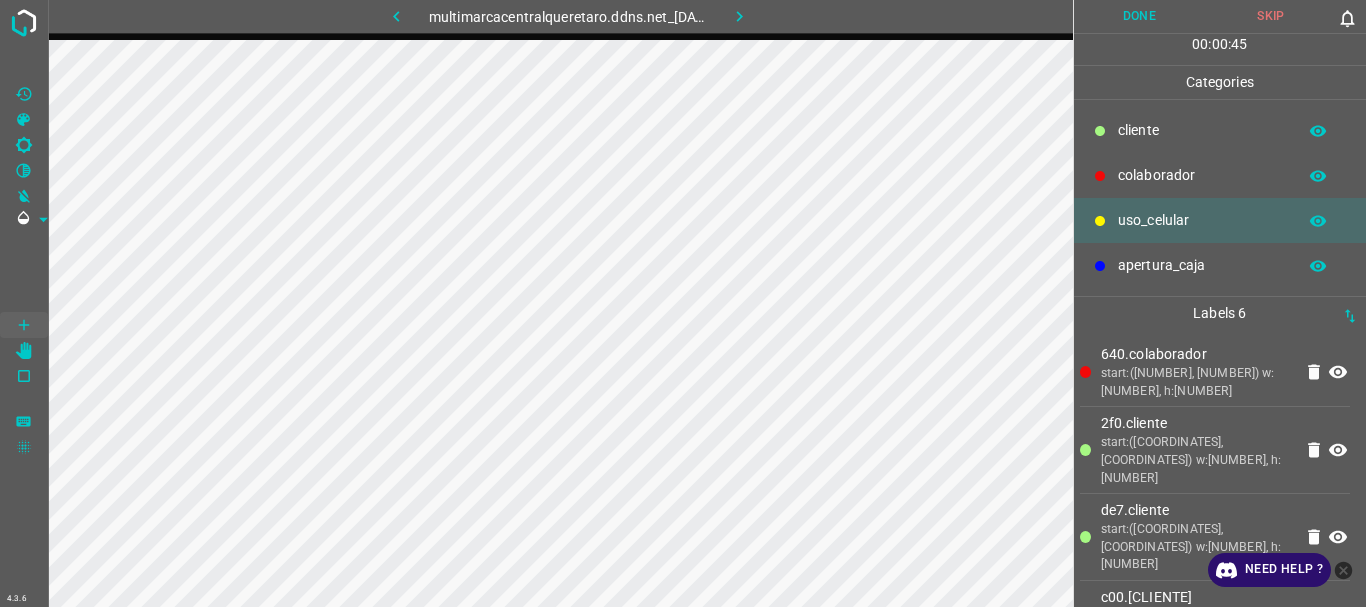 click on "​​cliente" at bounding box center [1202, 130] 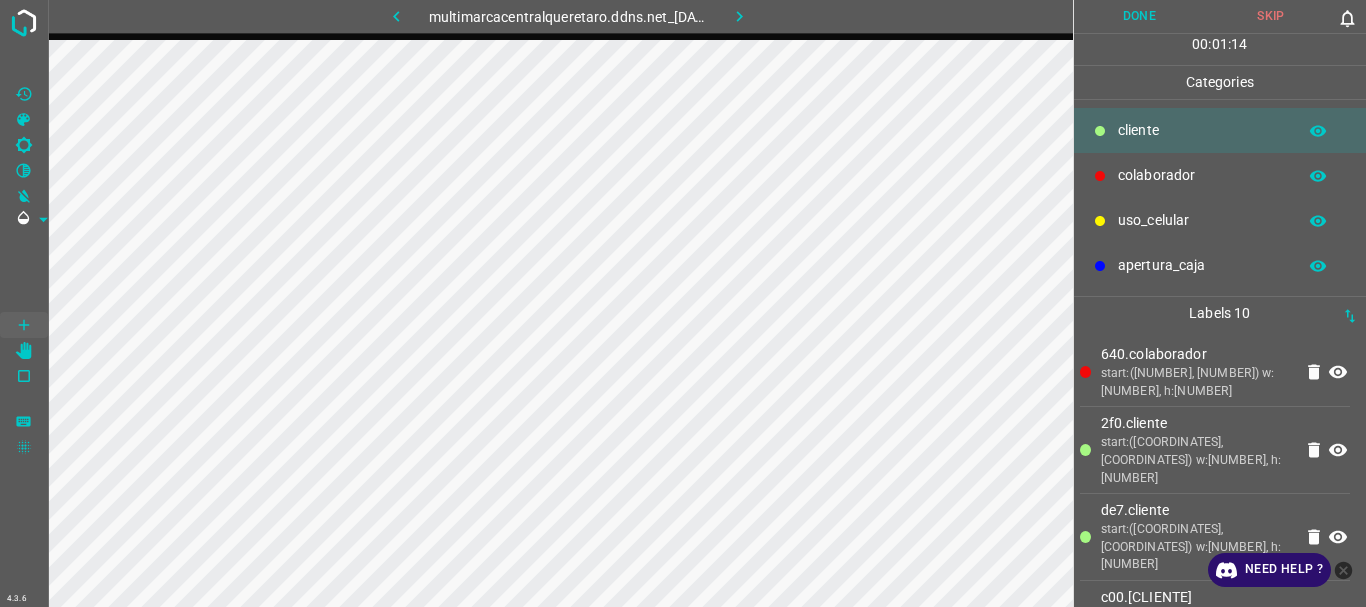 click on "uso_celular" at bounding box center (1202, 130) 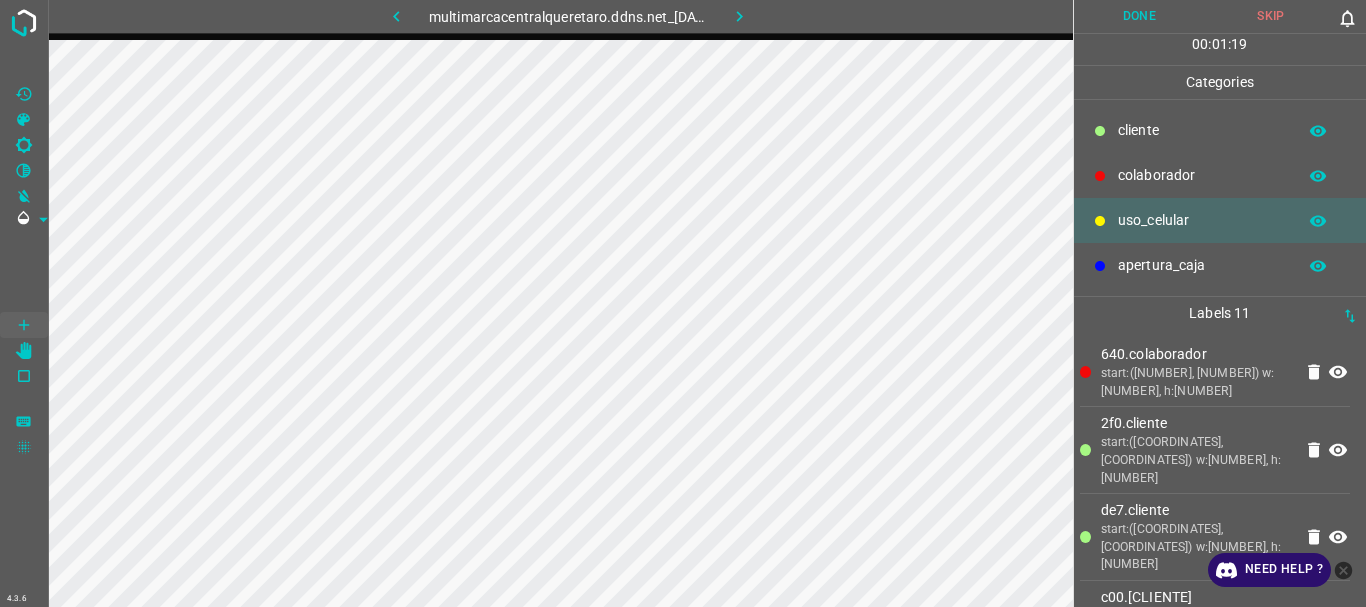 click on "​​cliente" at bounding box center (1202, 130) 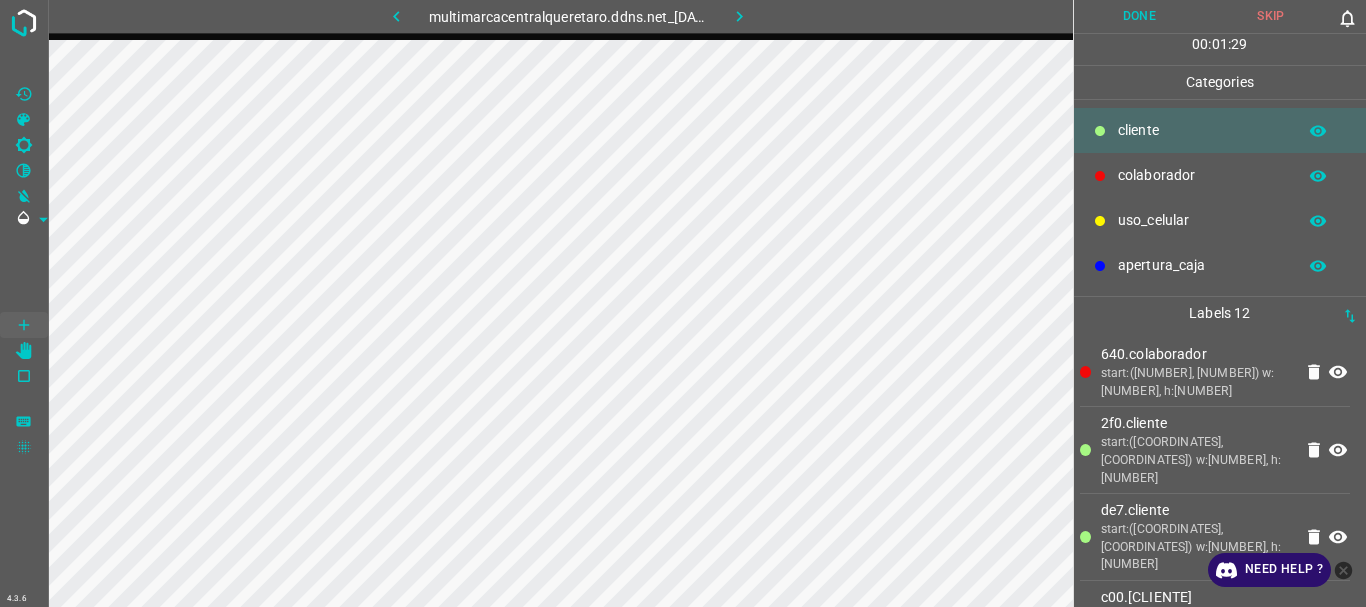 click on "Done" at bounding box center [1140, 16] 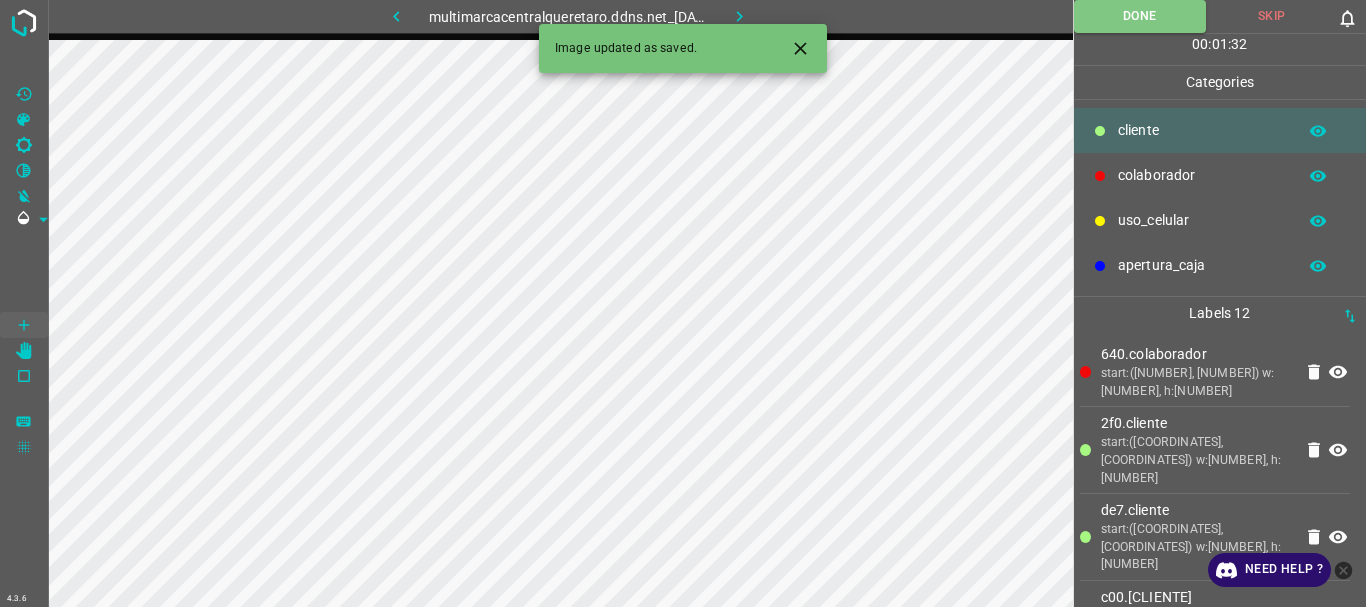 click at bounding box center [739, 16] 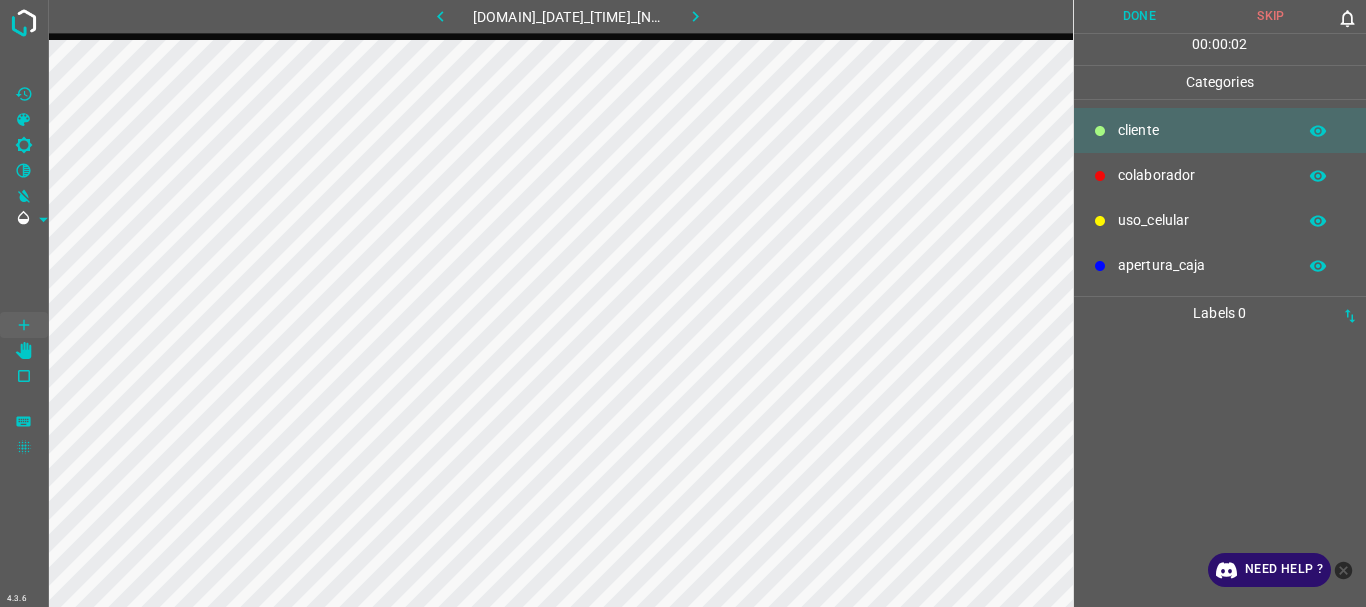 click on "colaborador" at bounding box center (1202, 130) 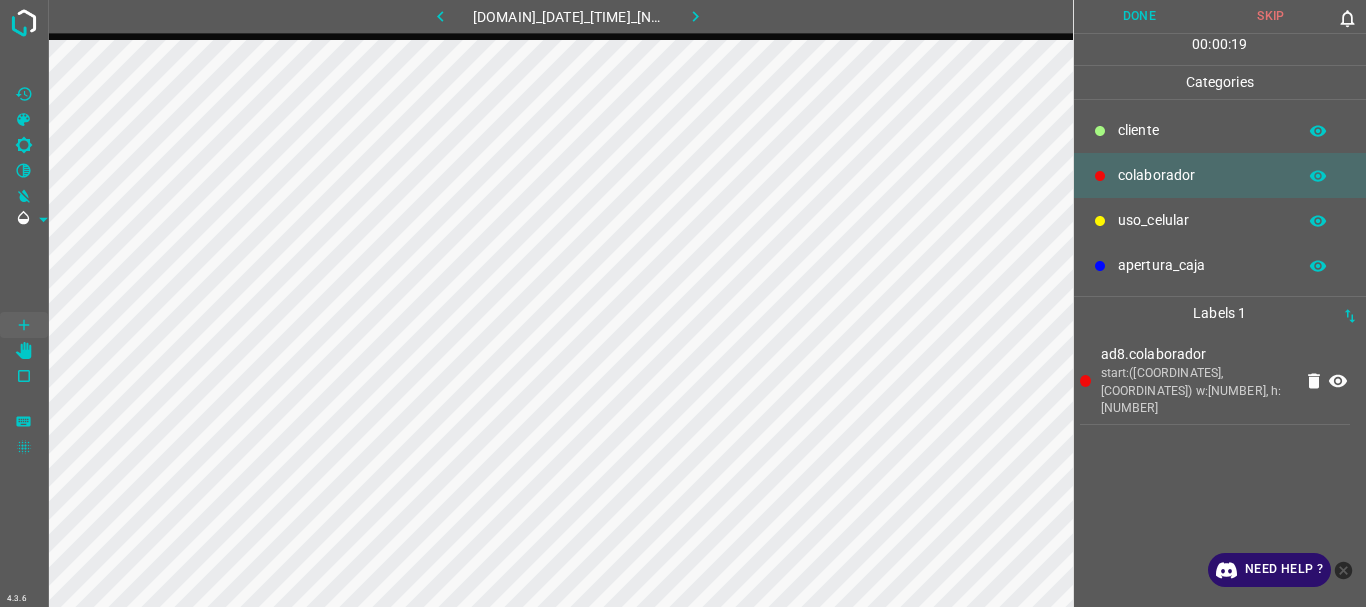 click on "​​cliente" at bounding box center [1202, 130] 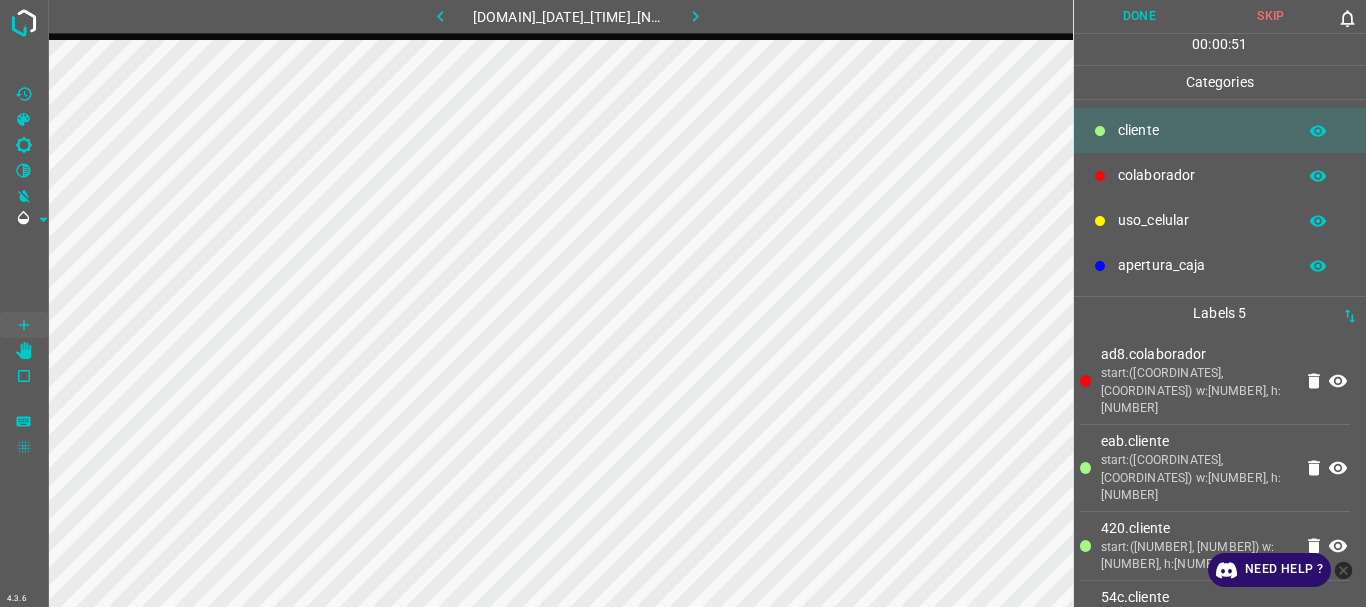 click on "uso_celular" at bounding box center (1202, 130) 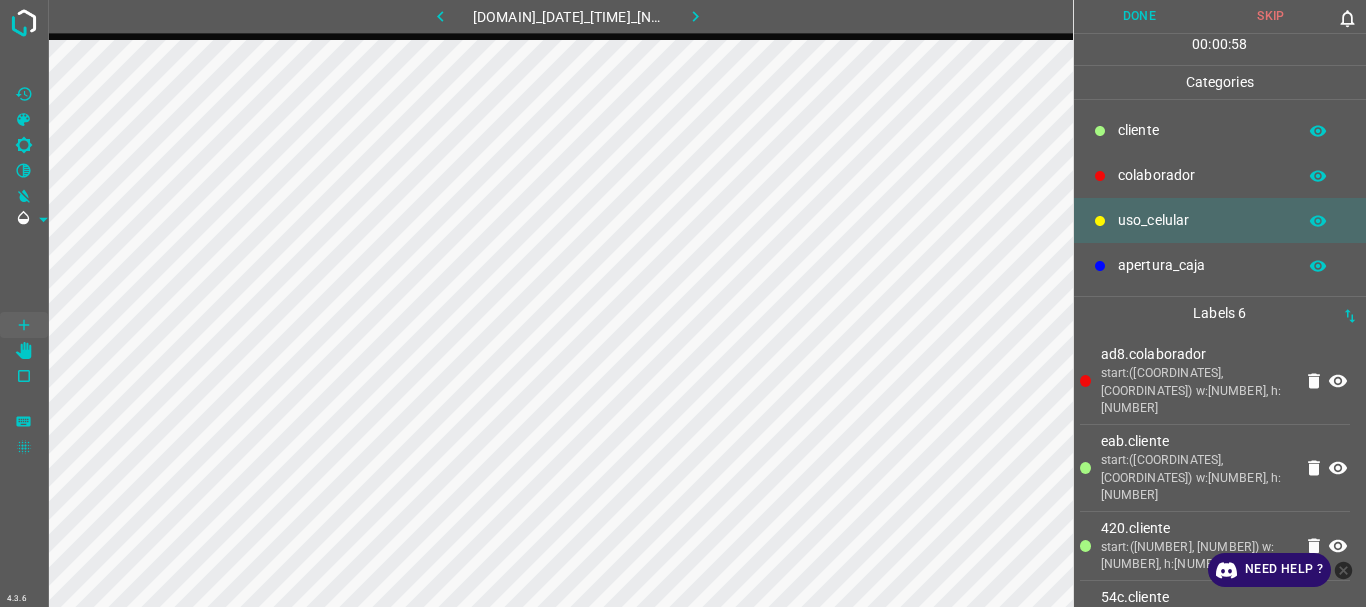 click on "​​cliente" at bounding box center [1202, 130] 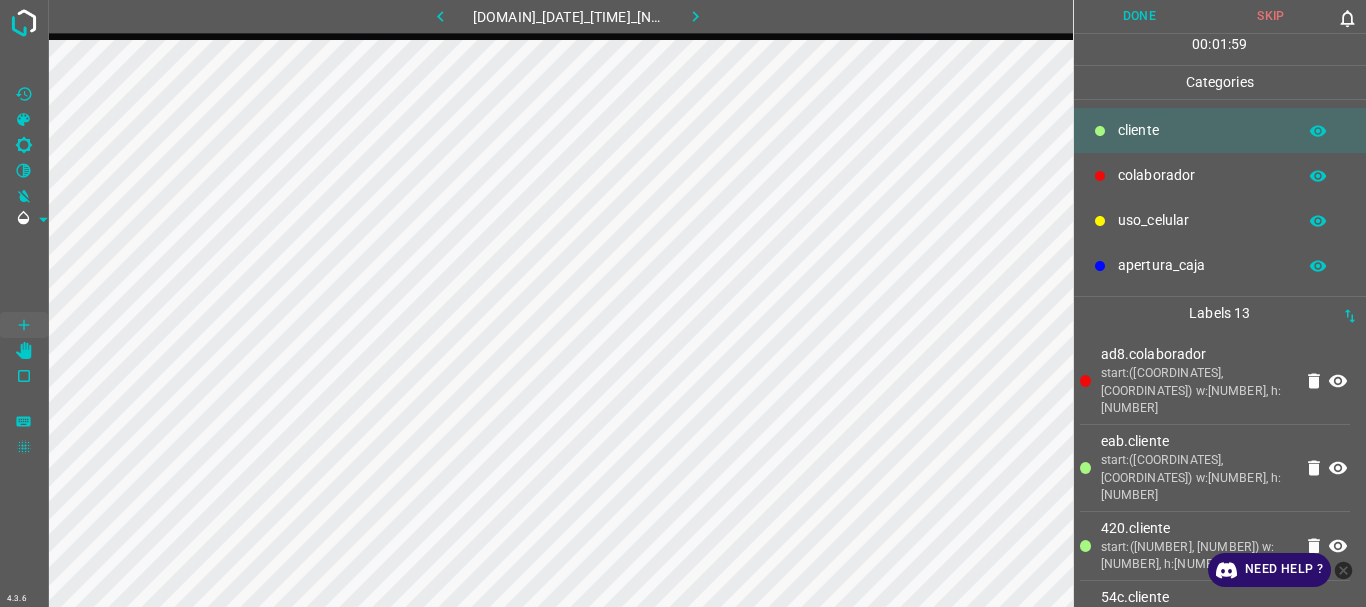 click on "uso_celular" at bounding box center [1202, 130] 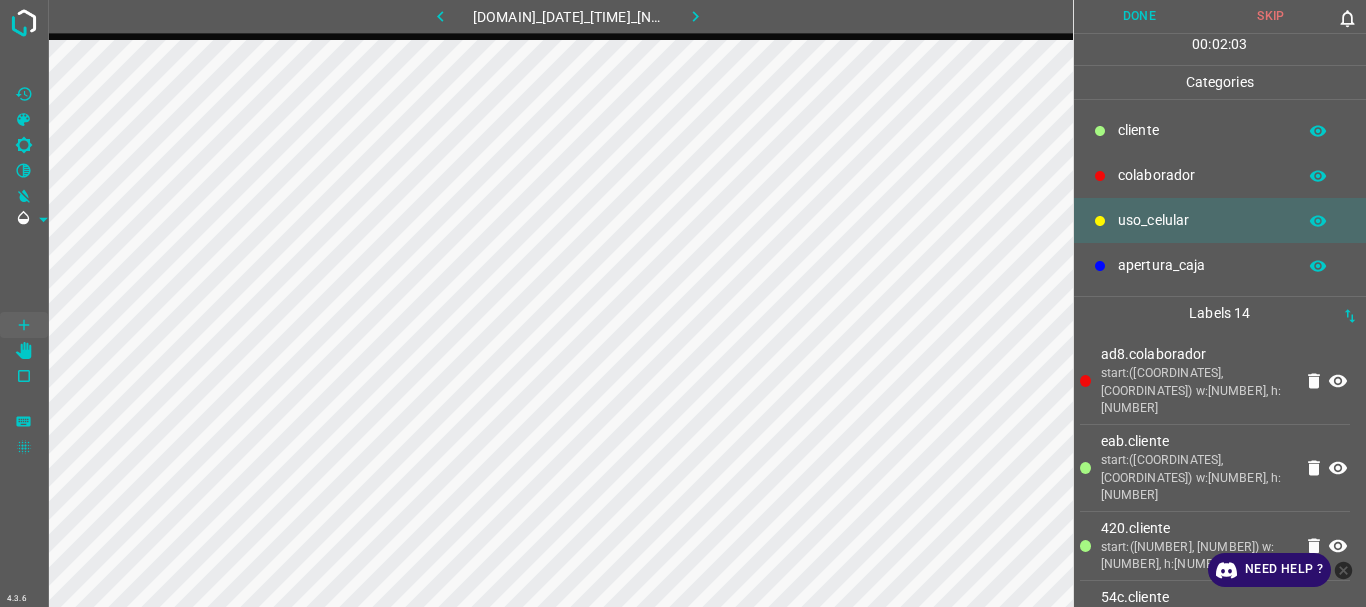 click on "​​cliente" at bounding box center (1202, 130) 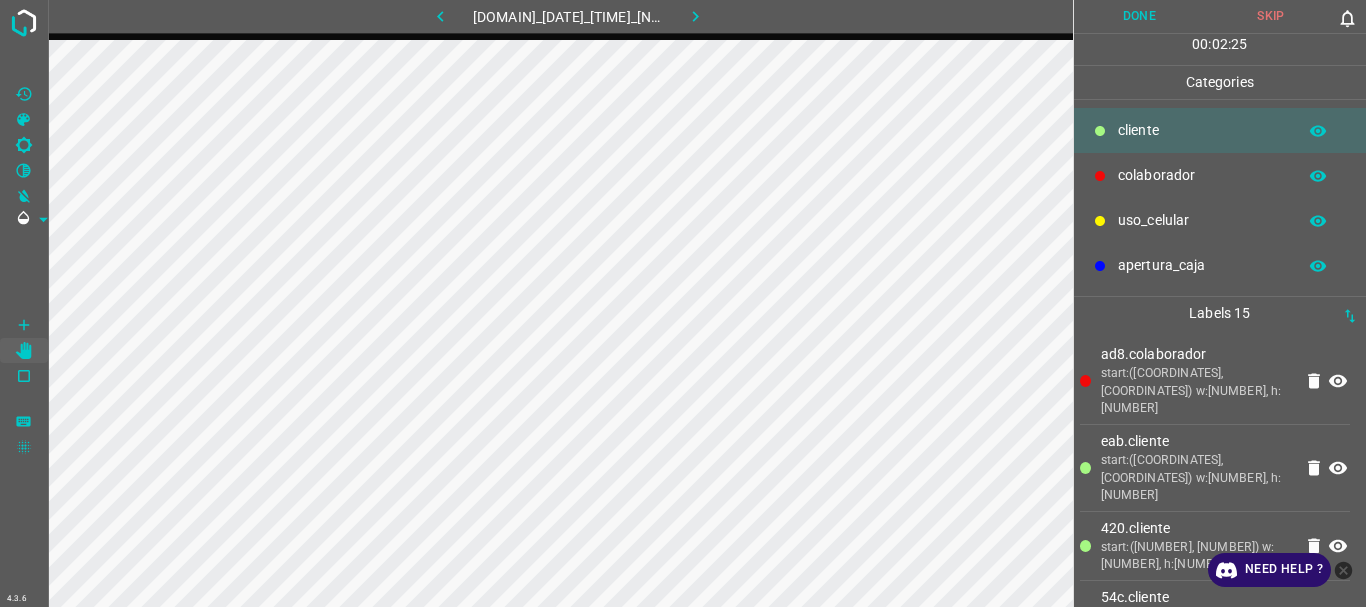 click on "Done" at bounding box center (1140, 16) 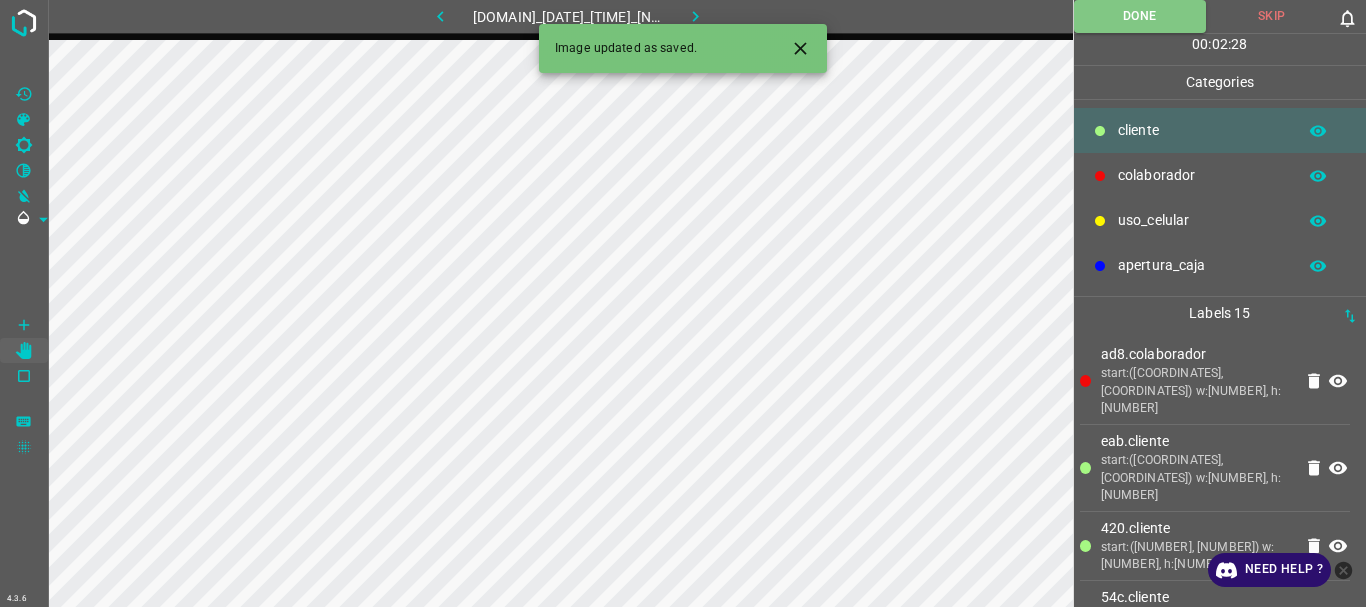 click at bounding box center (695, 16) 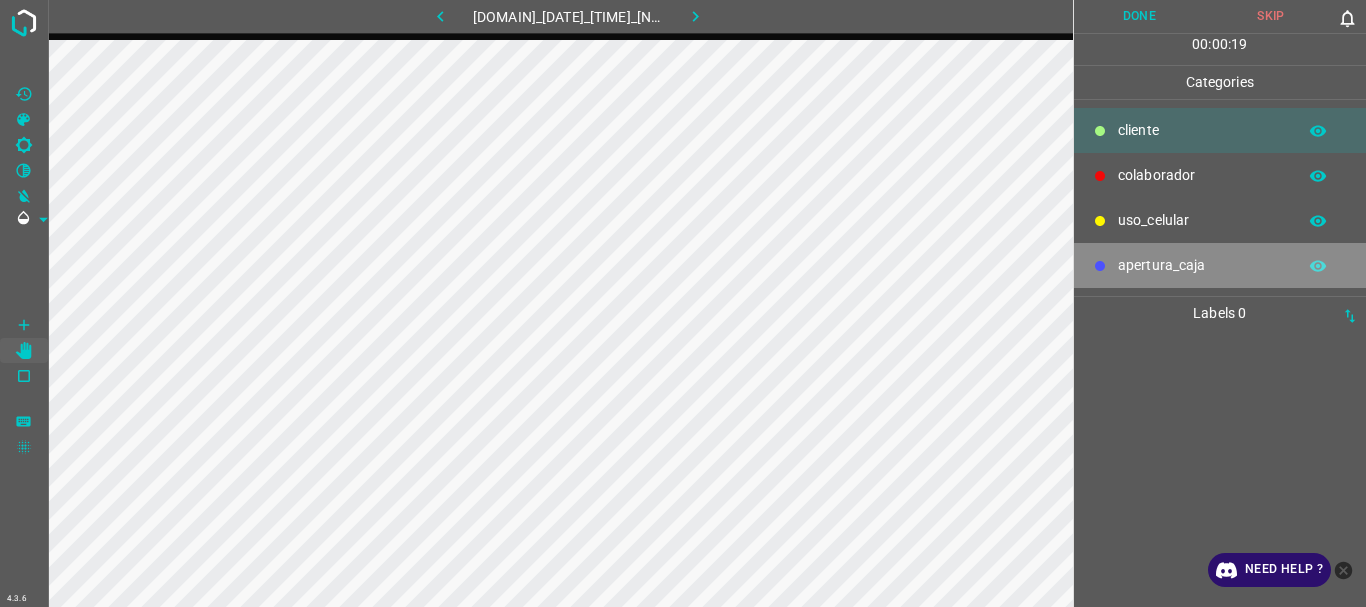 click on "apertura_caja" at bounding box center [1202, 130] 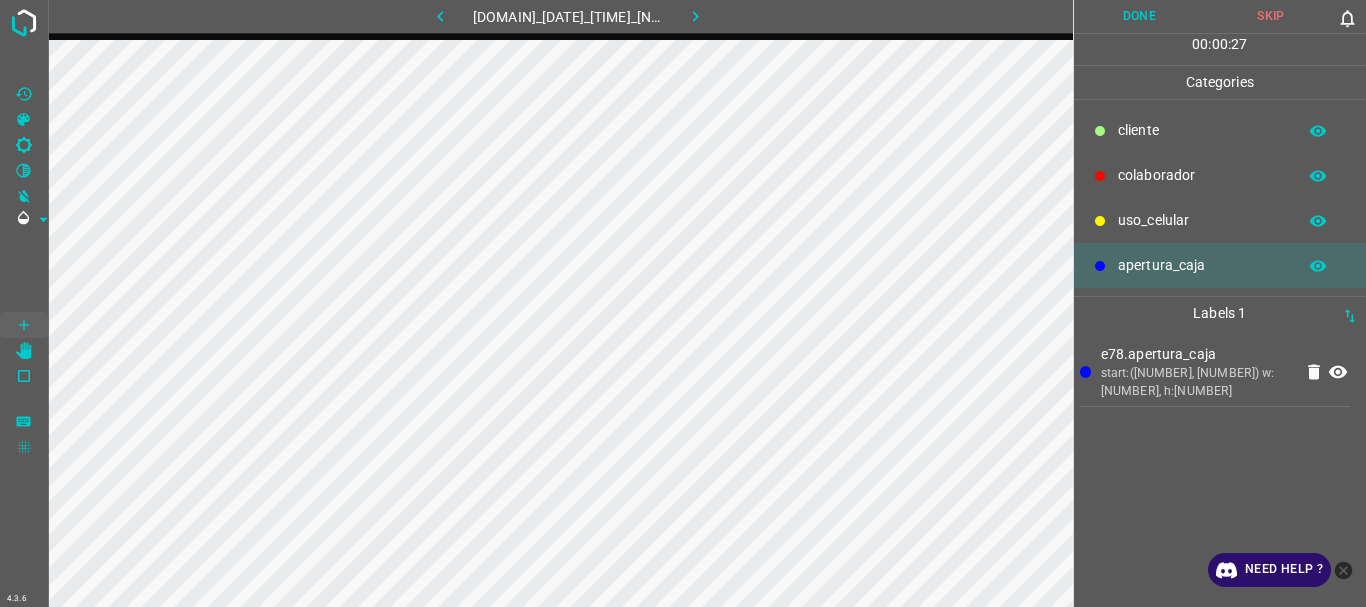 click on "colaborador" at bounding box center (1202, 130) 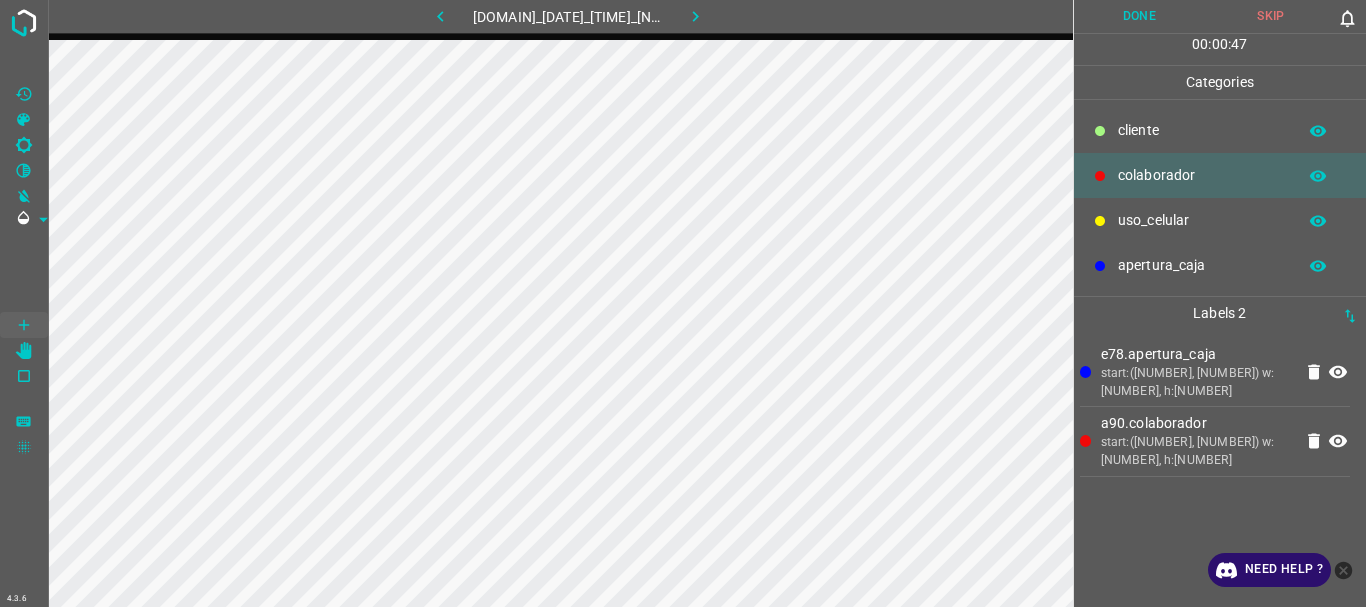 click on "​​cliente" at bounding box center [1202, 130] 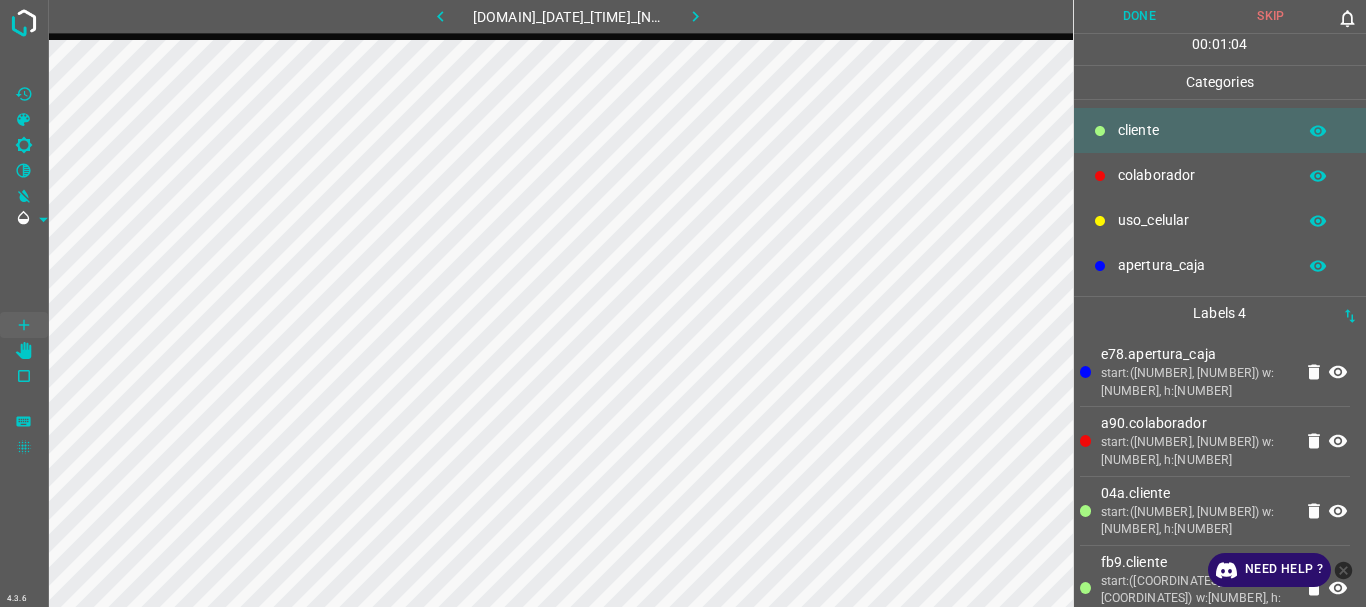 click on "uso_celular" at bounding box center (1202, 130) 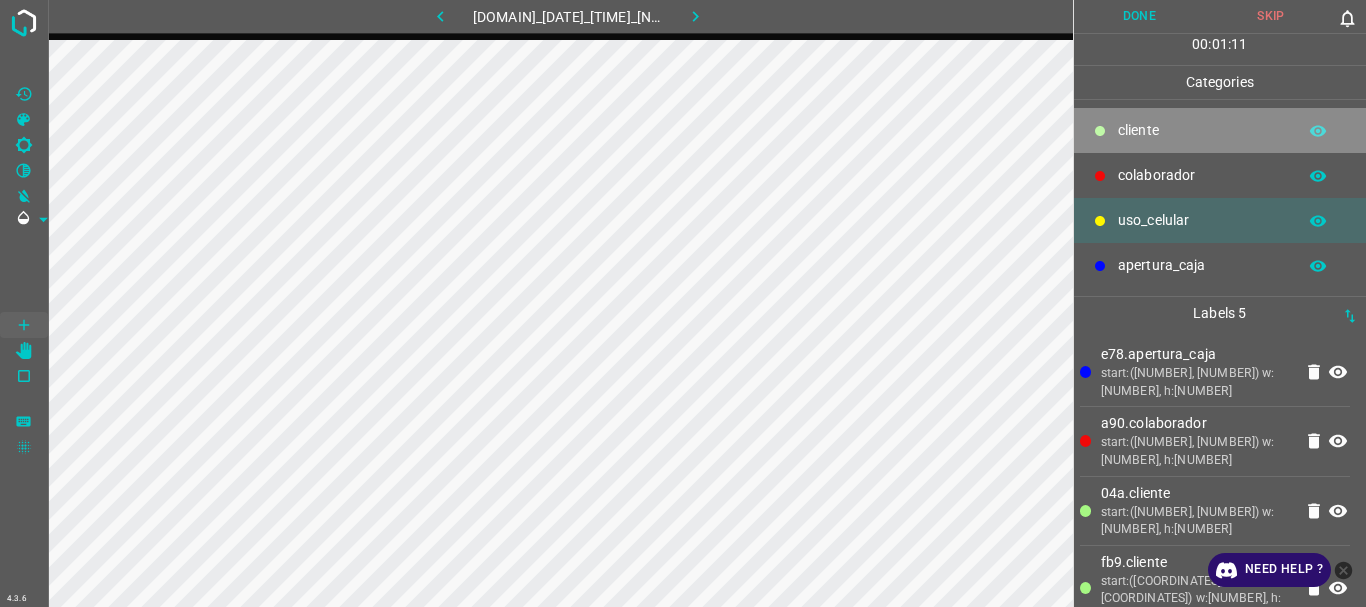 click on "​​cliente" at bounding box center (1202, 130) 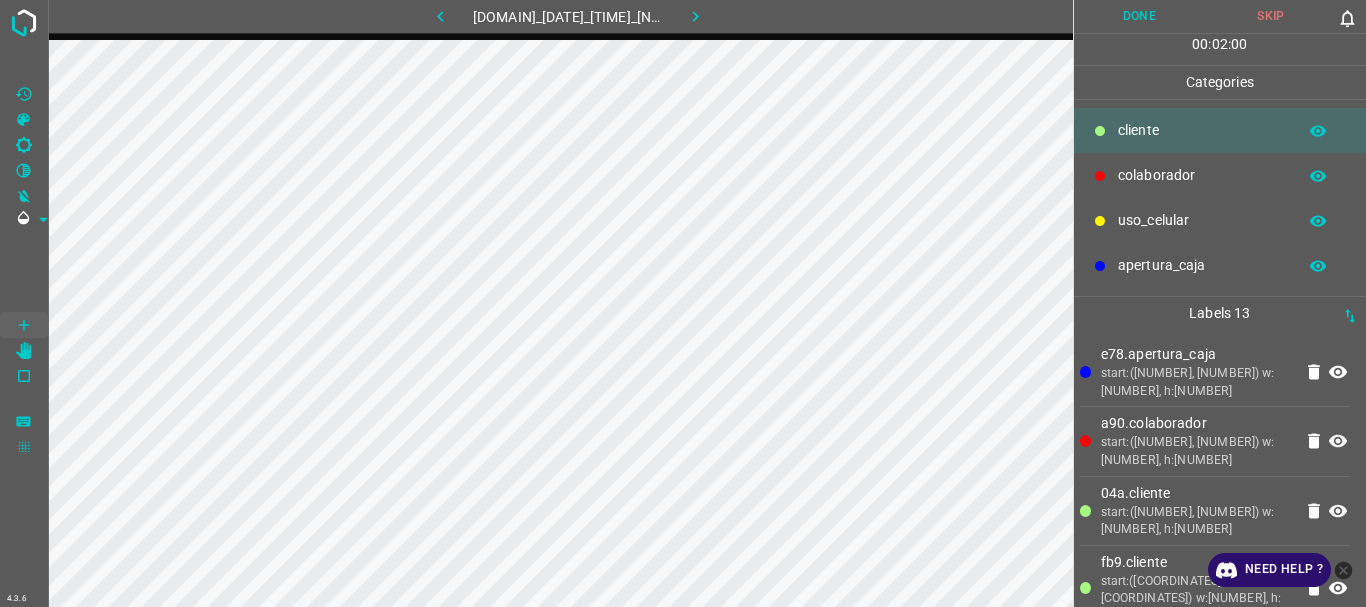 click on "Done" at bounding box center [1140, 16] 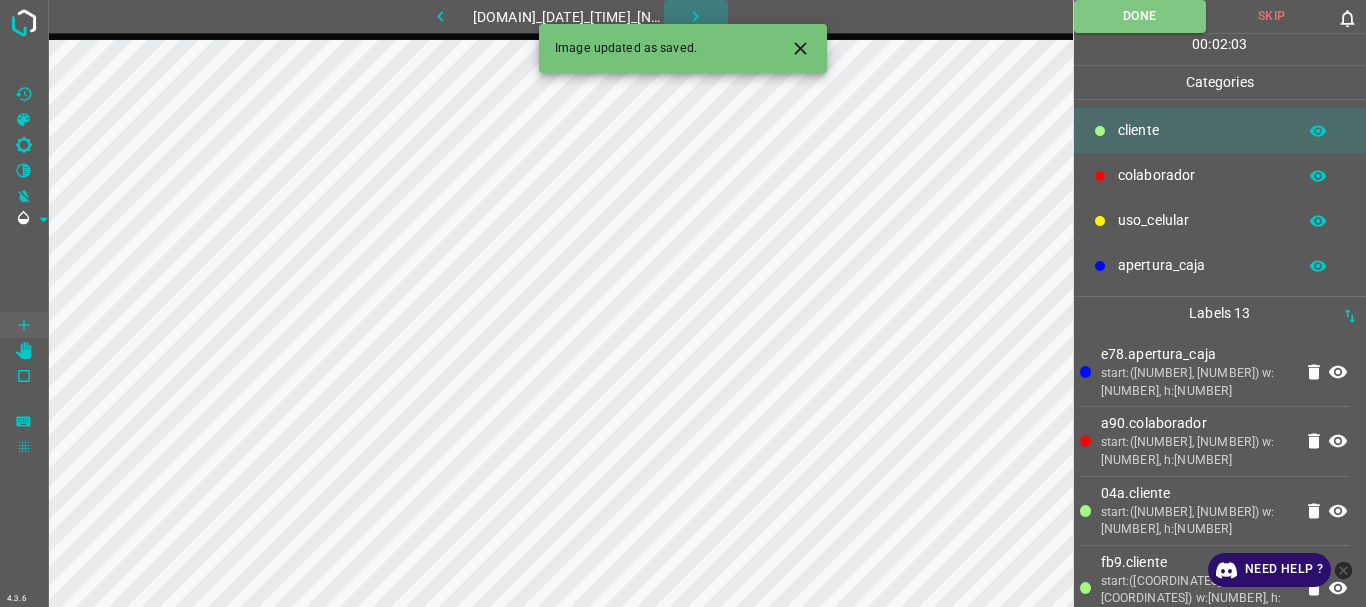 click at bounding box center [695, 16] 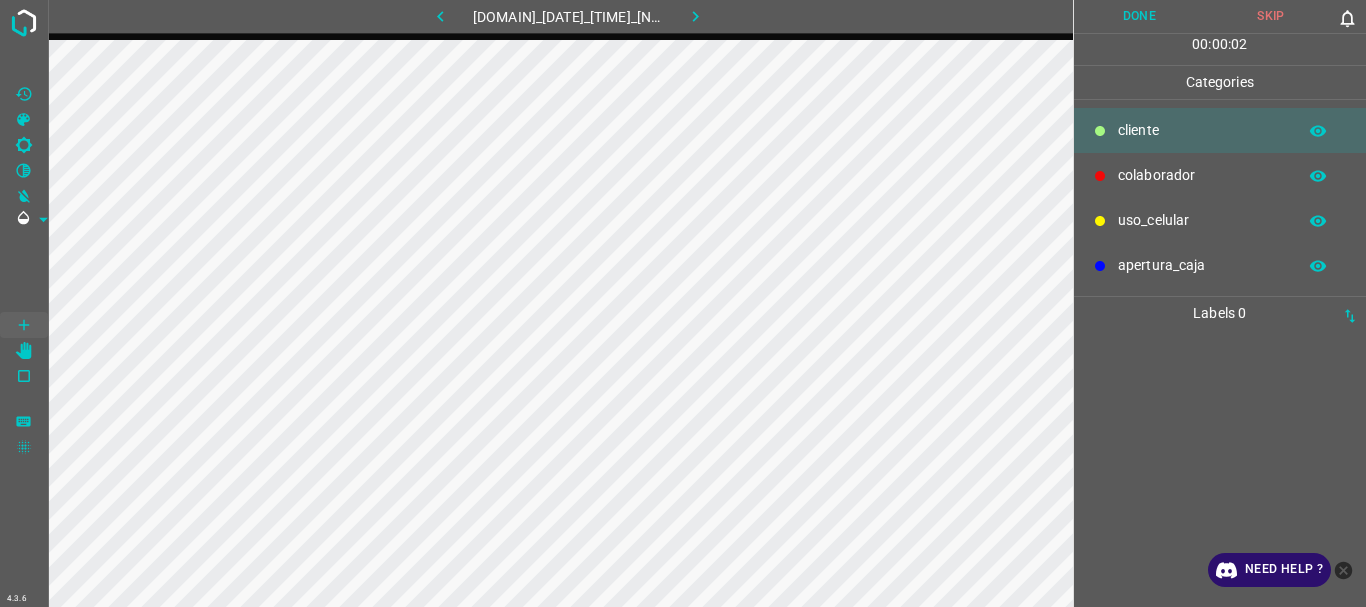 click on "colaborador" at bounding box center [1202, 130] 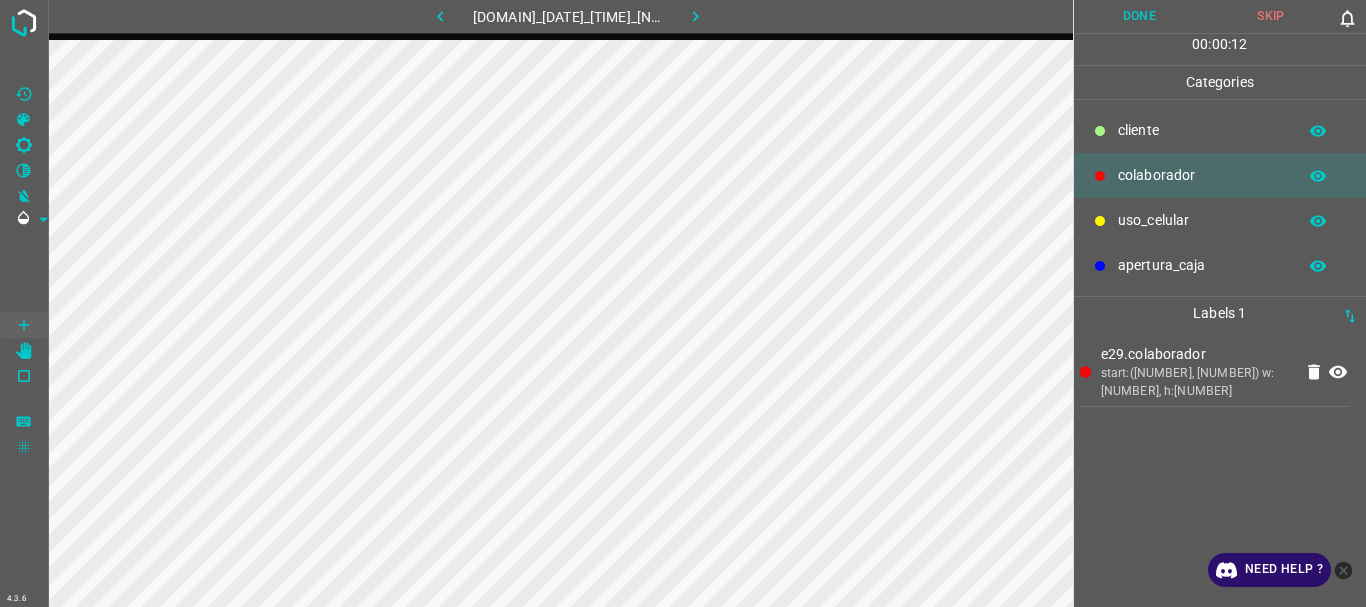 click on "​​cliente" at bounding box center (1220, 130) 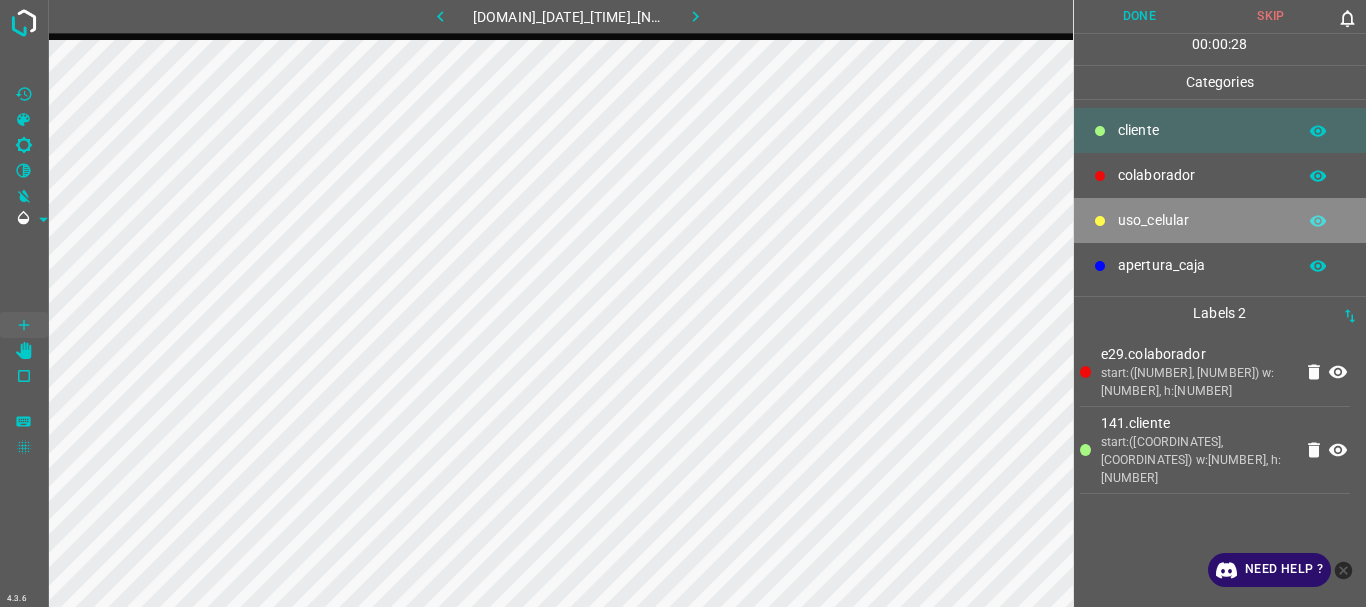 click on "uso_celular" at bounding box center (1202, 130) 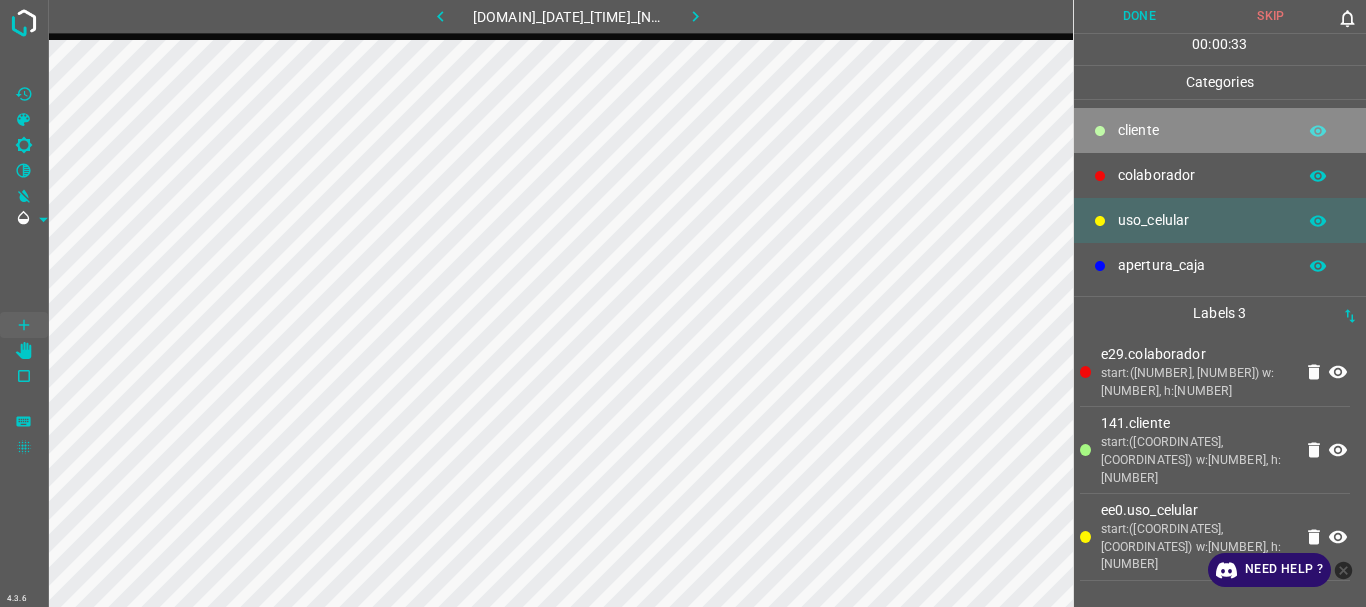 click on "​​cliente" at bounding box center (1220, 130) 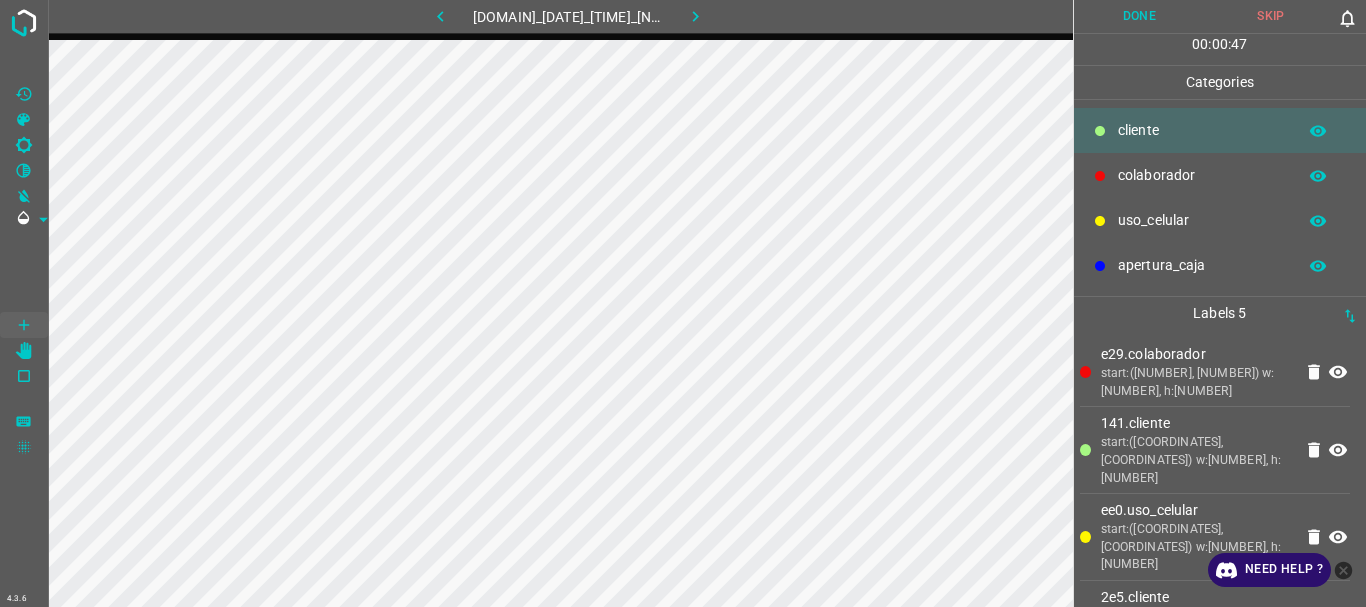 click on "uso_celular" at bounding box center (1202, 130) 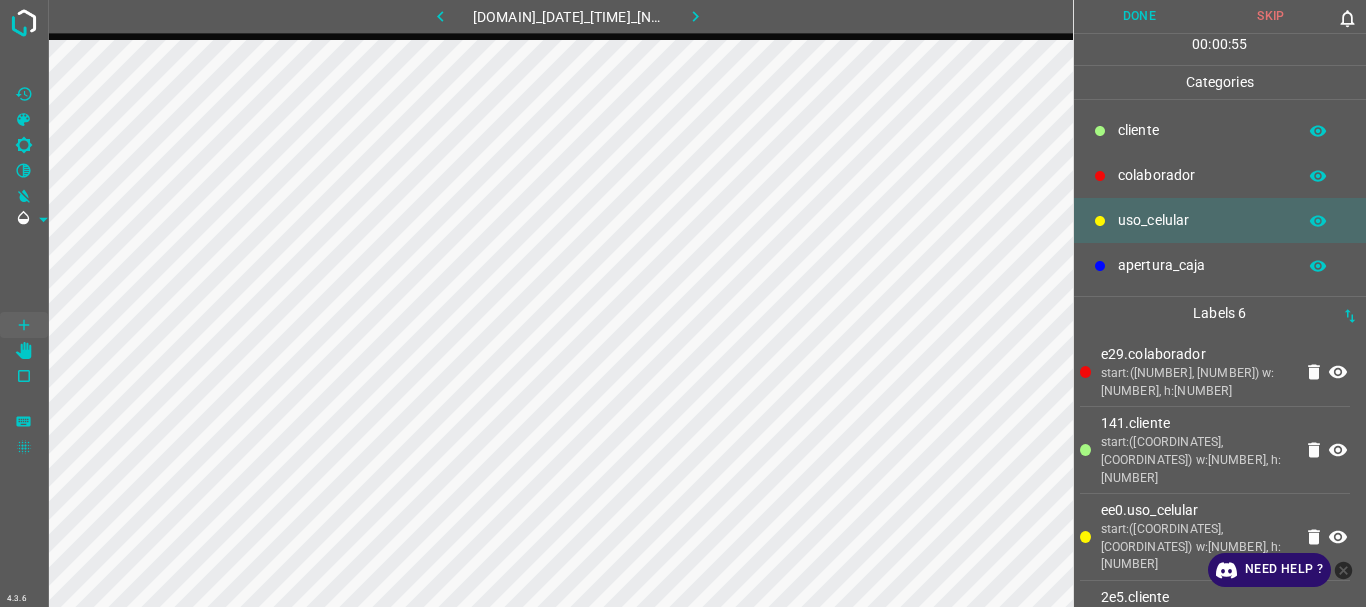 click on "​​cliente" at bounding box center [1202, 130] 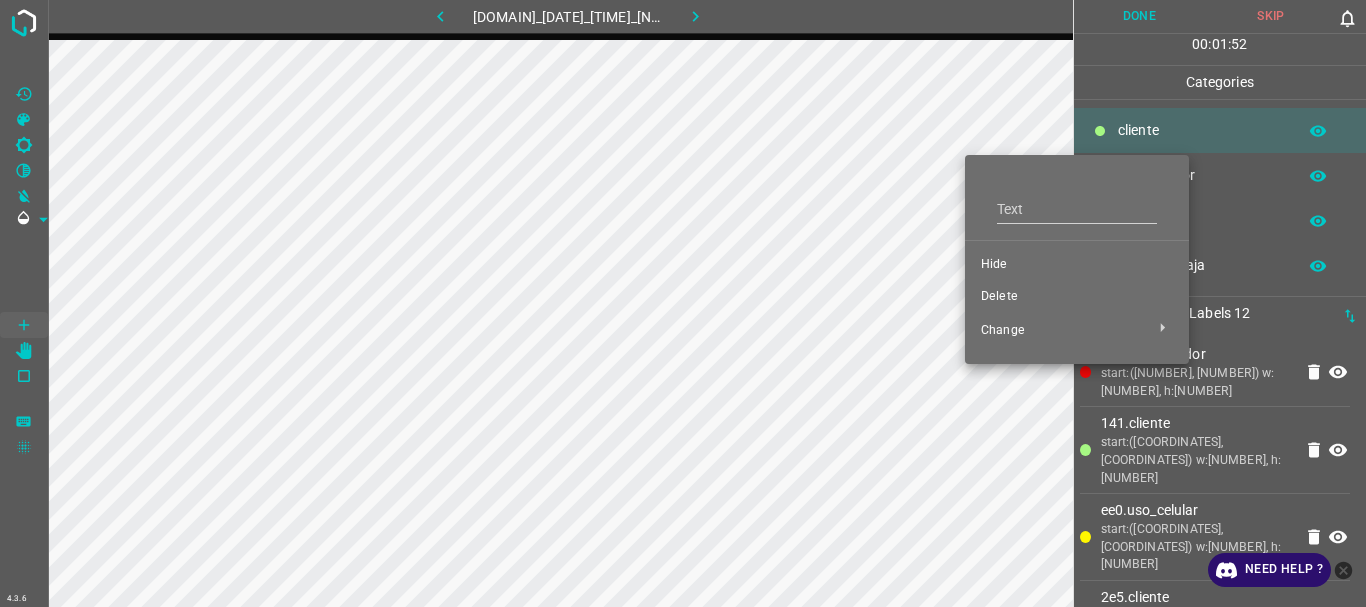 click on "Hide" at bounding box center [1077, 265] 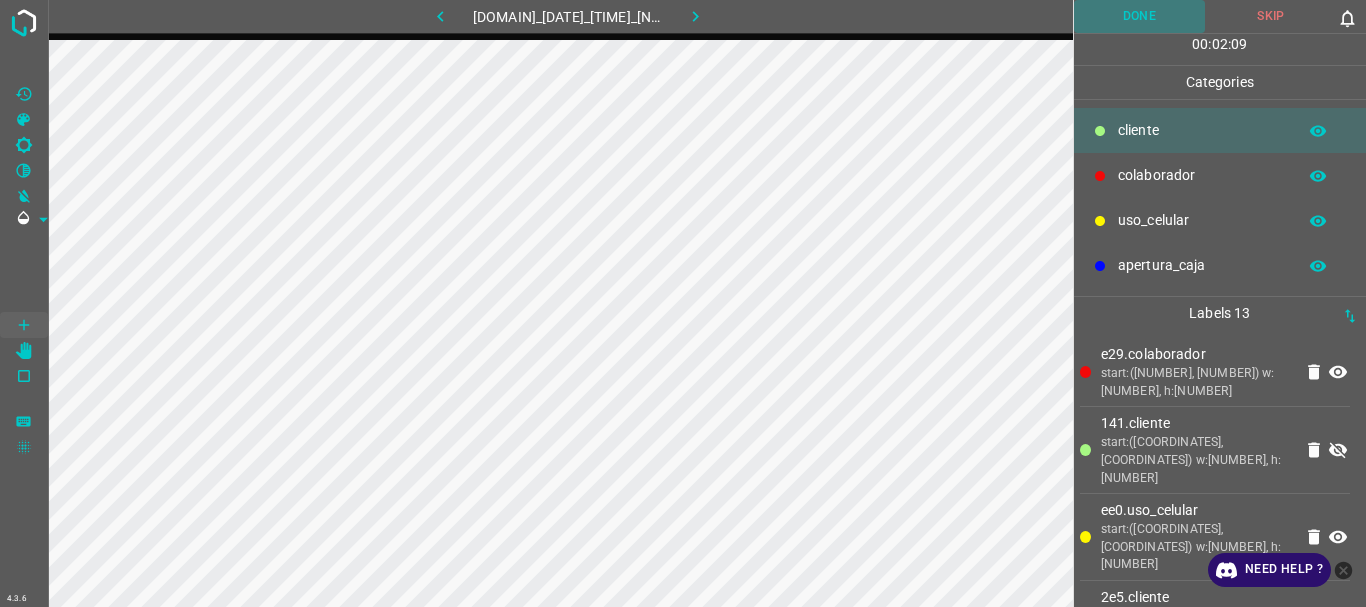 click on "Done" at bounding box center (1140, 16) 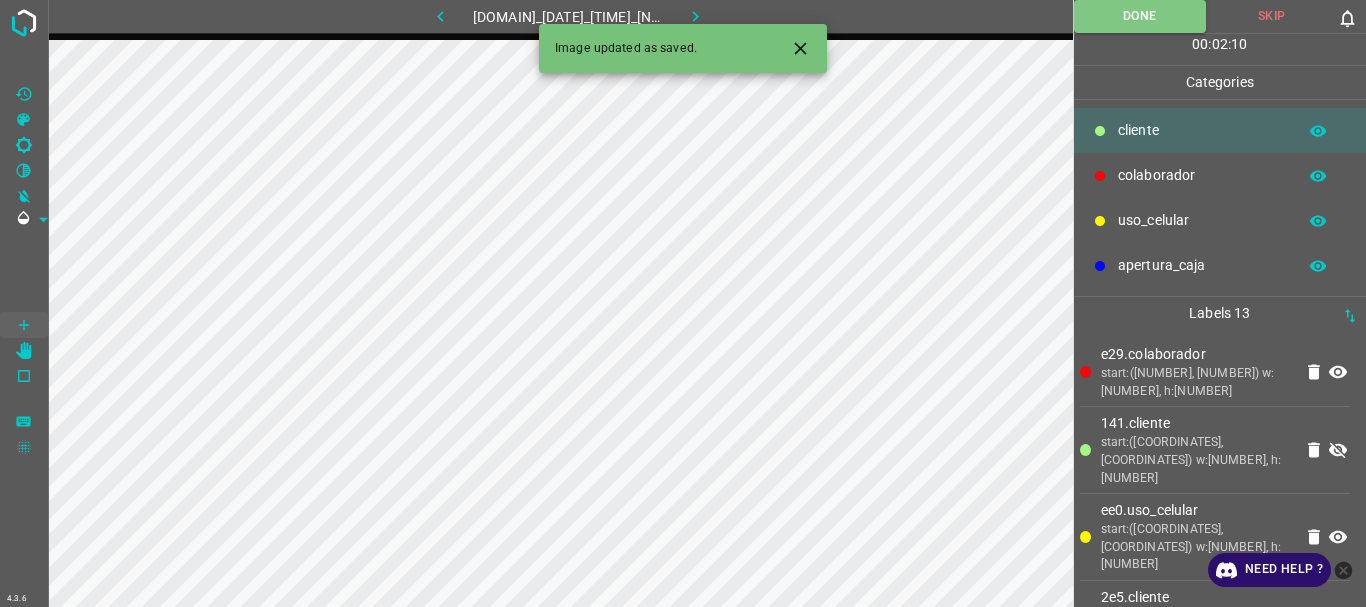 click at bounding box center [695, 16] 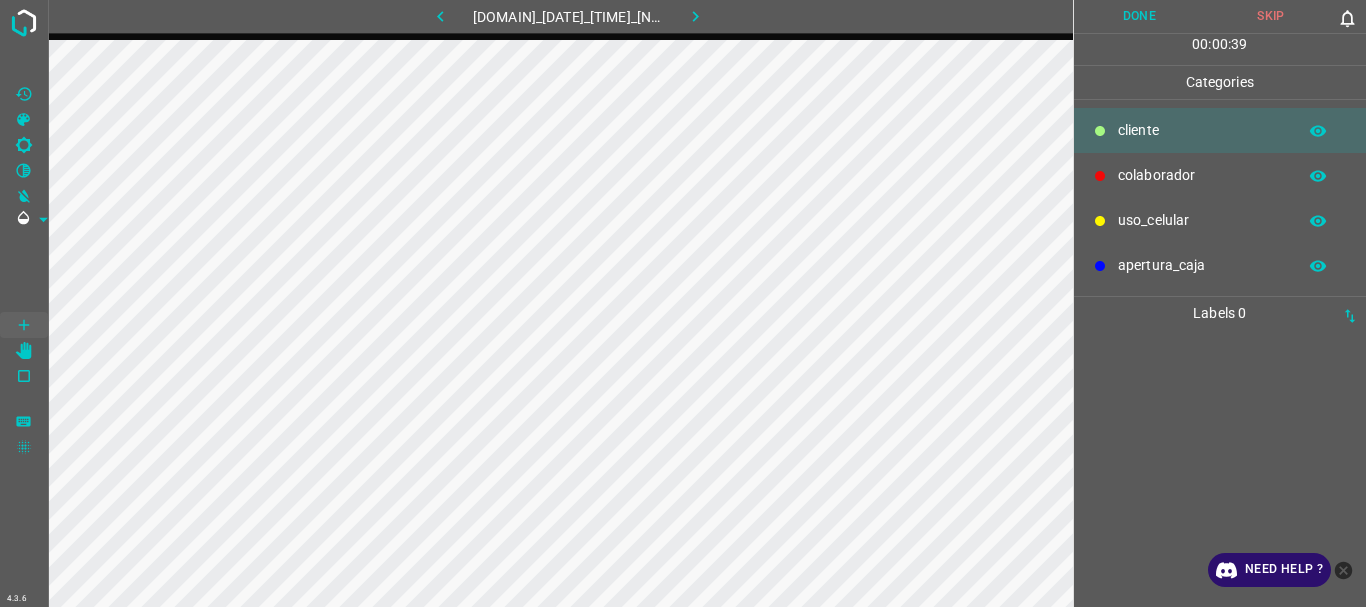 click on "colaborador" at bounding box center (1202, 130) 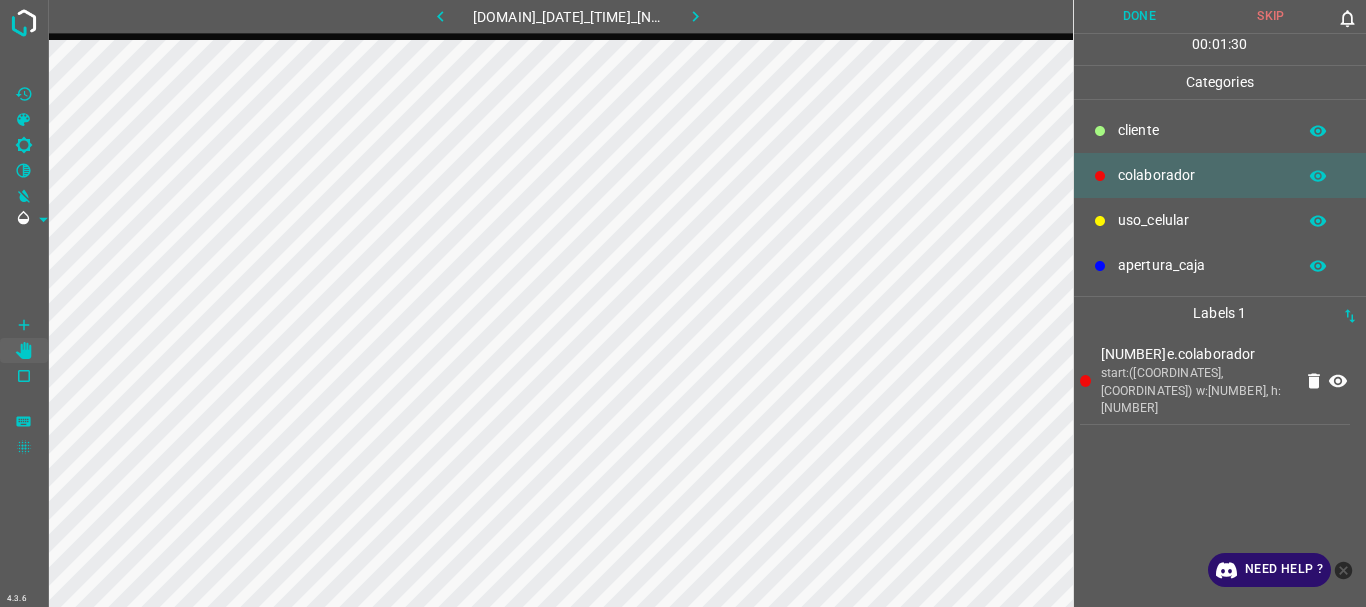 click on "​​cliente" at bounding box center (1202, 130) 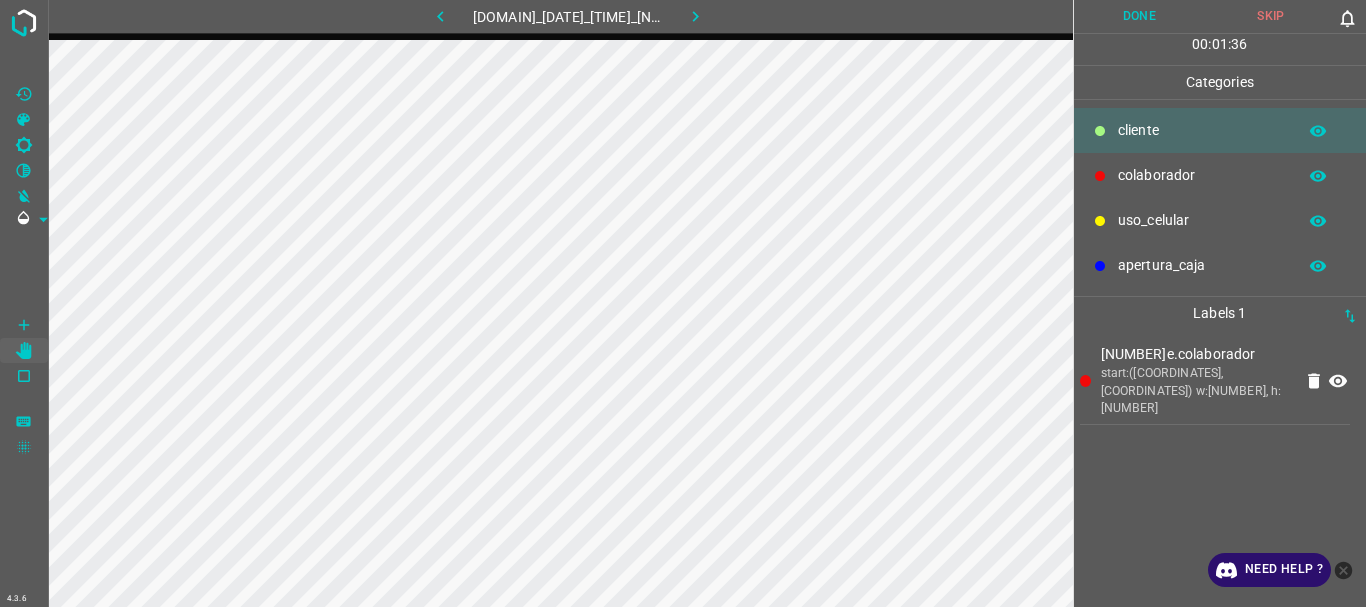 click at bounding box center (24, 325) 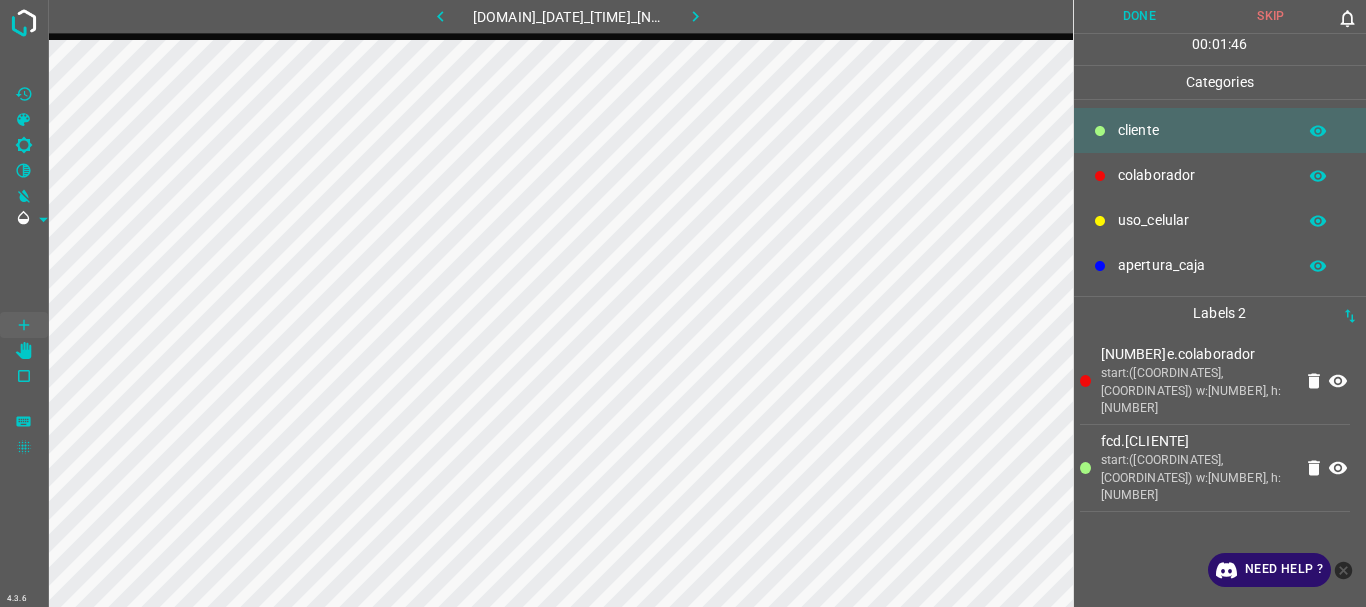 click on "uso_celular" at bounding box center (1220, 220) 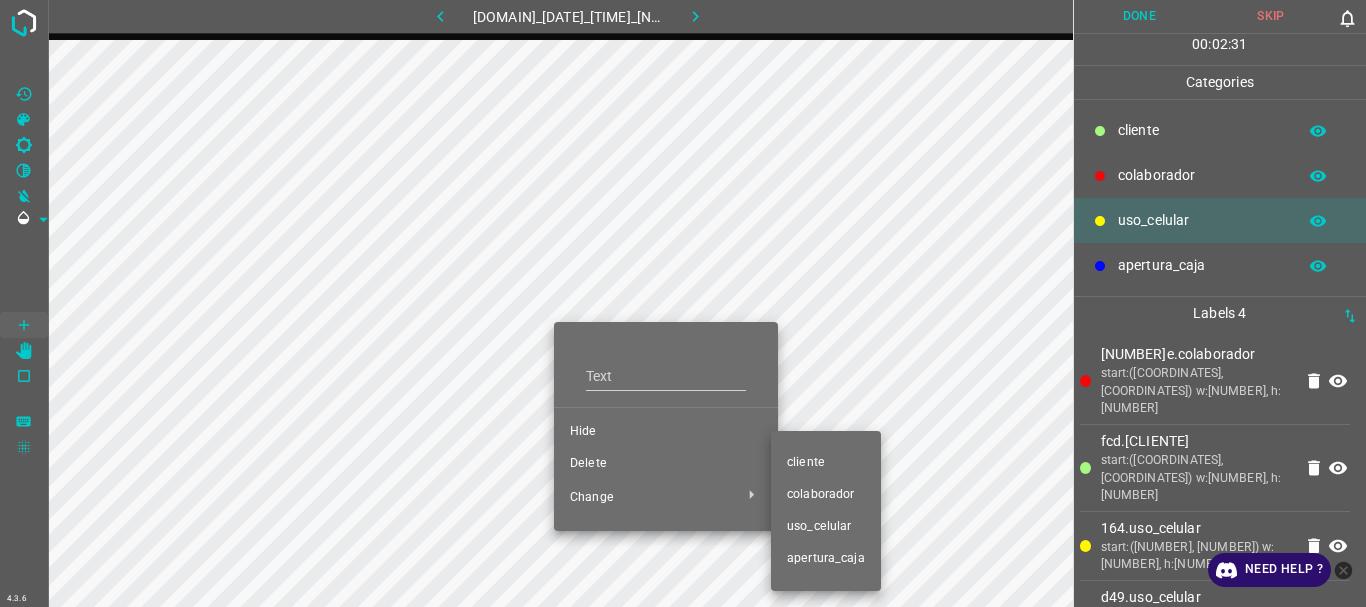 click on "​​cliente" at bounding box center (666, 432) 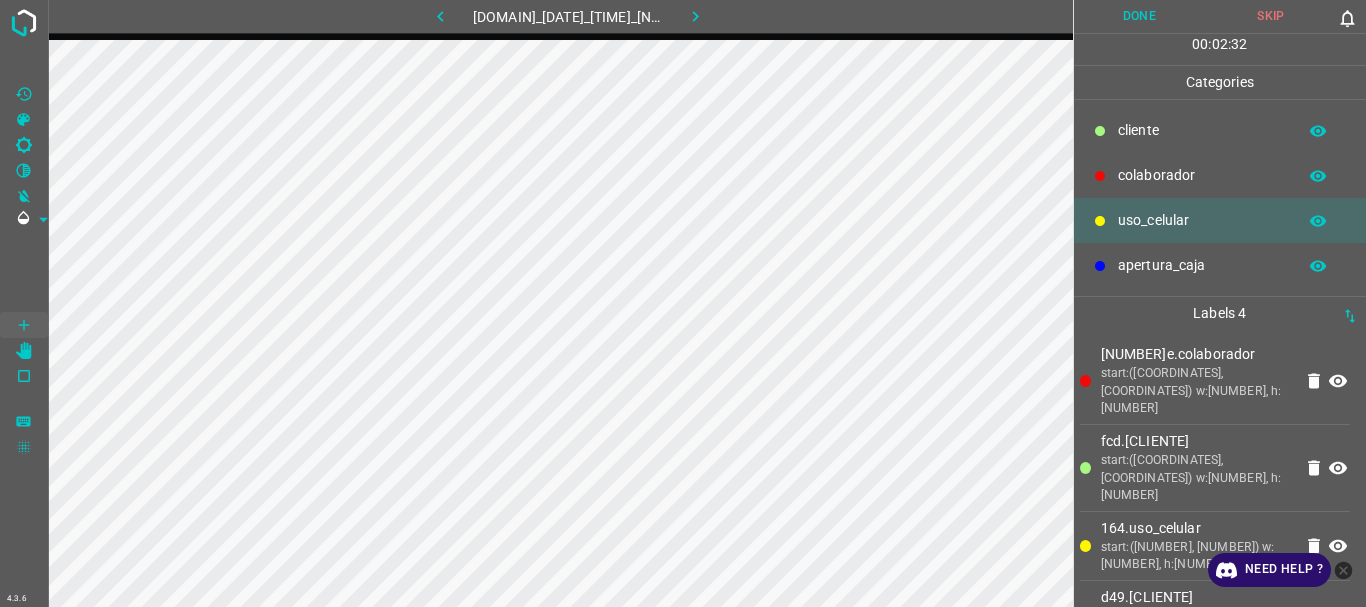 click on "​​cliente" at bounding box center [1202, 130] 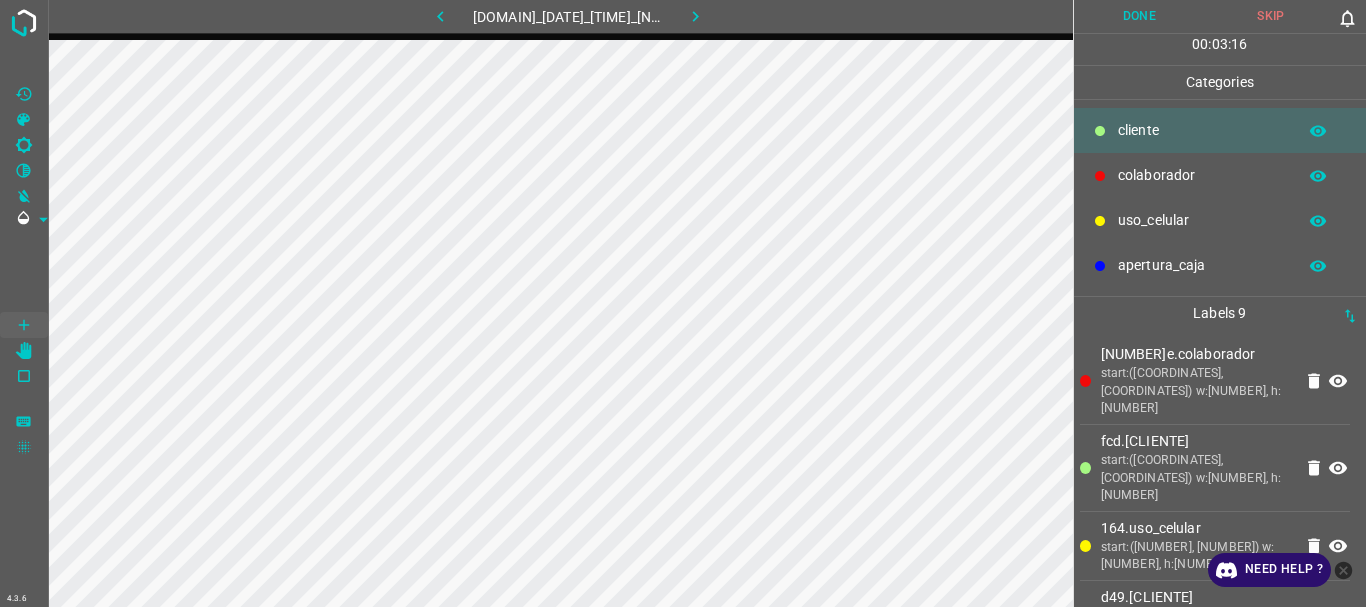 click on "uso_celular" at bounding box center [1202, 130] 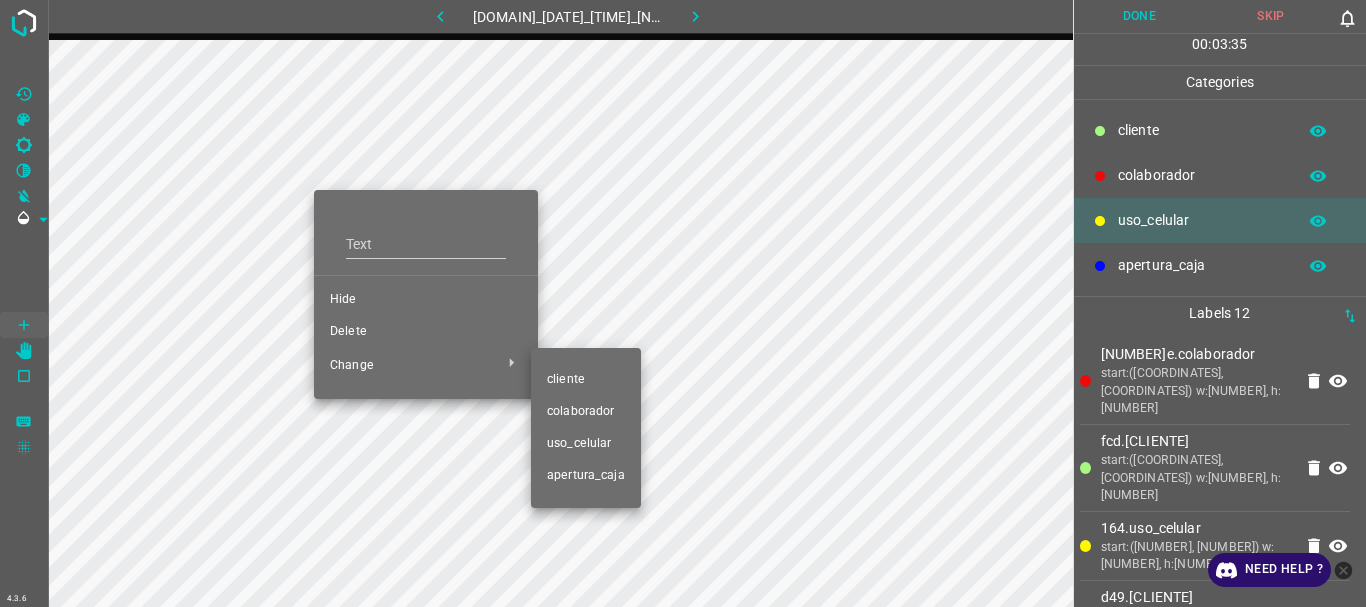 click on "​​cliente" at bounding box center (426, 236) 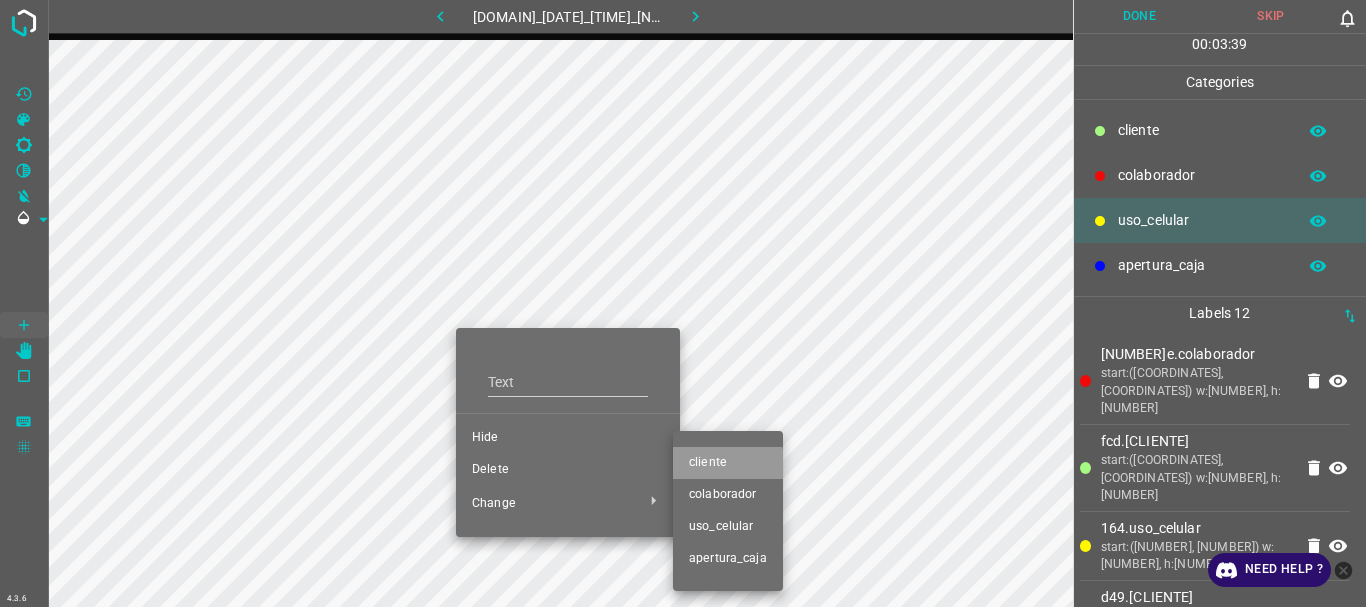 click on "​​cliente" at bounding box center [568, 438] 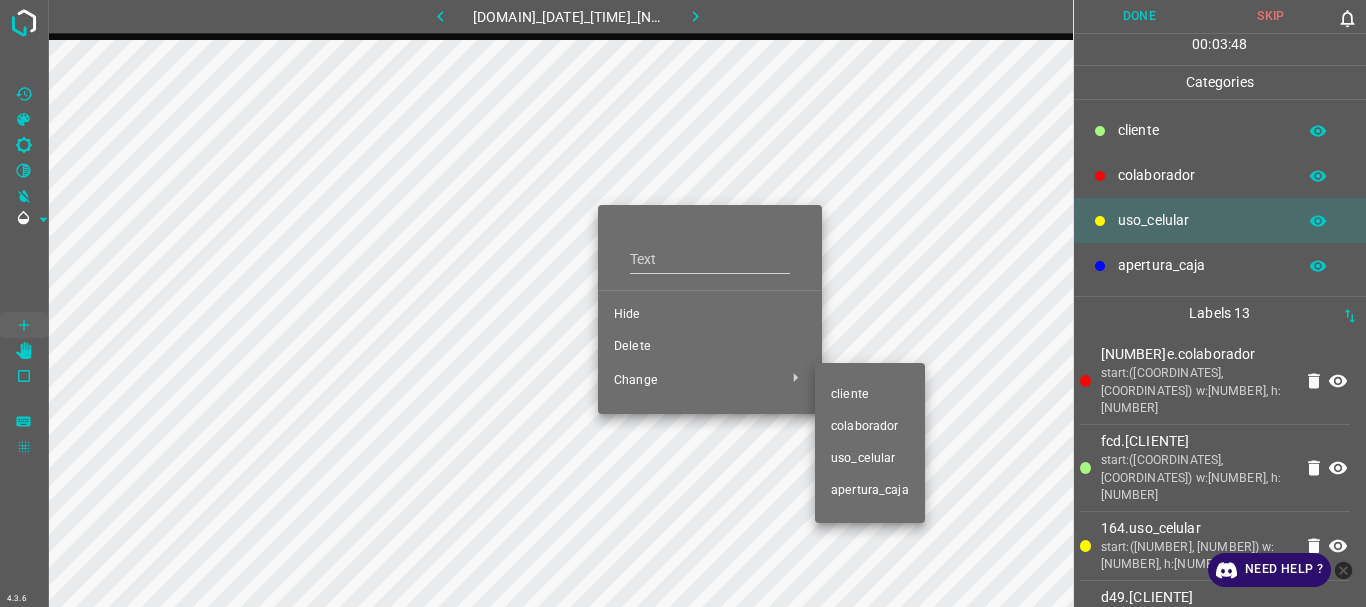 click on "​​cliente" at bounding box center (710, 315) 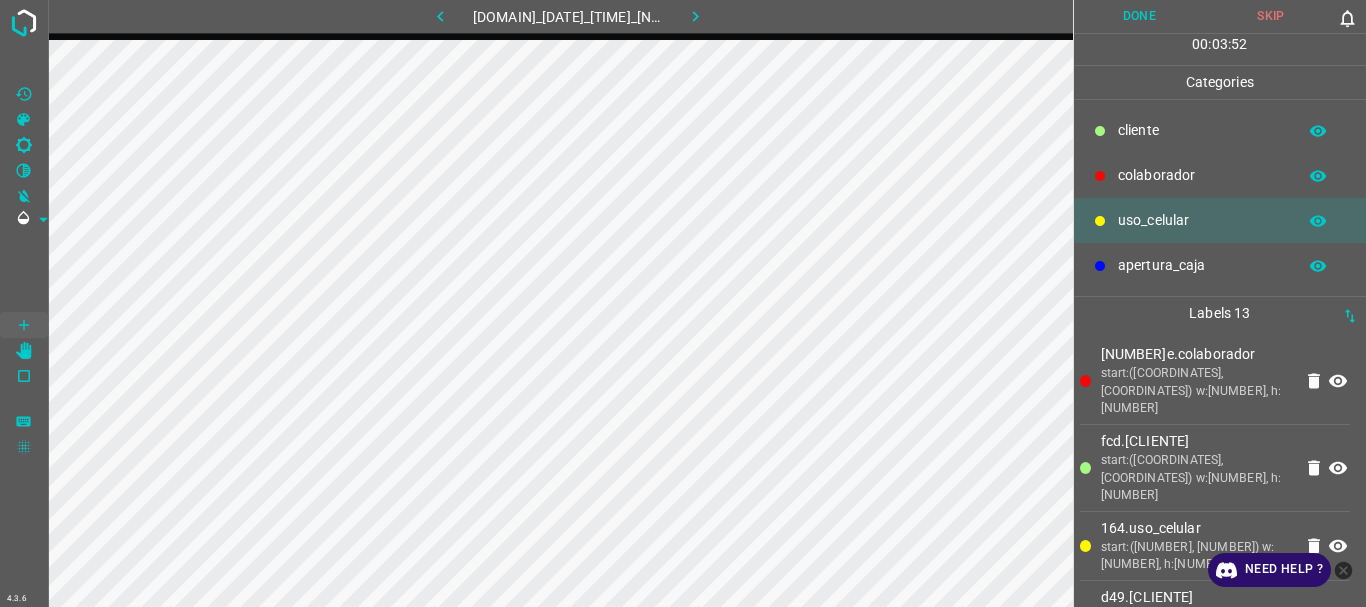 click on "Done" at bounding box center [1140, 16] 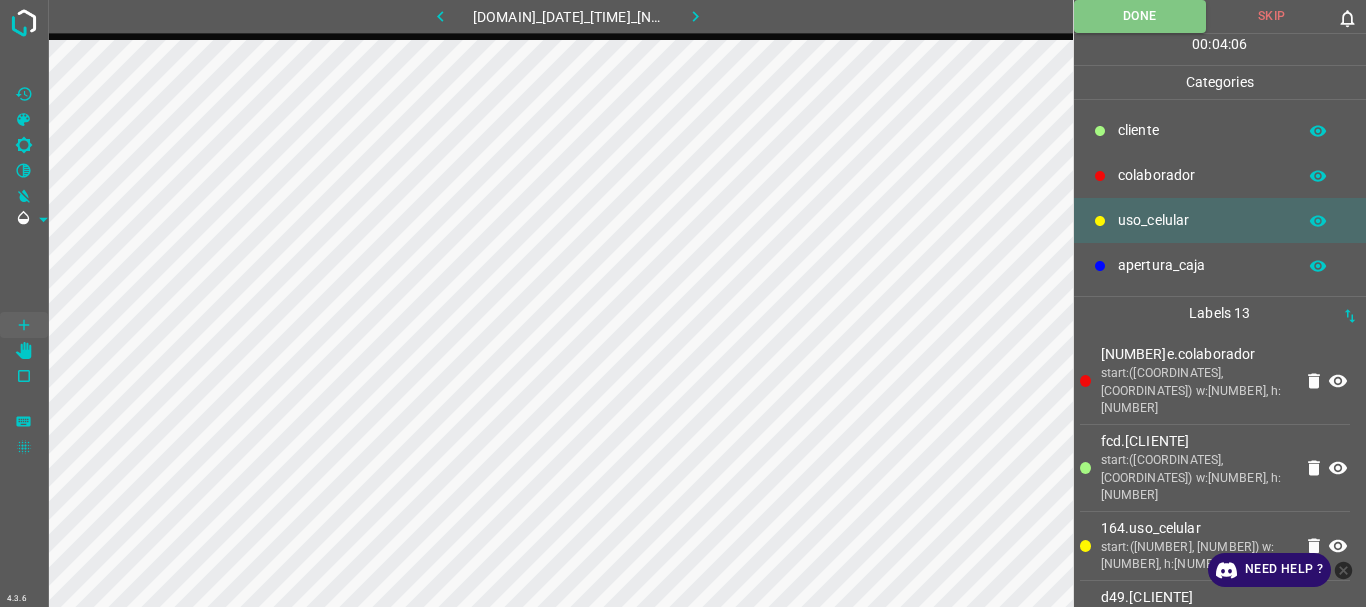 click on "colaborador" at bounding box center [1202, 130] 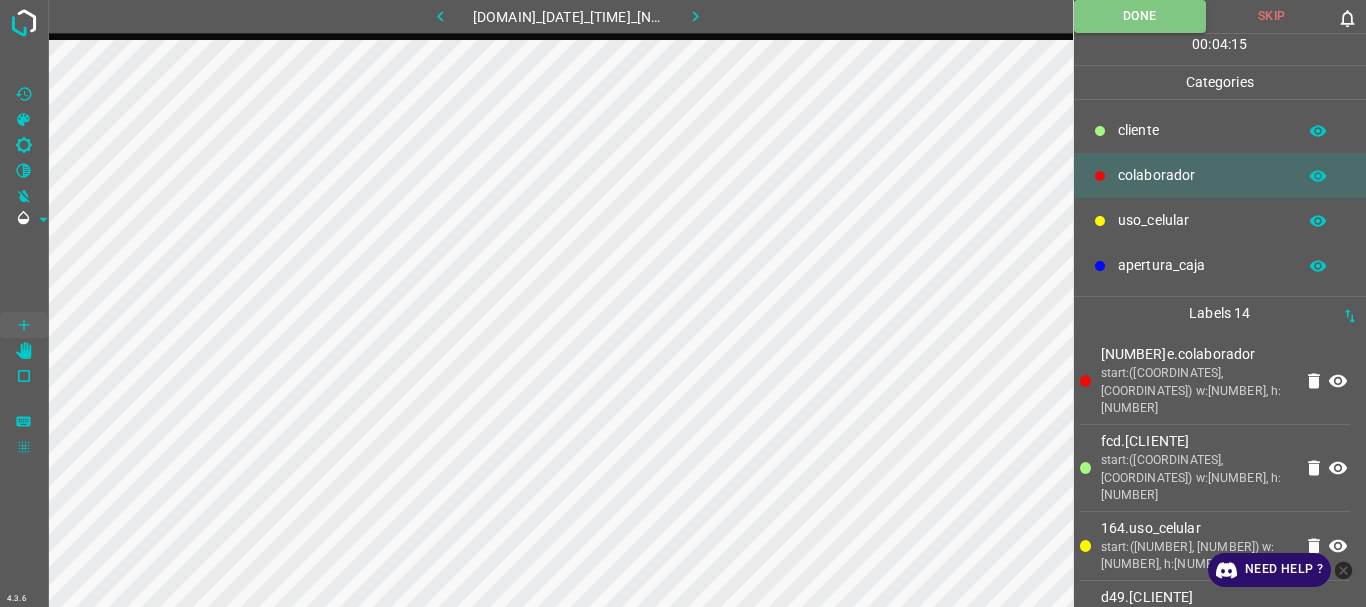 click at bounding box center (440, 16) 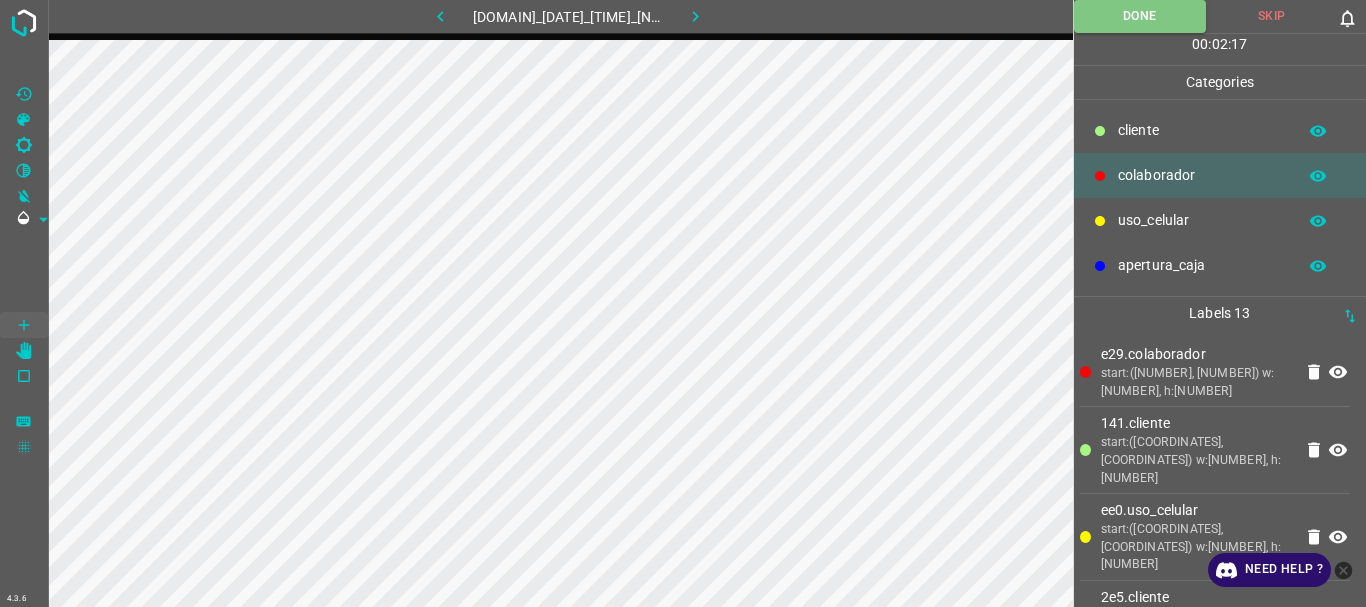 click at bounding box center (695, 16) 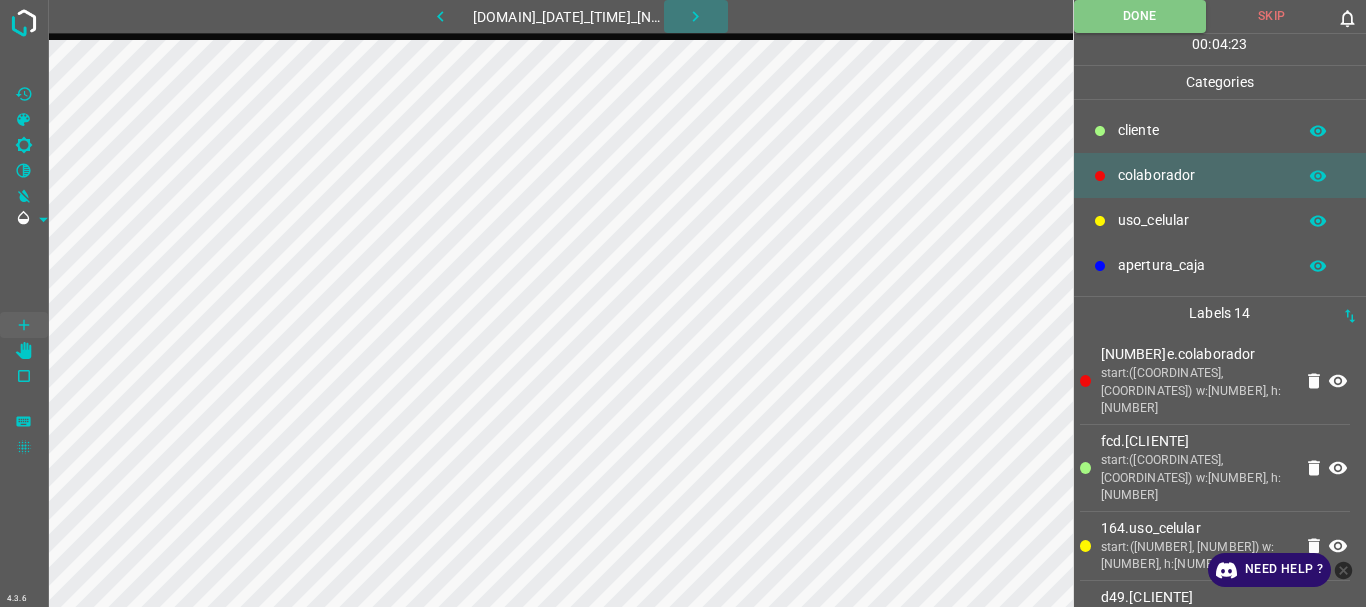 click at bounding box center (695, 16) 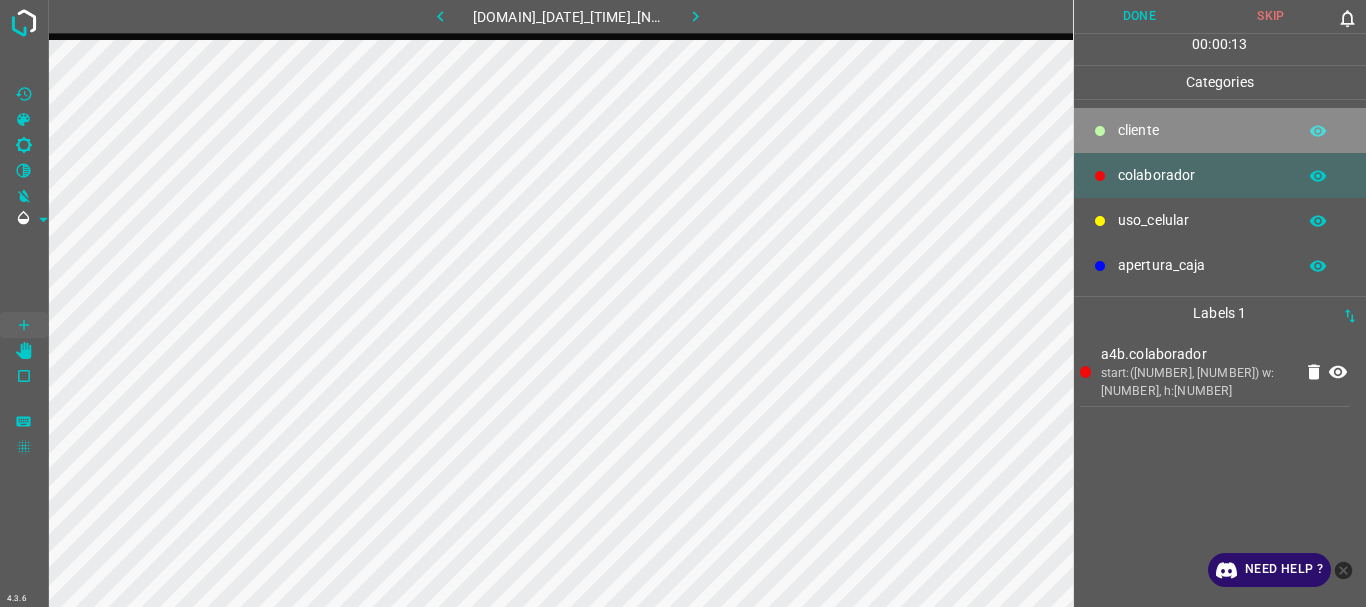 click on "​​cliente" at bounding box center [1202, 130] 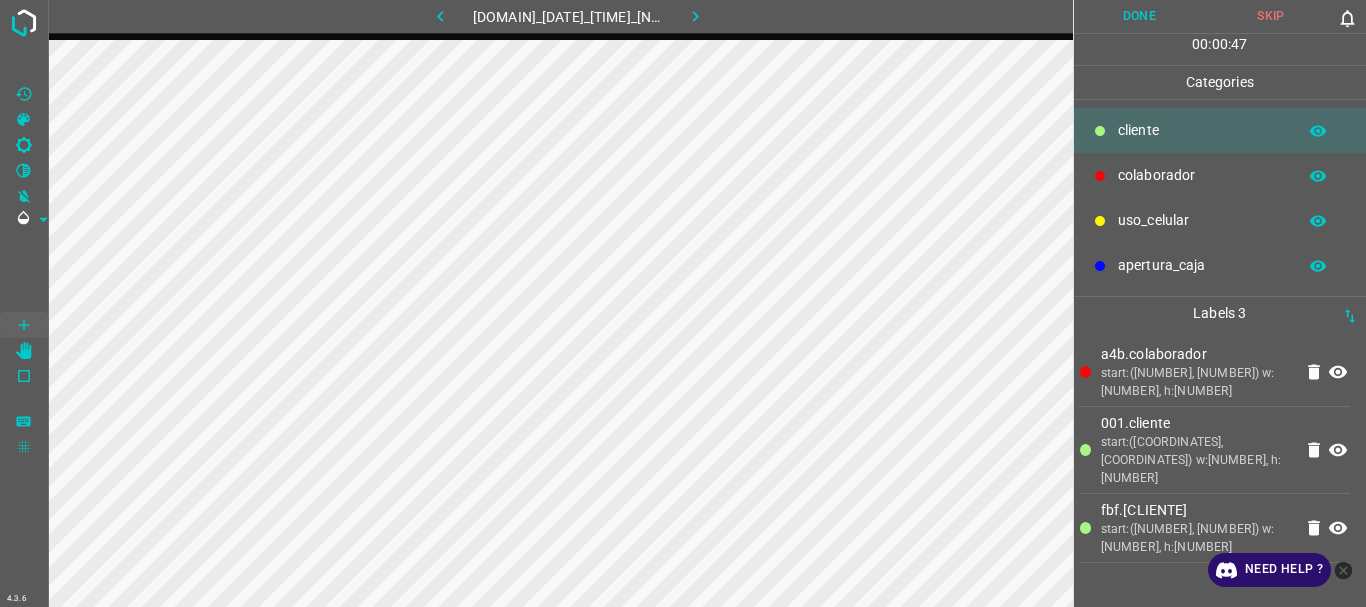 click on "uso_celular" at bounding box center [1202, 130] 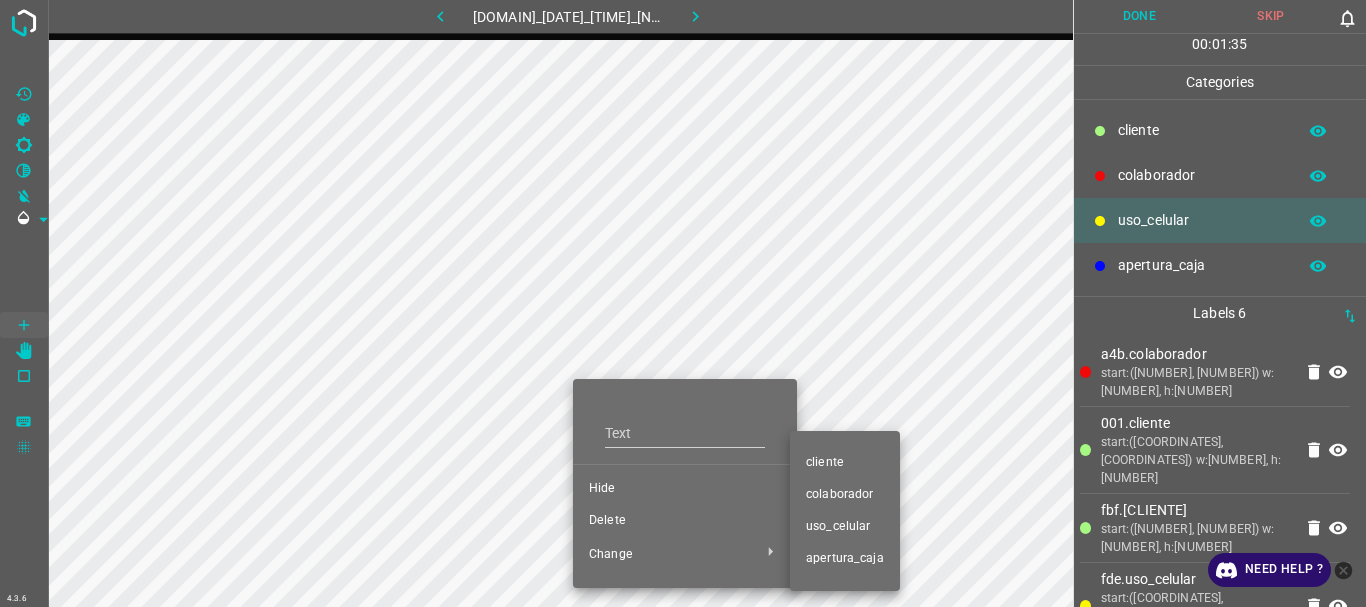 click on "​​cliente" at bounding box center [685, 489] 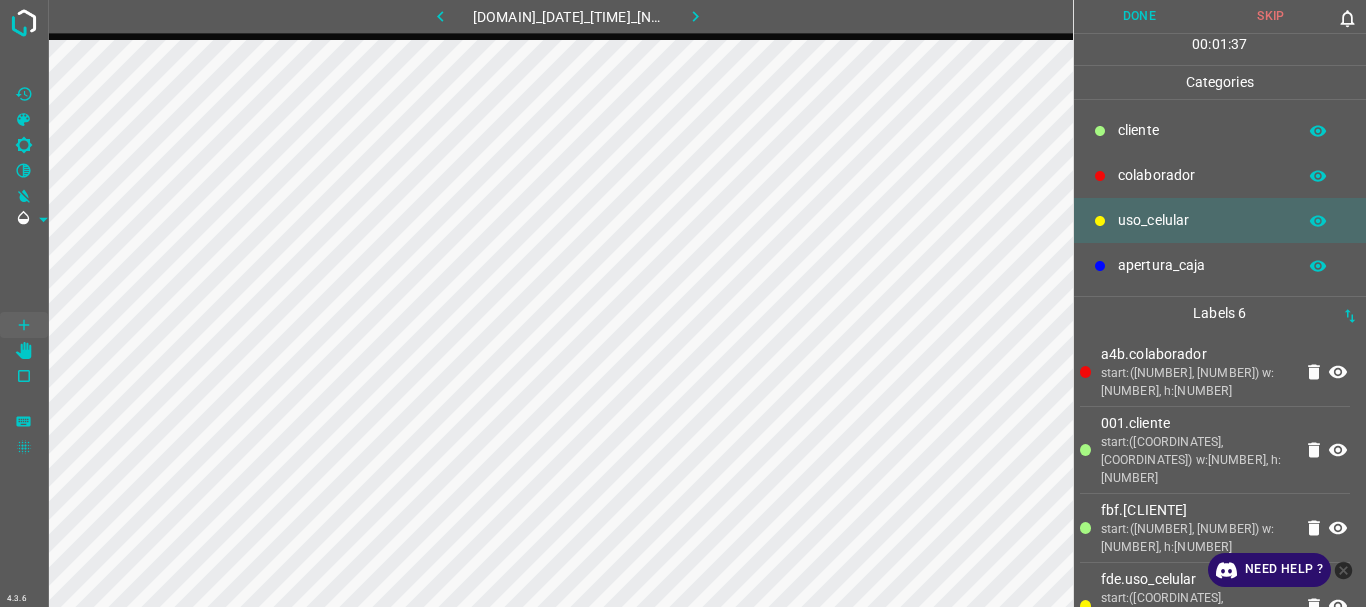 click on "​​cliente" at bounding box center [1202, 130] 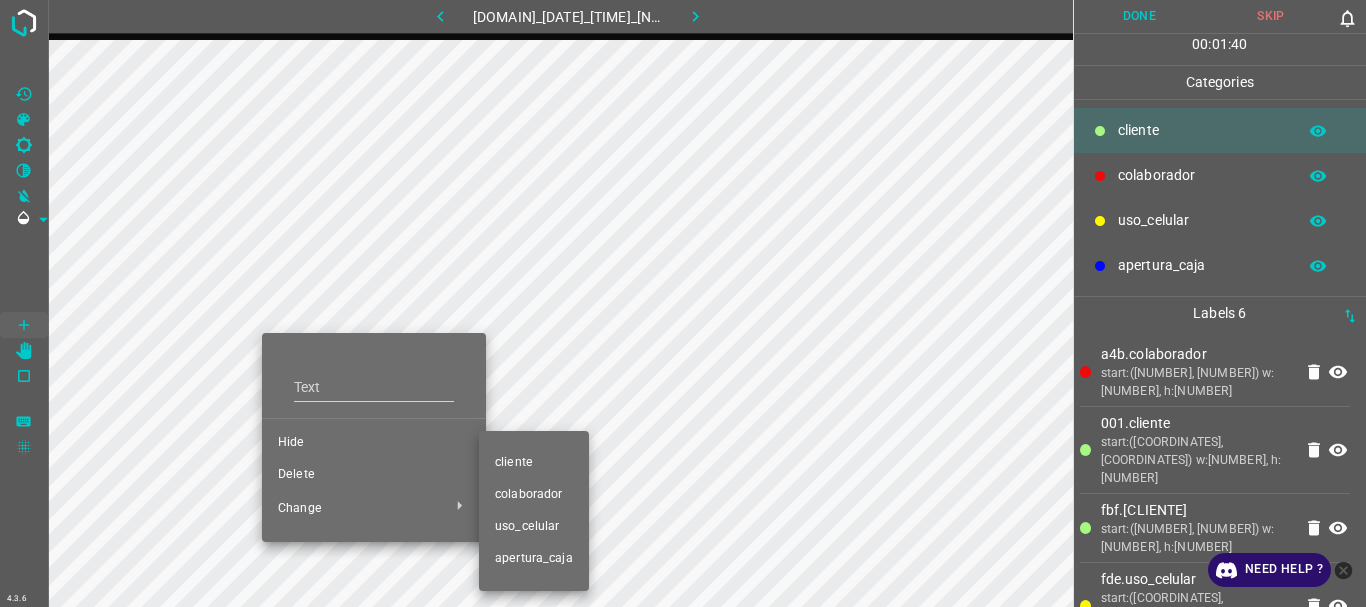 click on "​​cliente" at bounding box center [374, 443] 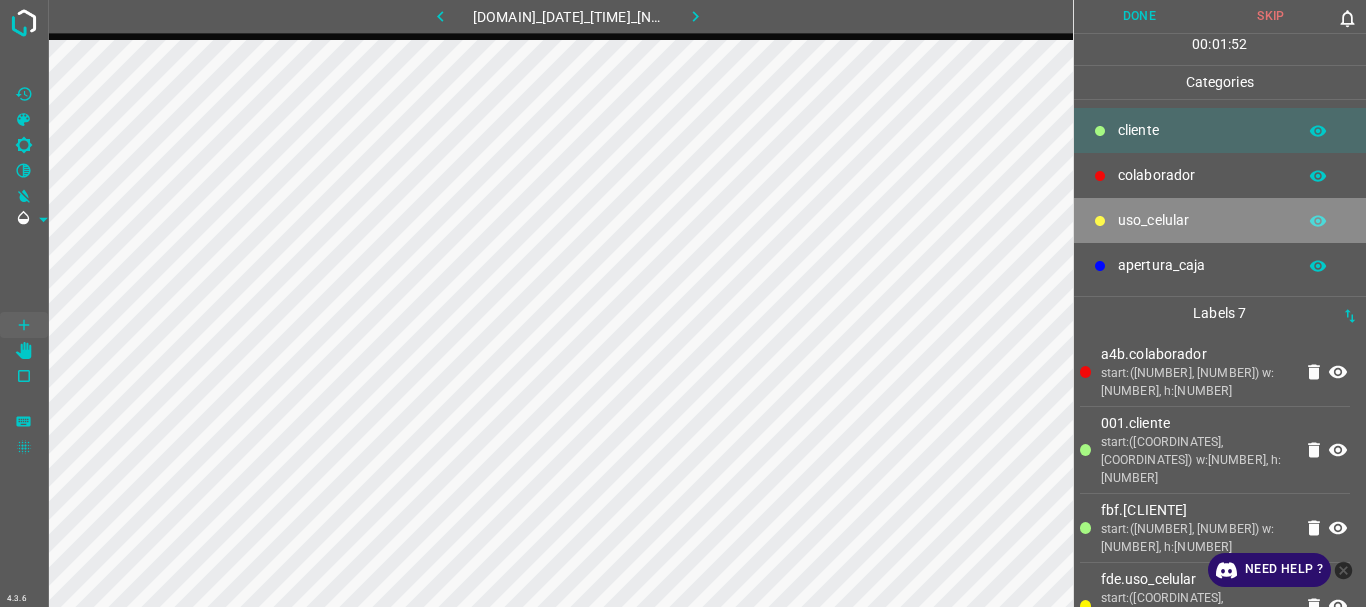 click on "uso_celular" at bounding box center [1202, 130] 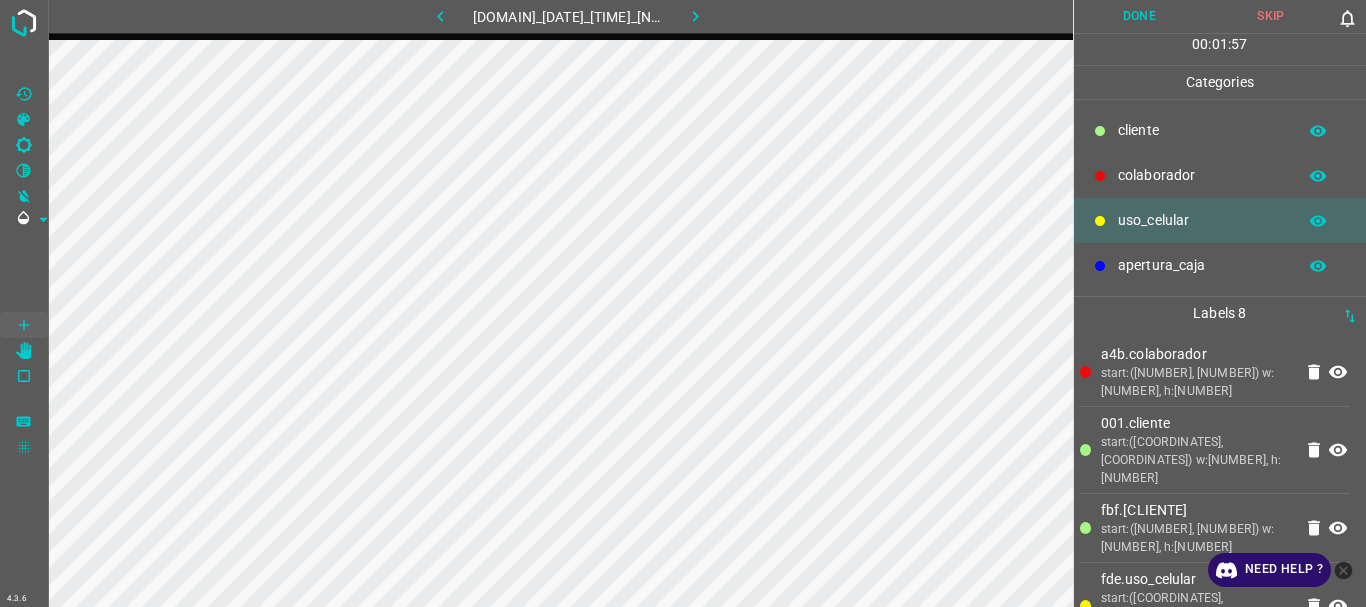 click on "​​cliente" at bounding box center (1220, 130) 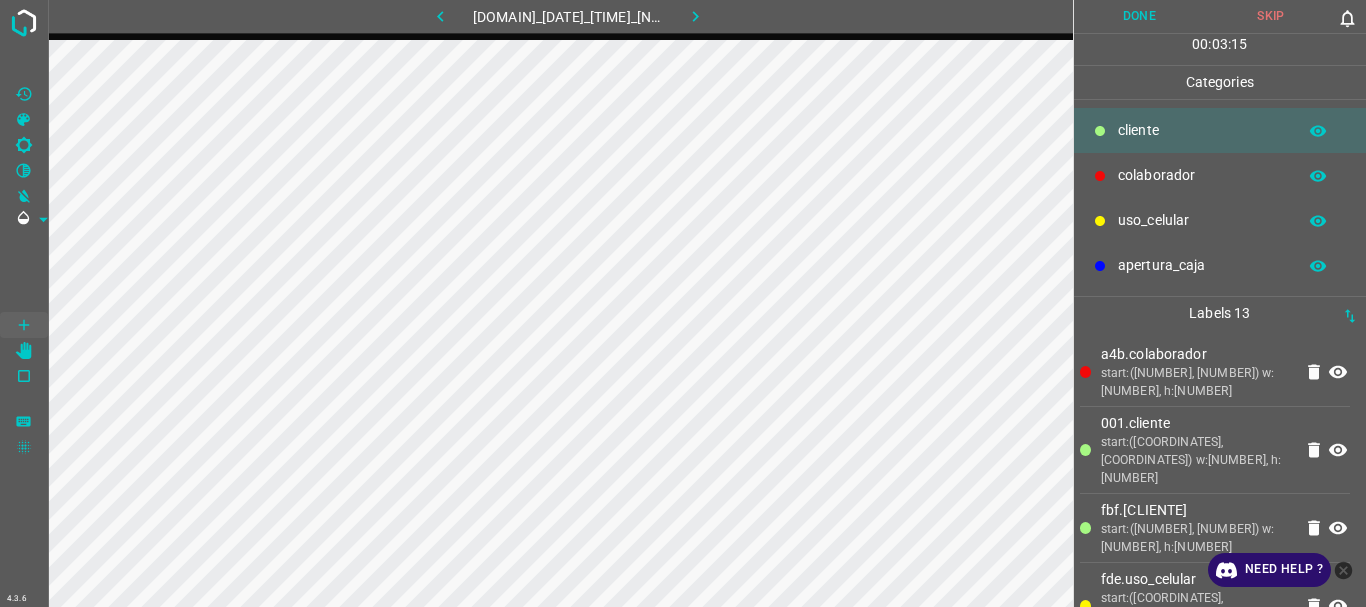 click on "Done" at bounding box center [1140, 16] 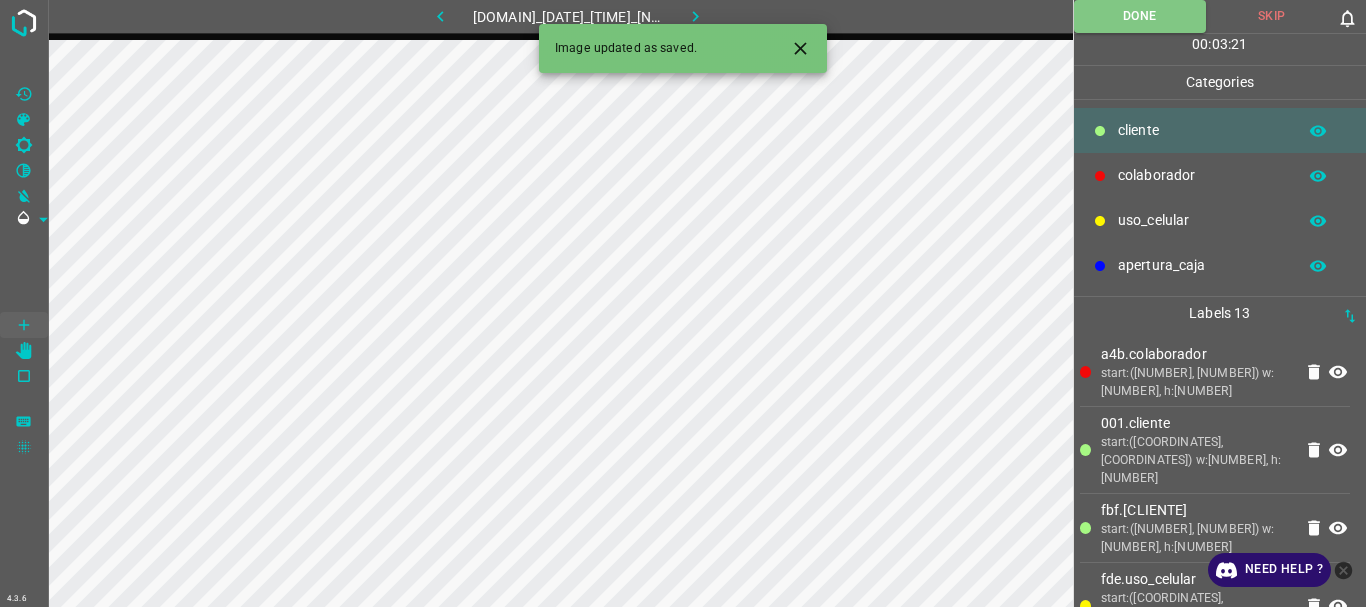 type 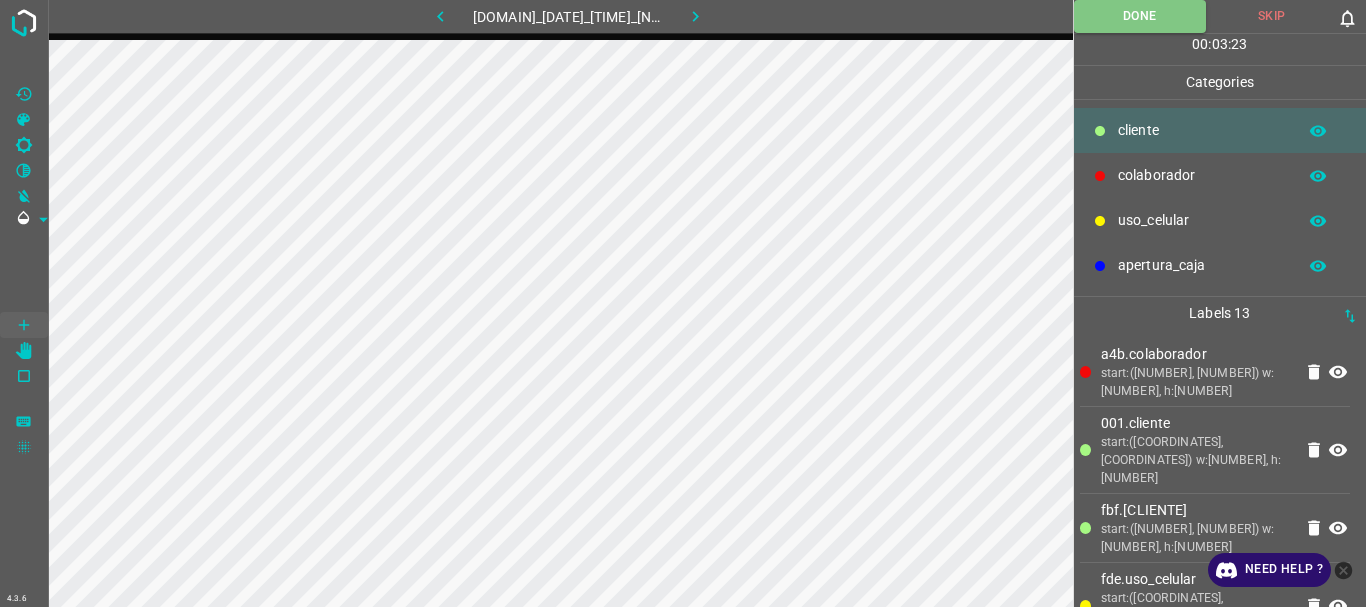 click at bounding box center [24, 120] 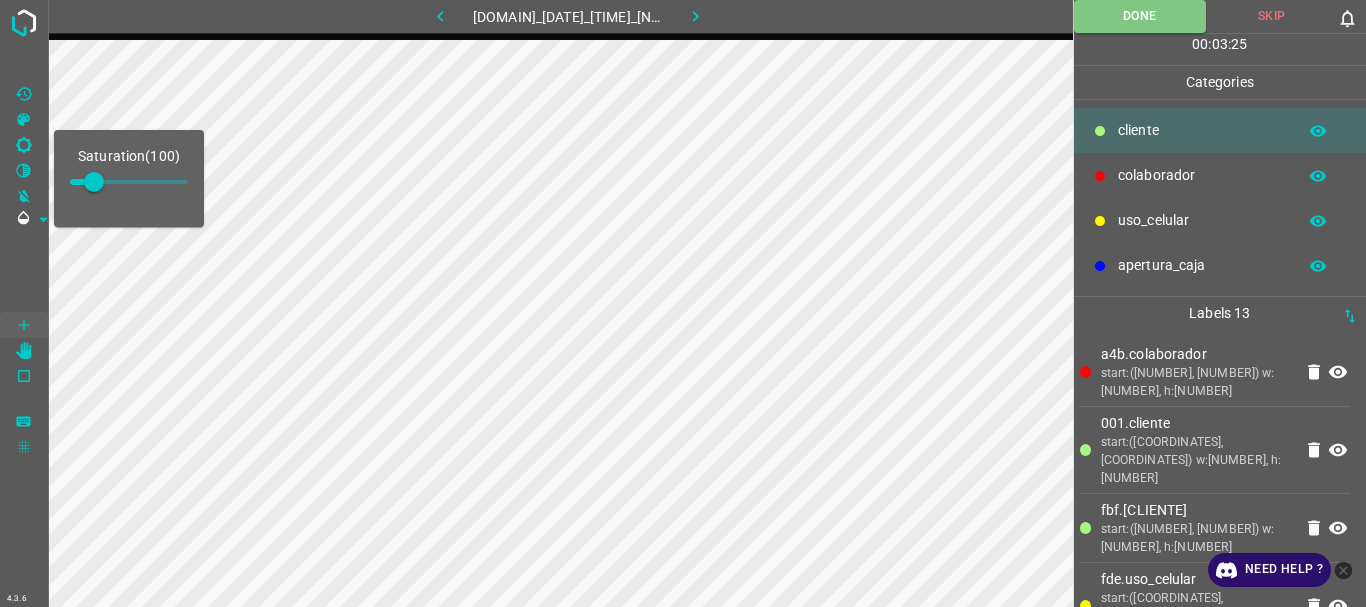 click at bounding box center (129, 182) 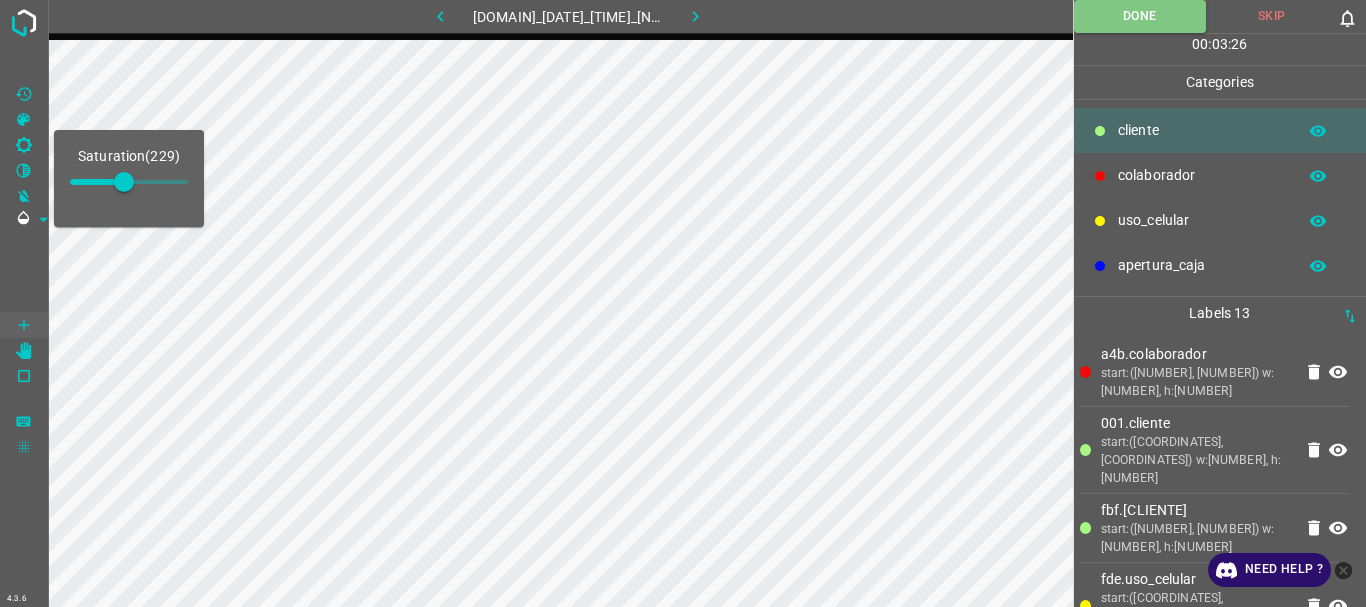 click at bounding box center [124, 182] 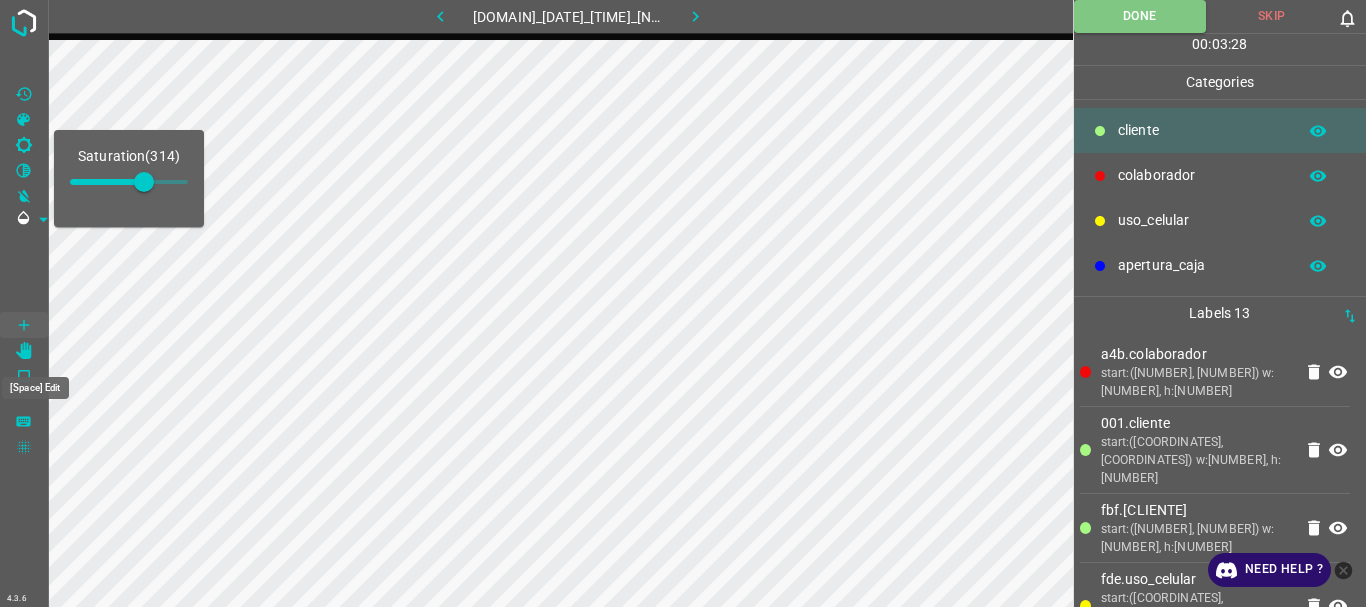 click at bounding box center (24, 351) 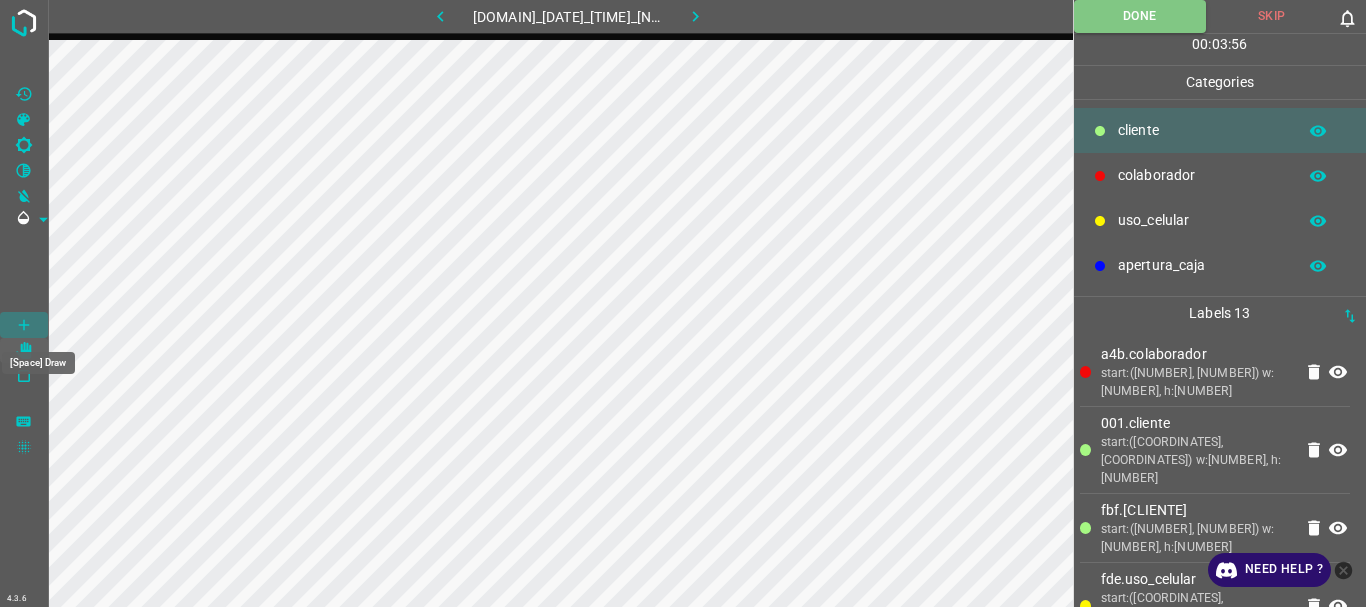 click at bounding box center (24, 325) 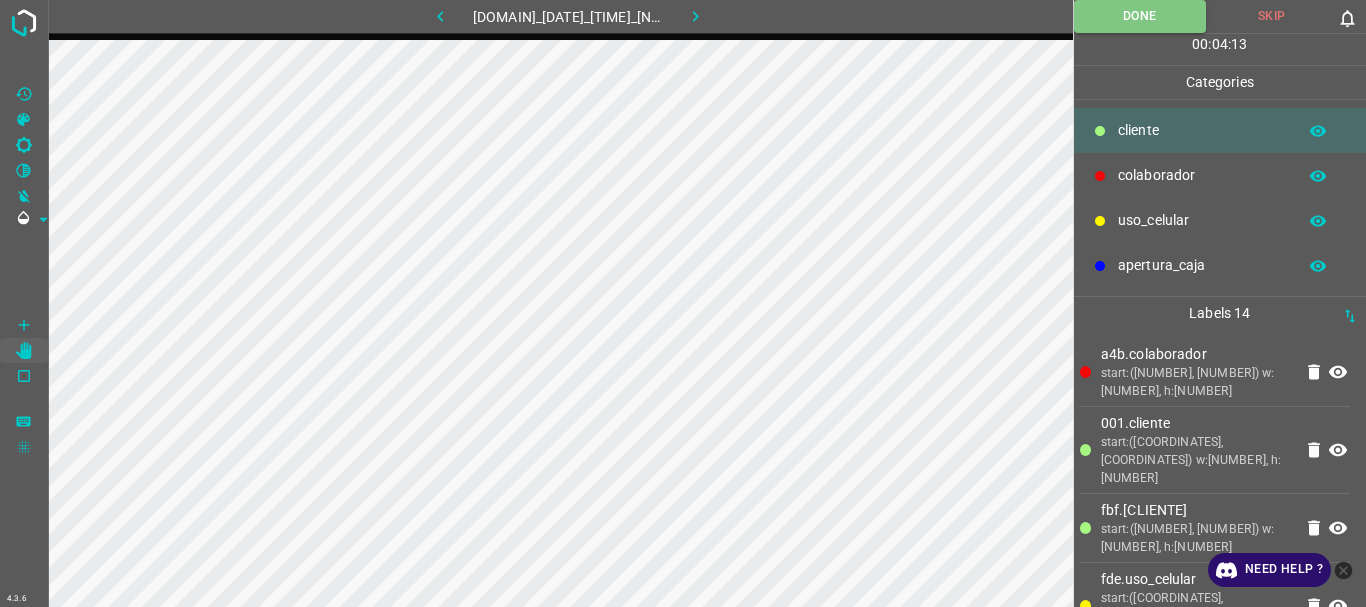 click at bounding box center (695, 16) 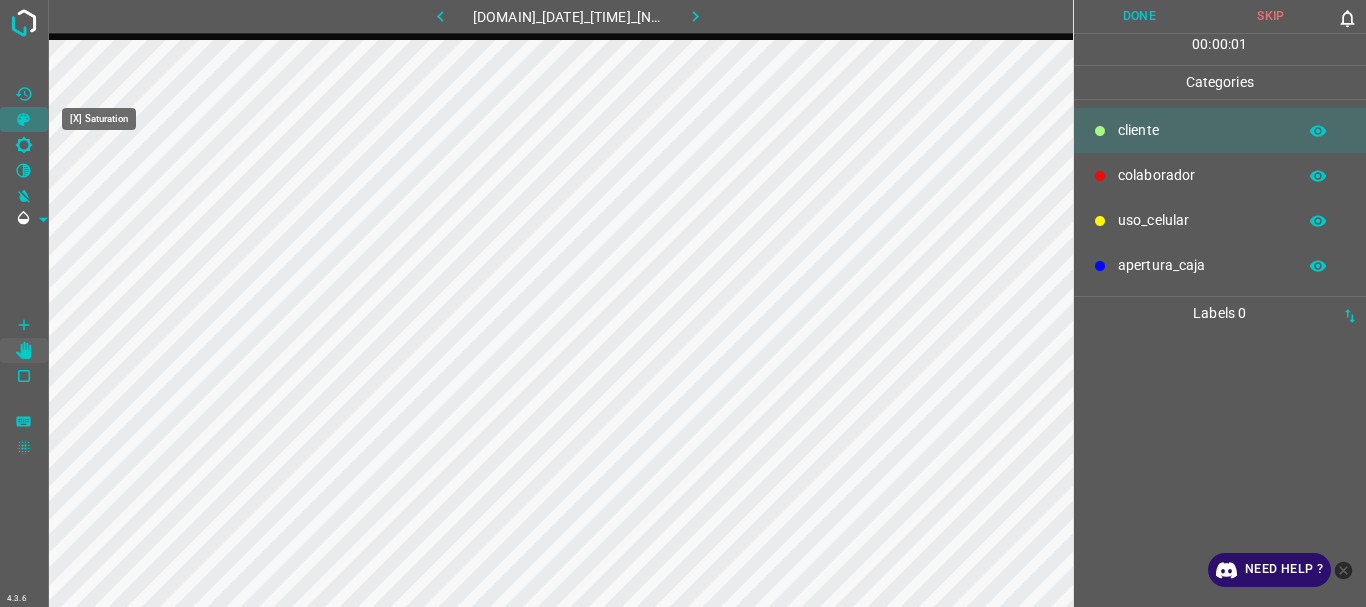 click at bounding box center (23, 119) 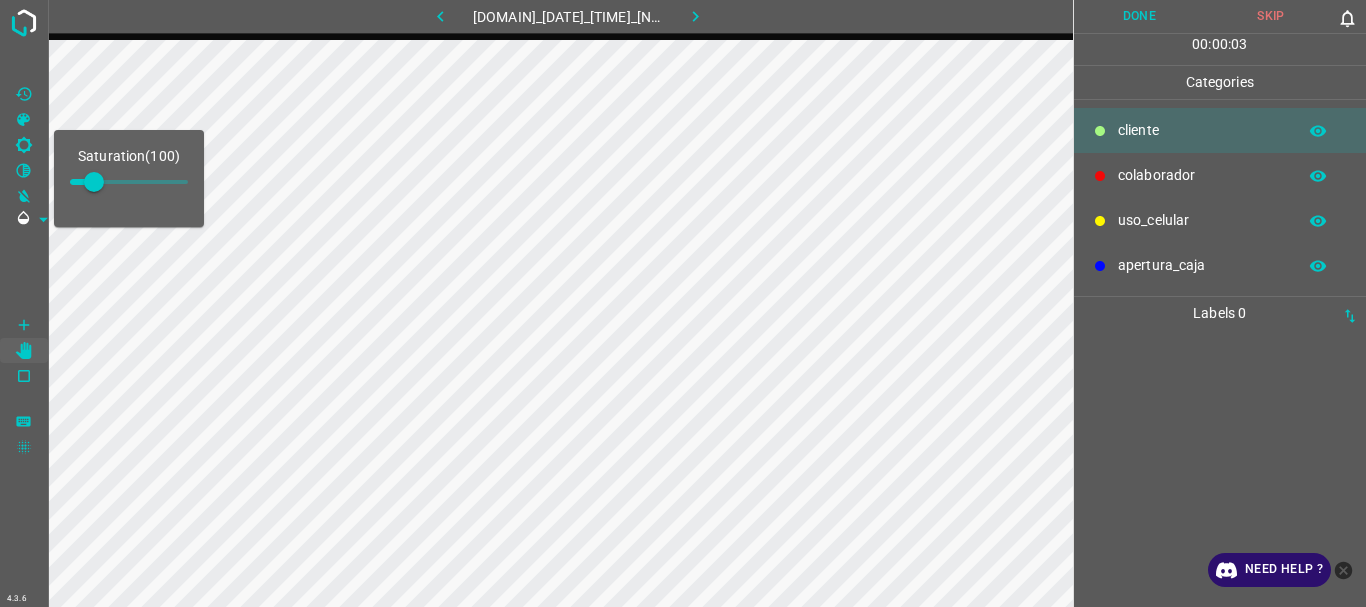 click at bounding box center (129, 182) 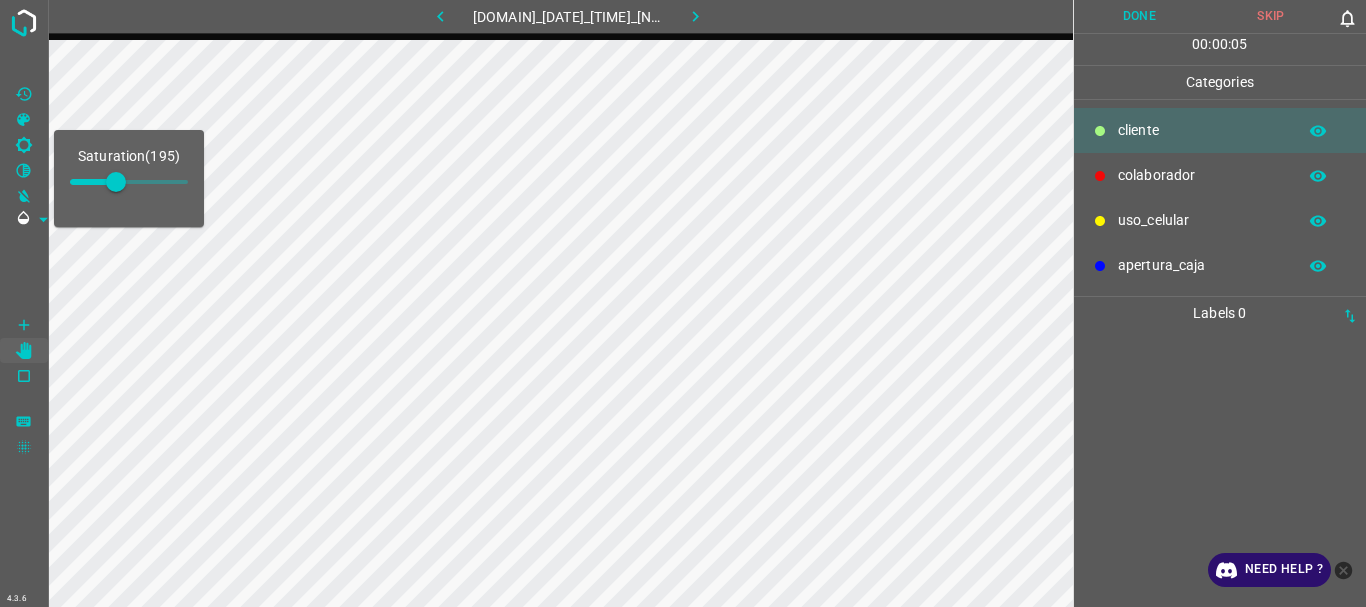 click at bounding box center (24, 272) 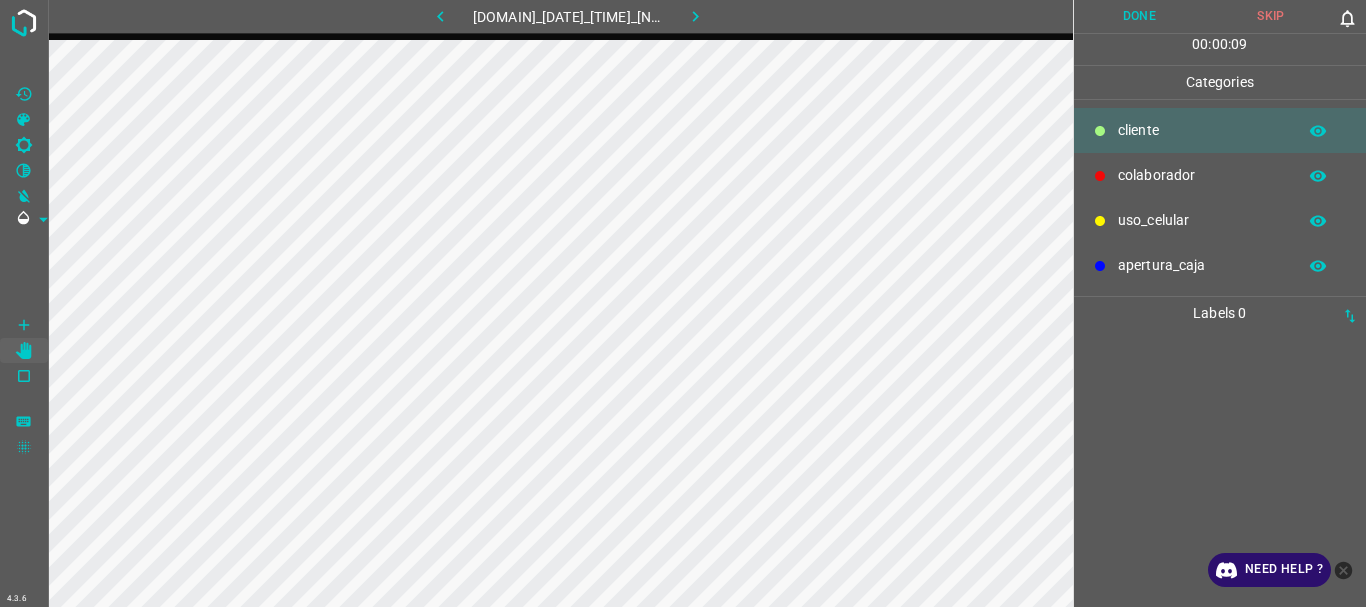 click on "apertura_caja" at bounding box center [1202, 130] 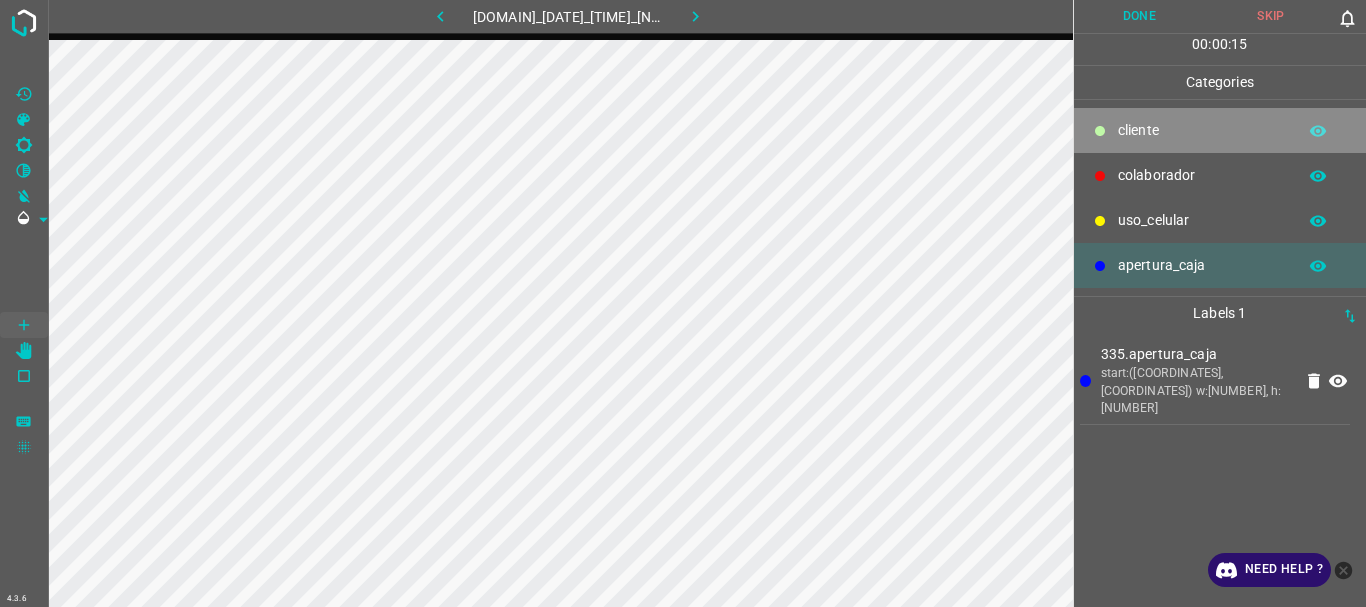 click on "​​cliente" at bounding box center (1220, 130) 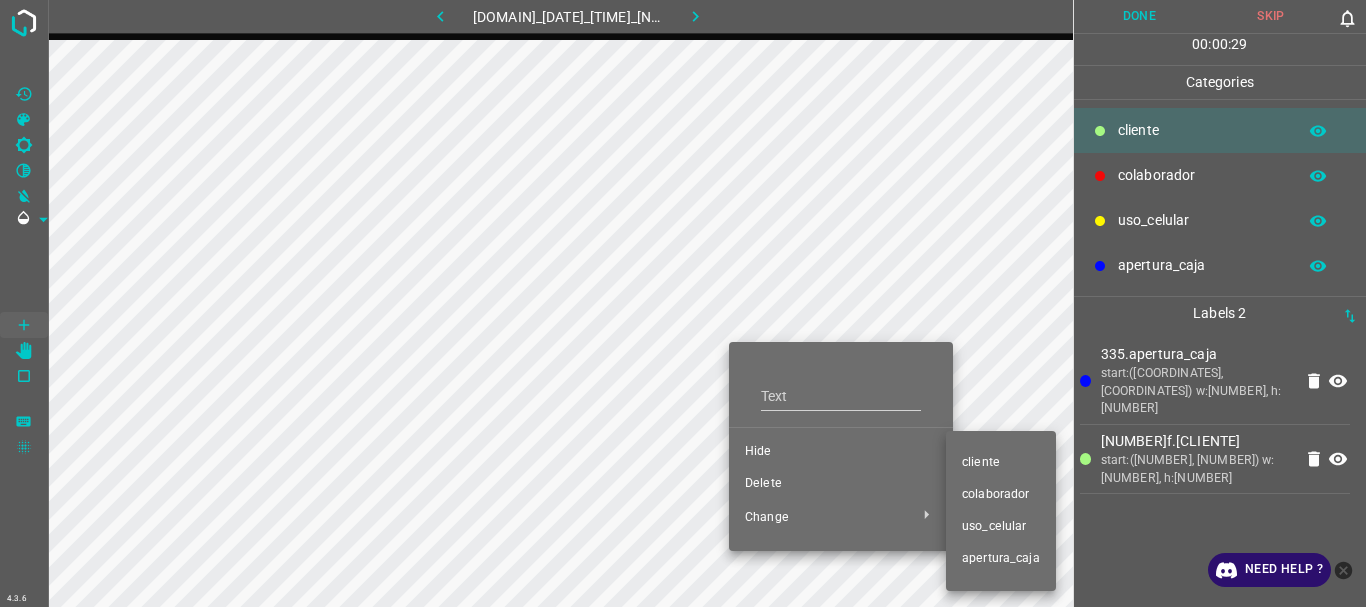 click on "colaborador" at bounding box center (841, 452) 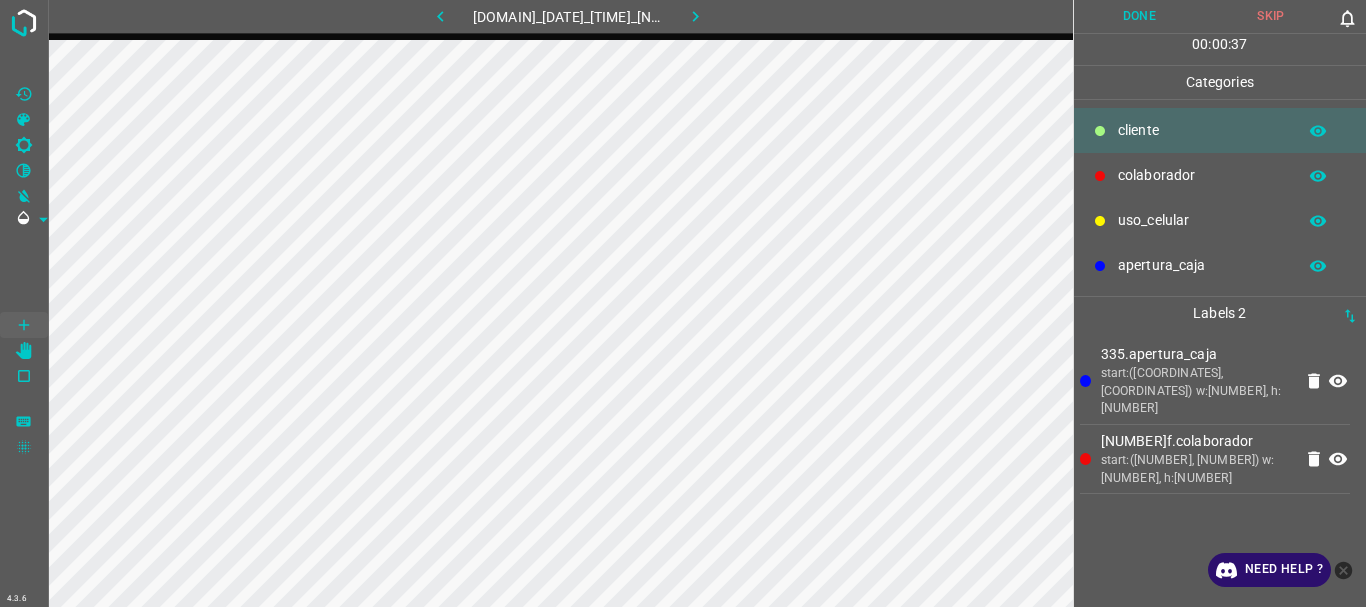 click on "uso_celular" at bounding box center (1202, 130) 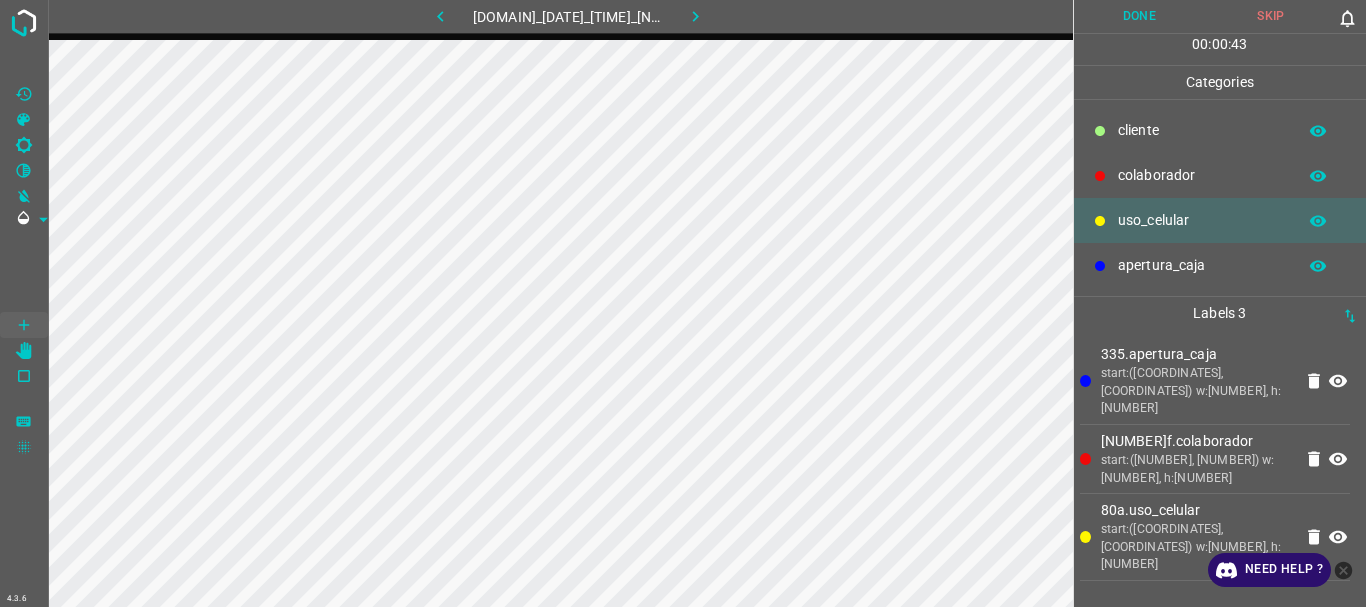 click on "​​cliente" at bounding box center [1220, 130] 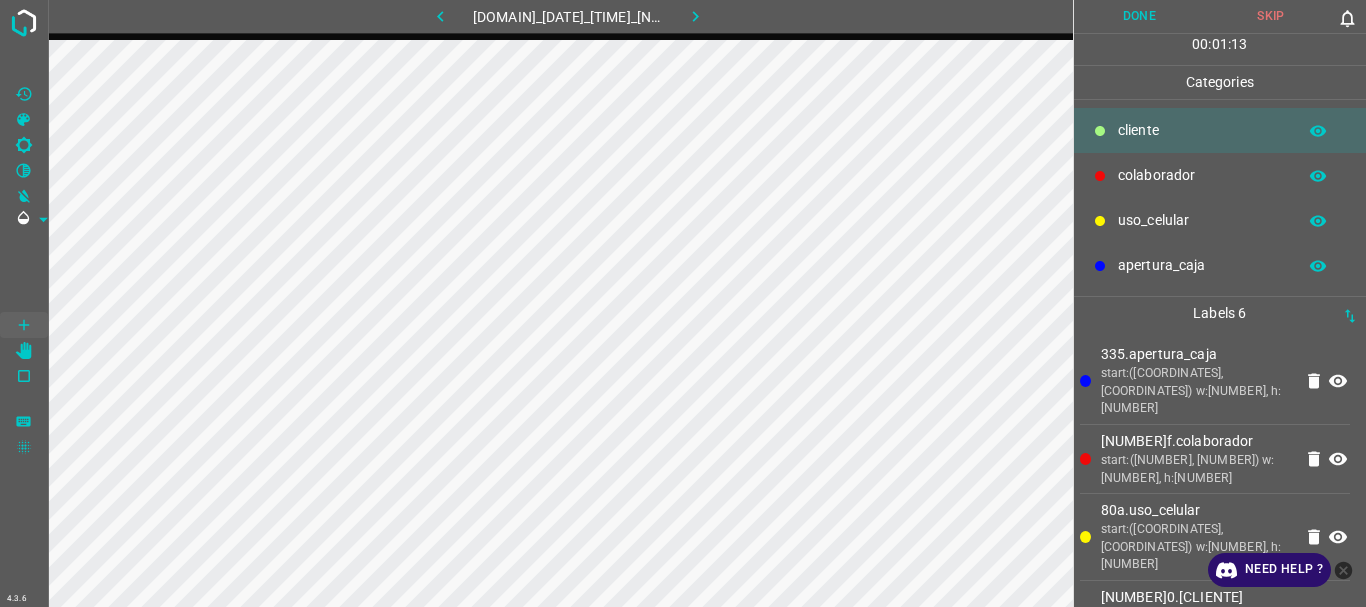 click on "uso_celular" at bounding box center (1202, 130) 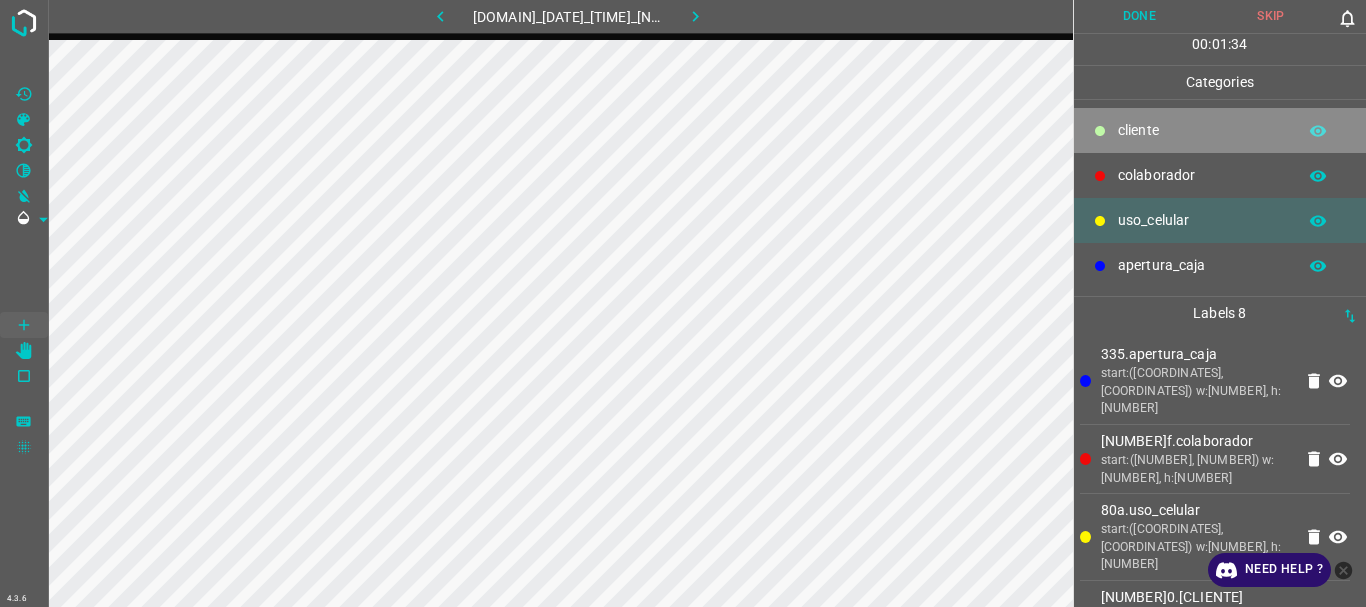 click on "​​cliente" at bounding box center (1202, 130) 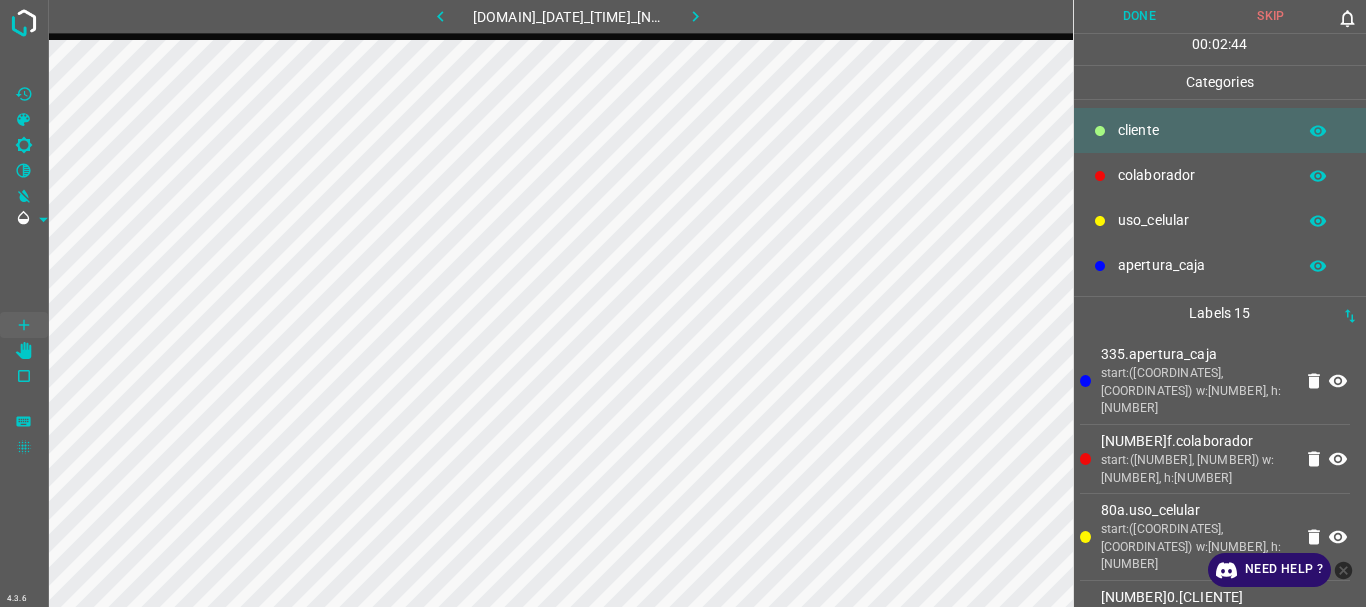 click on "Done" at bounding box center [1140, 16] 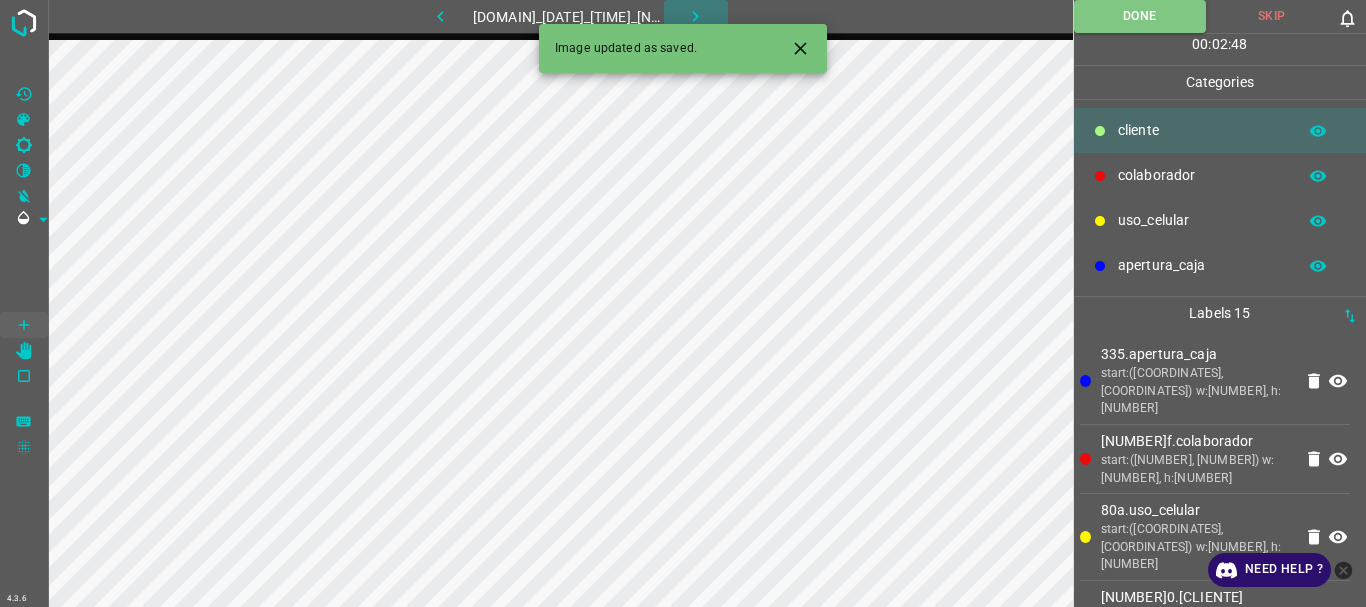 click at bounding box center (696, 16) 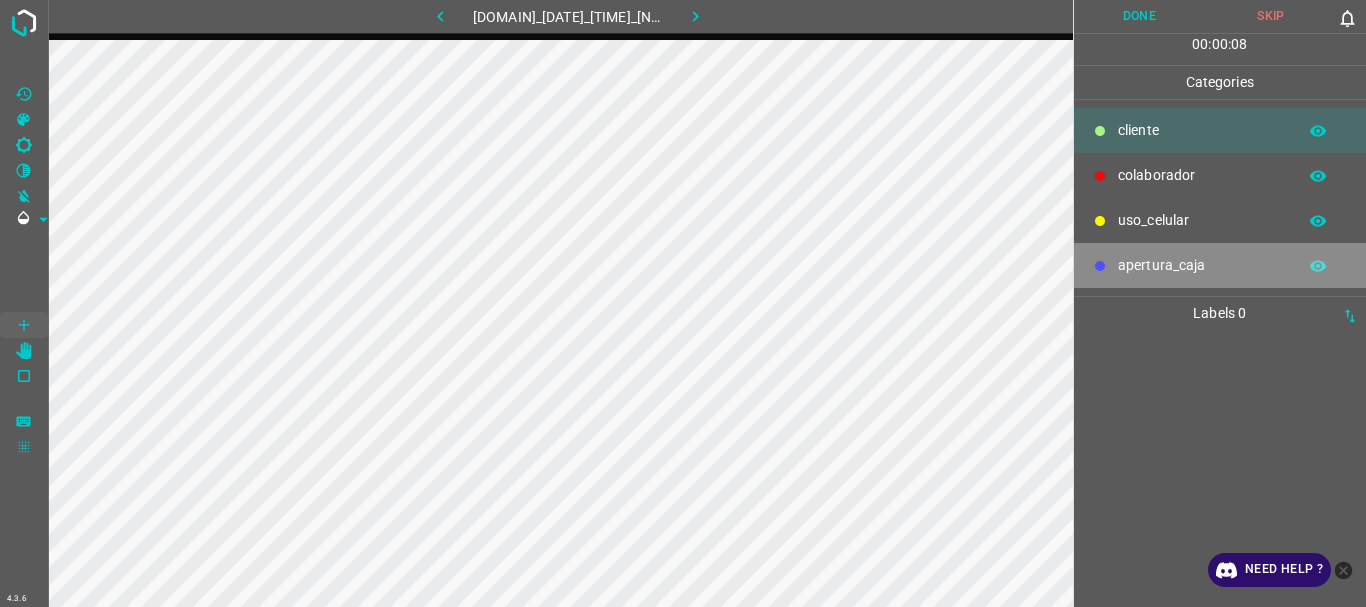 click on "apertura_caja" at bounding box center (1220, 265) 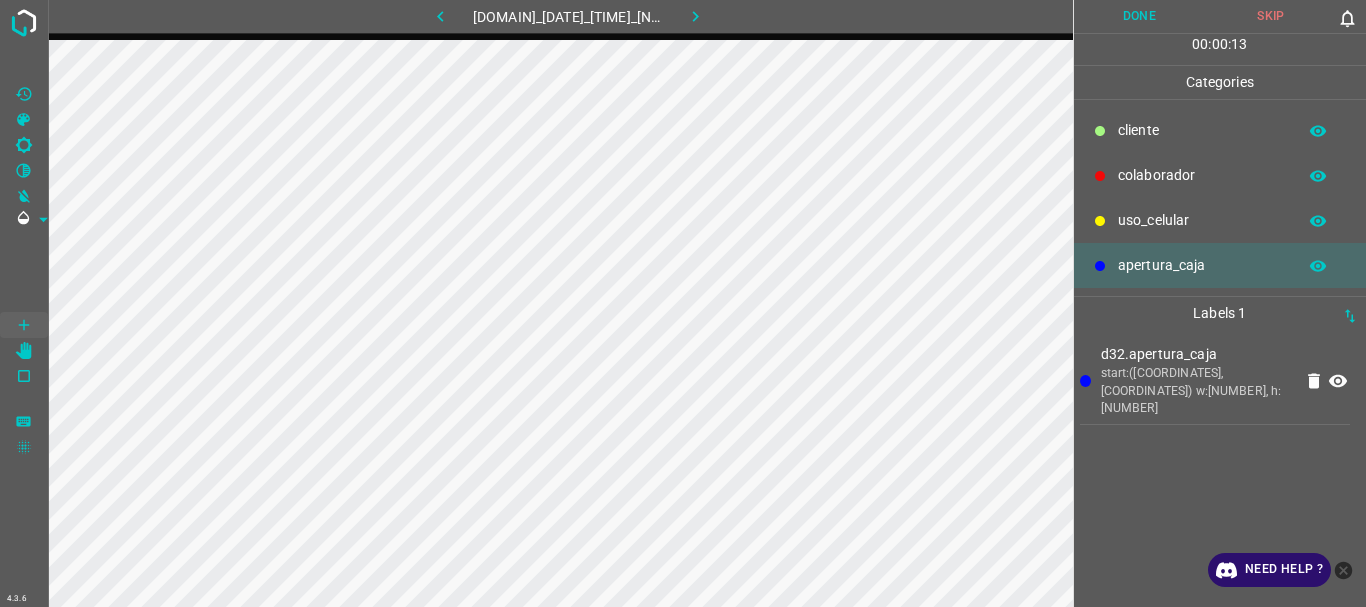 click on "colaborador" at bounding box center [1202, 130] 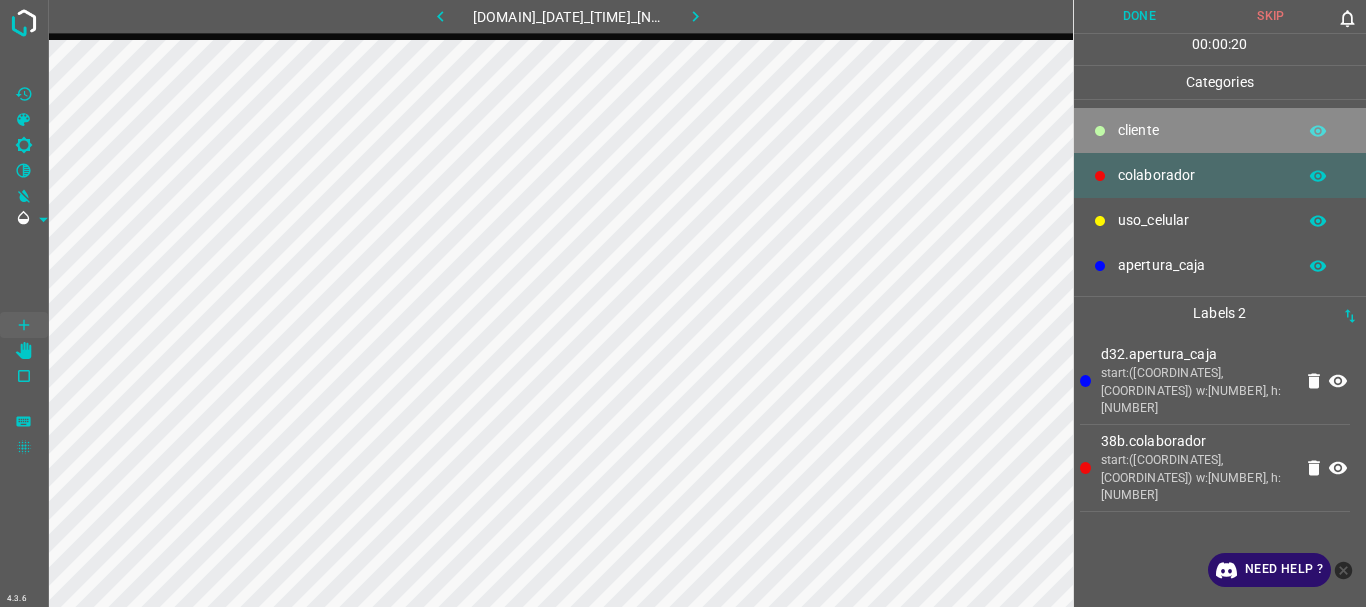 click on "​​cliente" at bounding box center [1202, 130] 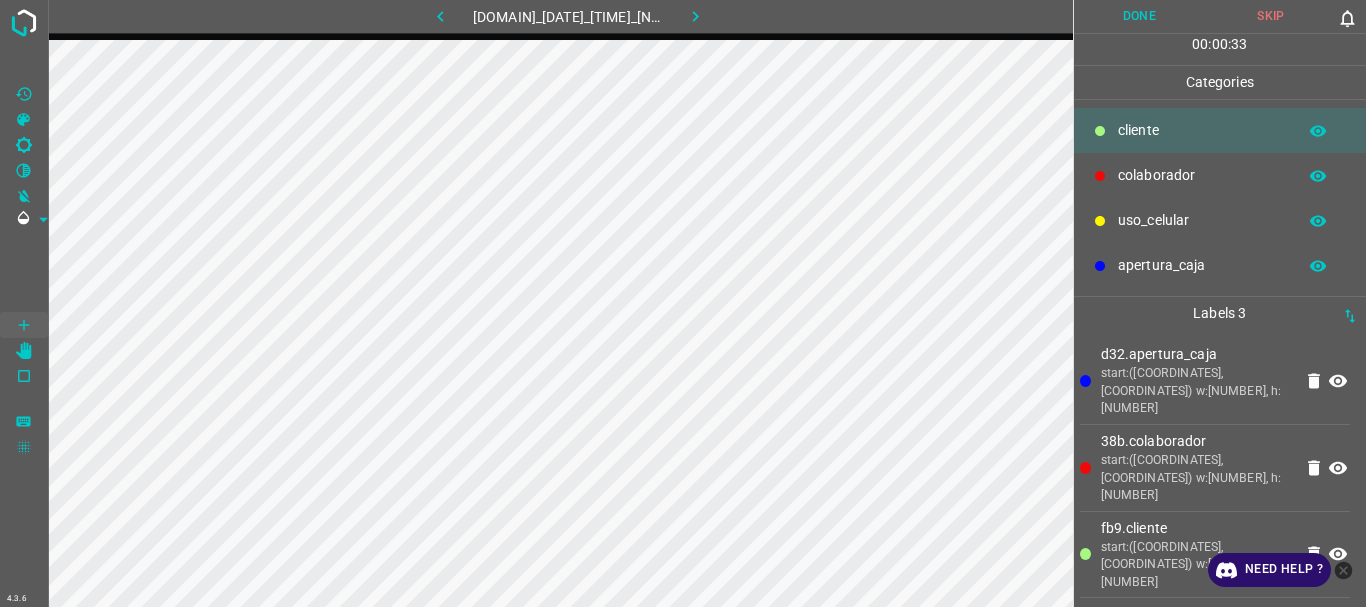click on "uso_celular" at bounding box center (1202, 130) 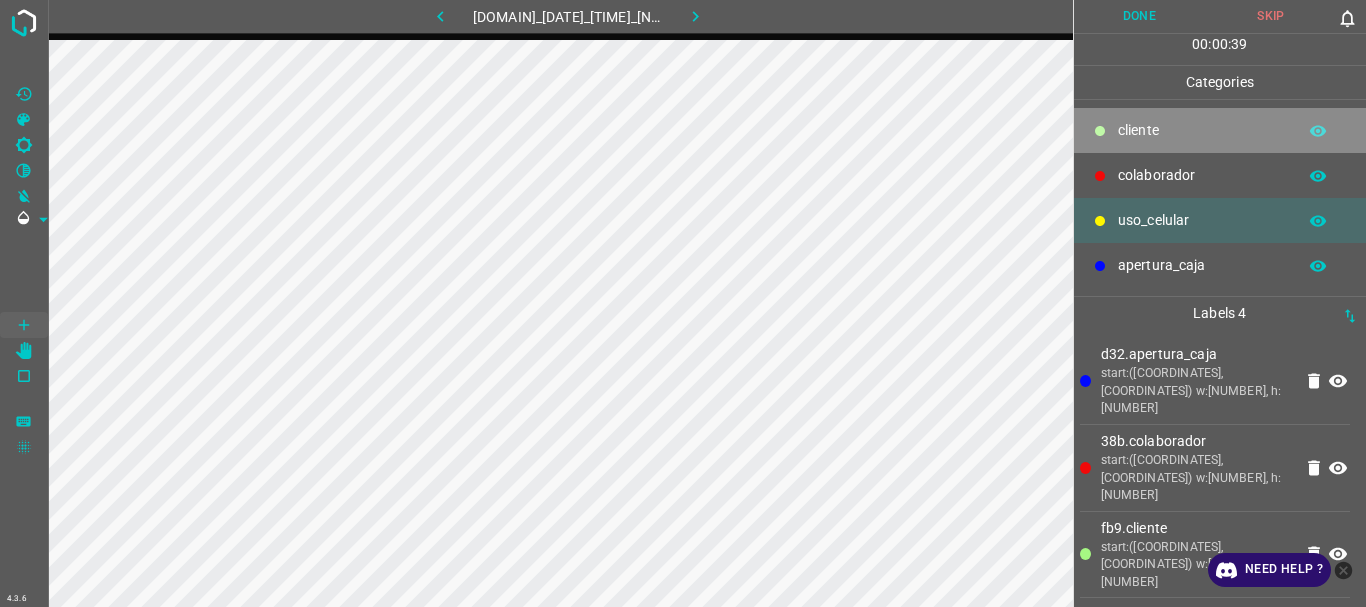 click on "​​cliente" at bounding box center (1202, 130) 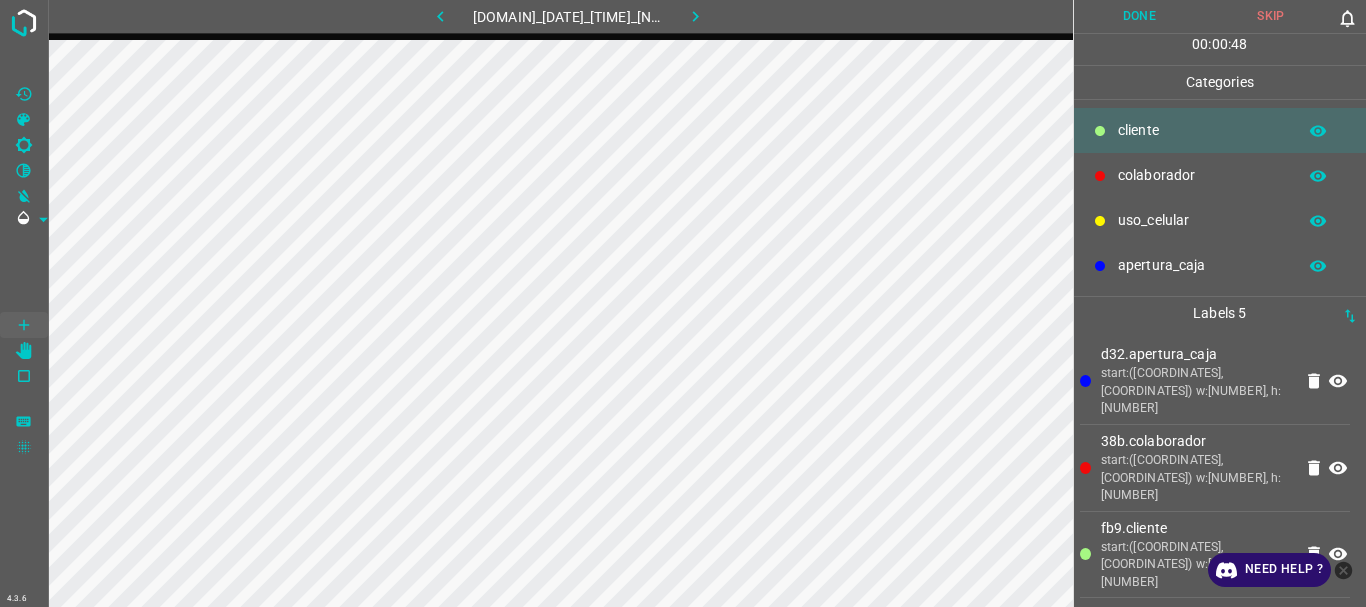 click on "uso_celular" at bounding box center [1202, 130] 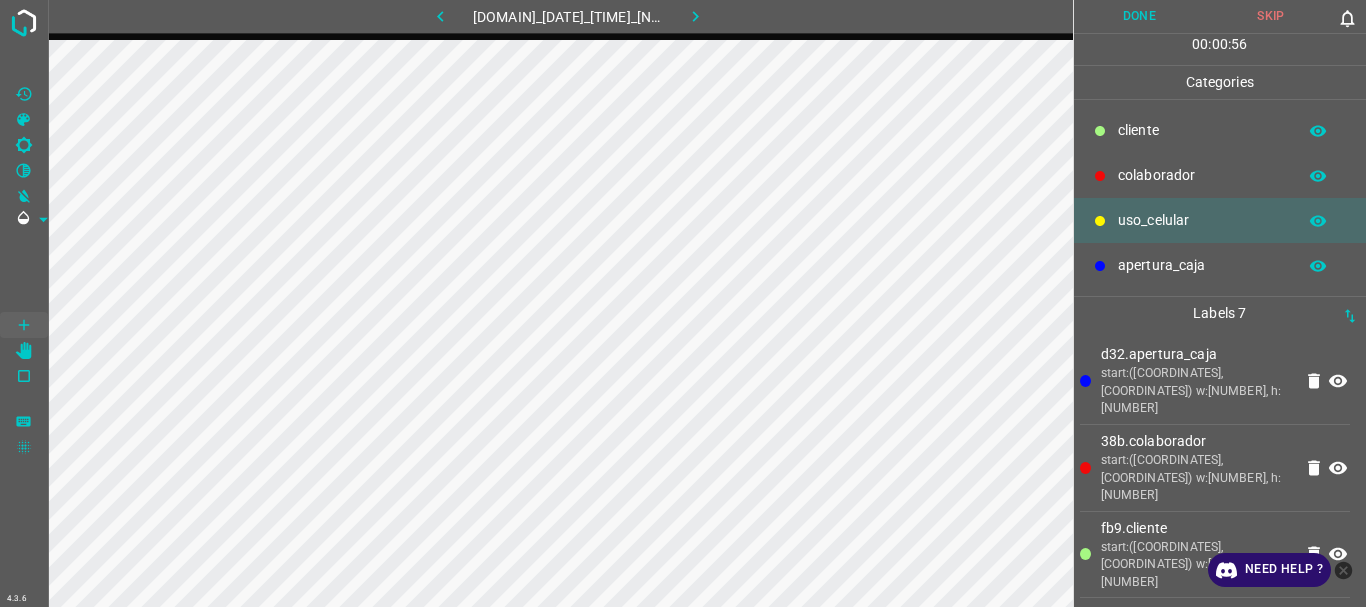 click on "​​cliente" at bounding box center (1202, 130) 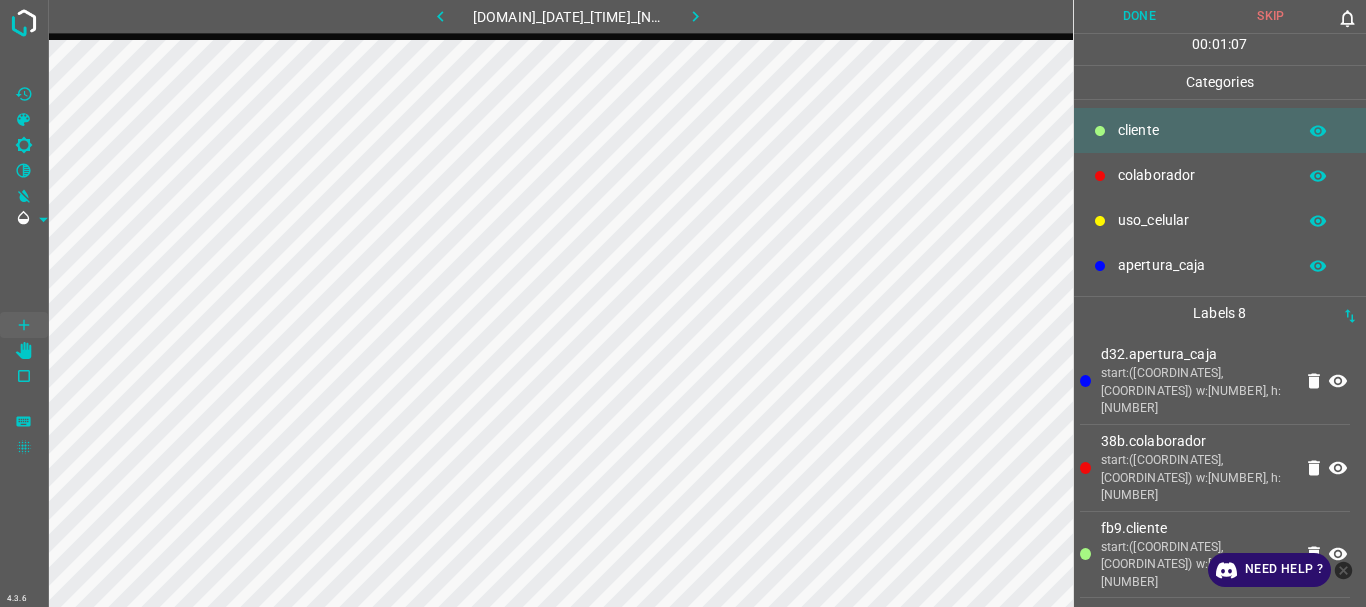 click at bounding box center (1338, 381) 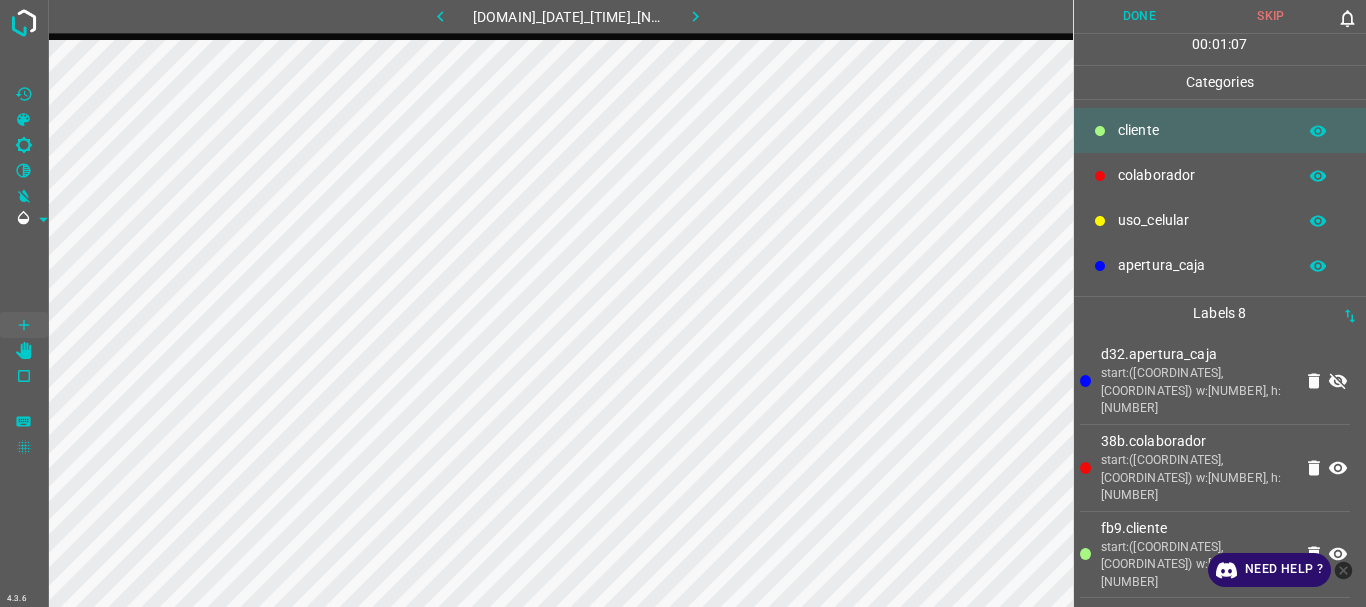 click at bounding box center (1338, 468) 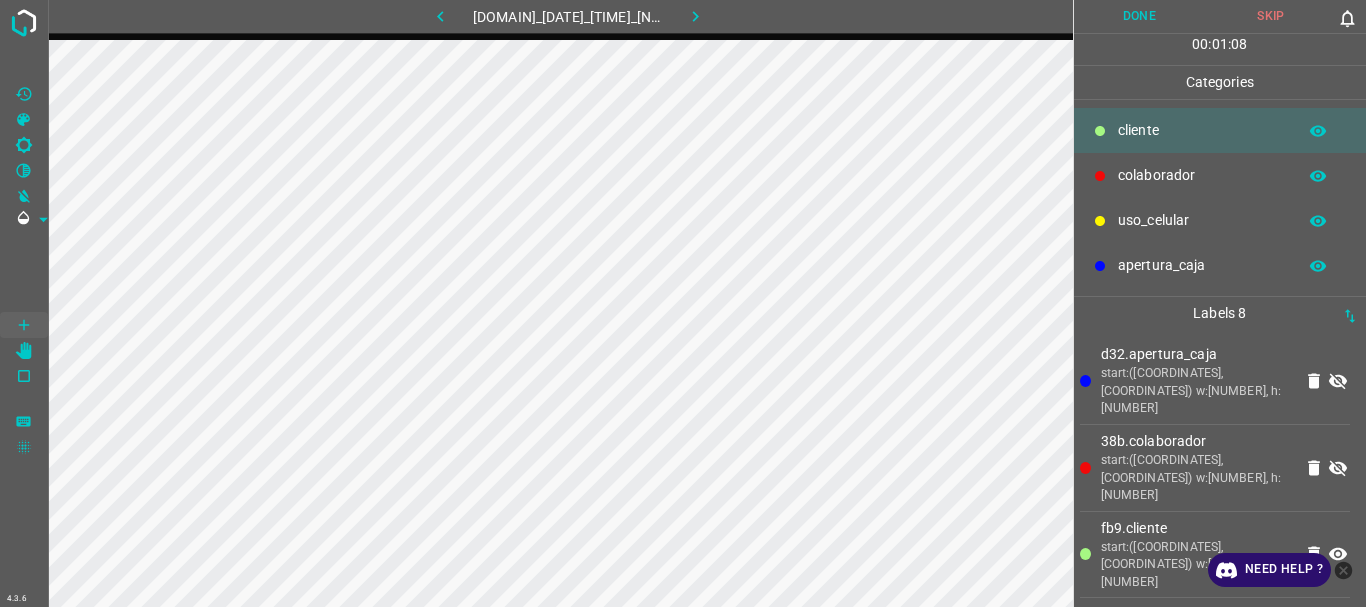 click at bounding box center [1338, 554] 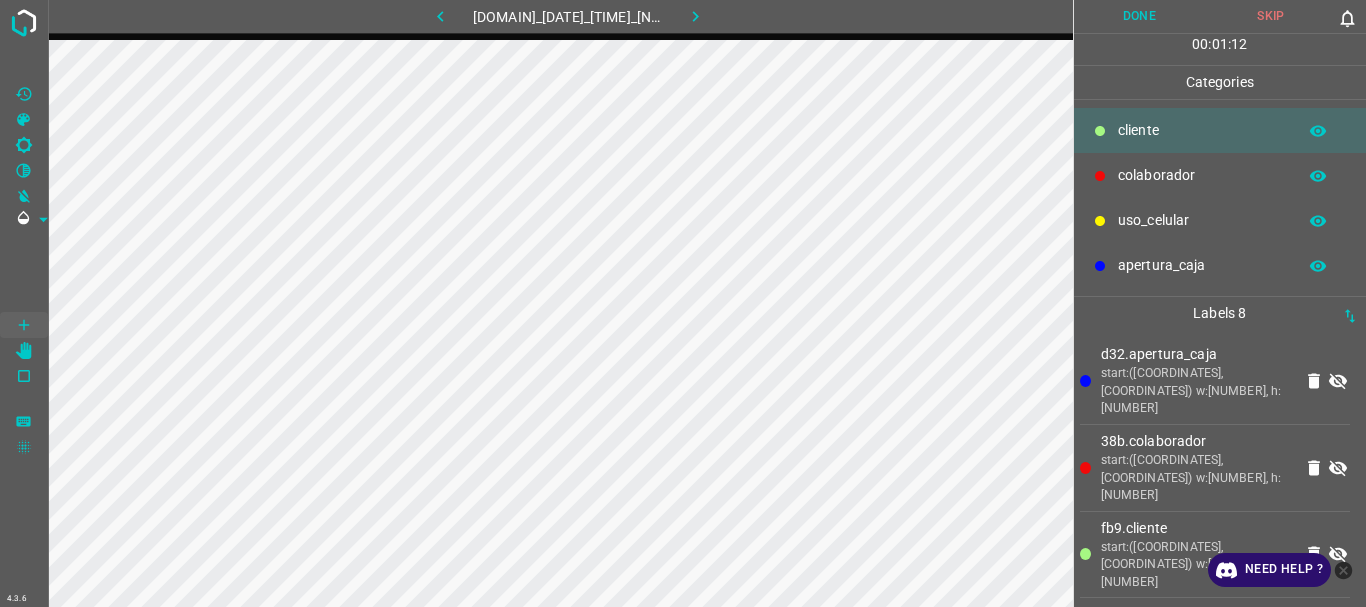 click on "uso_celular" at bounding box center (1202, 130) 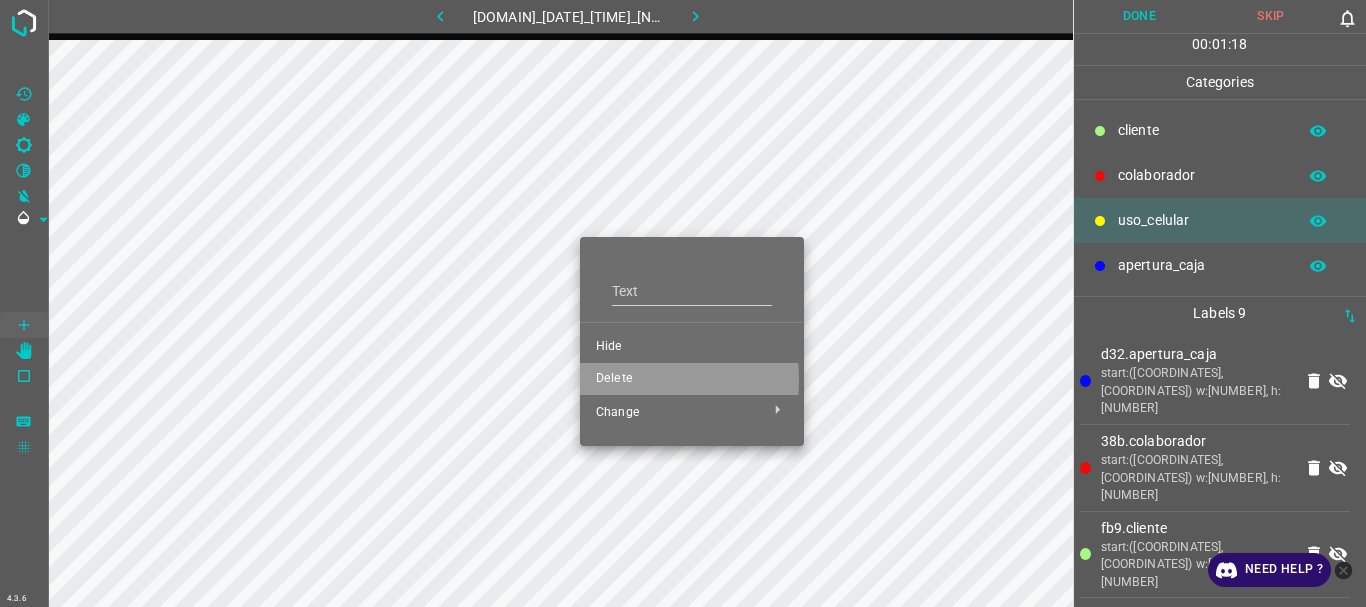 click on "Delete" at bounding box center (692, 347) 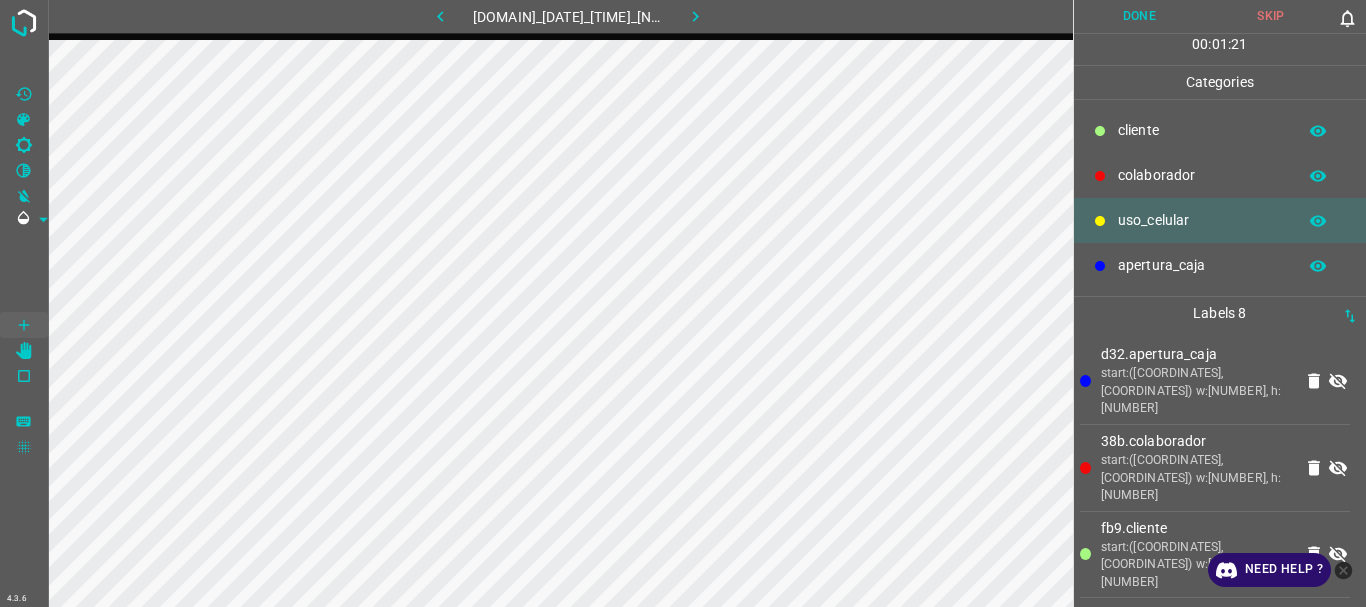 click on "​​cliente" at bounding box center [1202, 130] 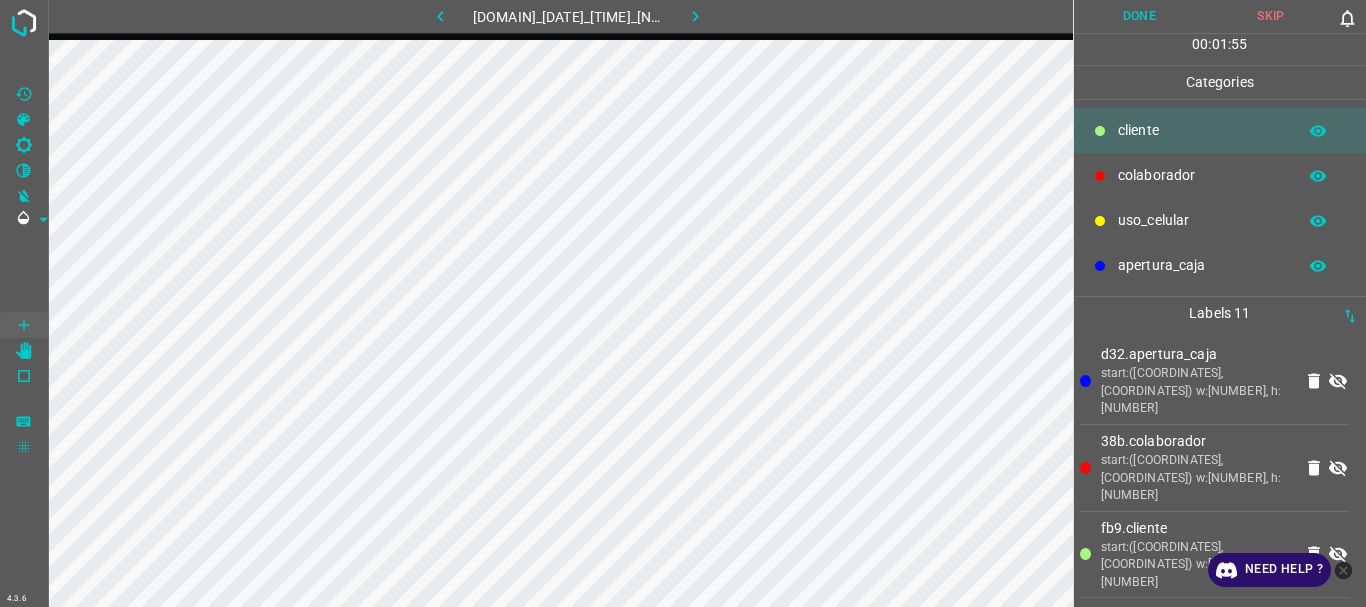 click at bounding box center (1100, 131) 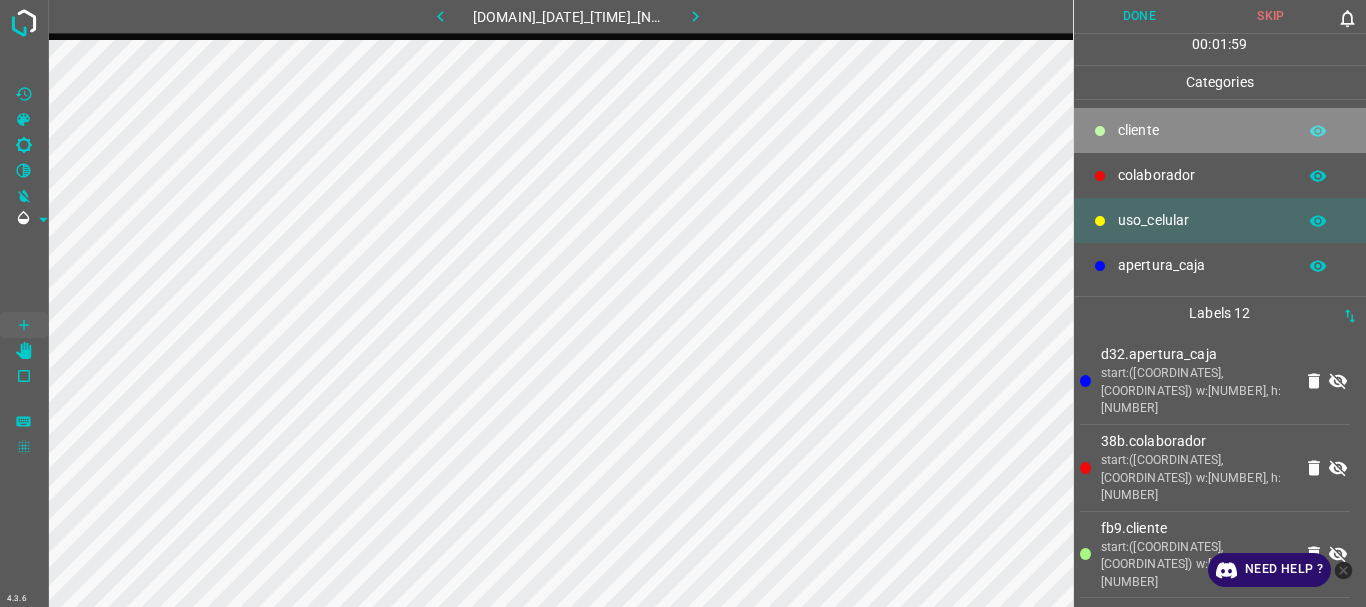 click on "​​cliente" at bounding box center (1202, 130) 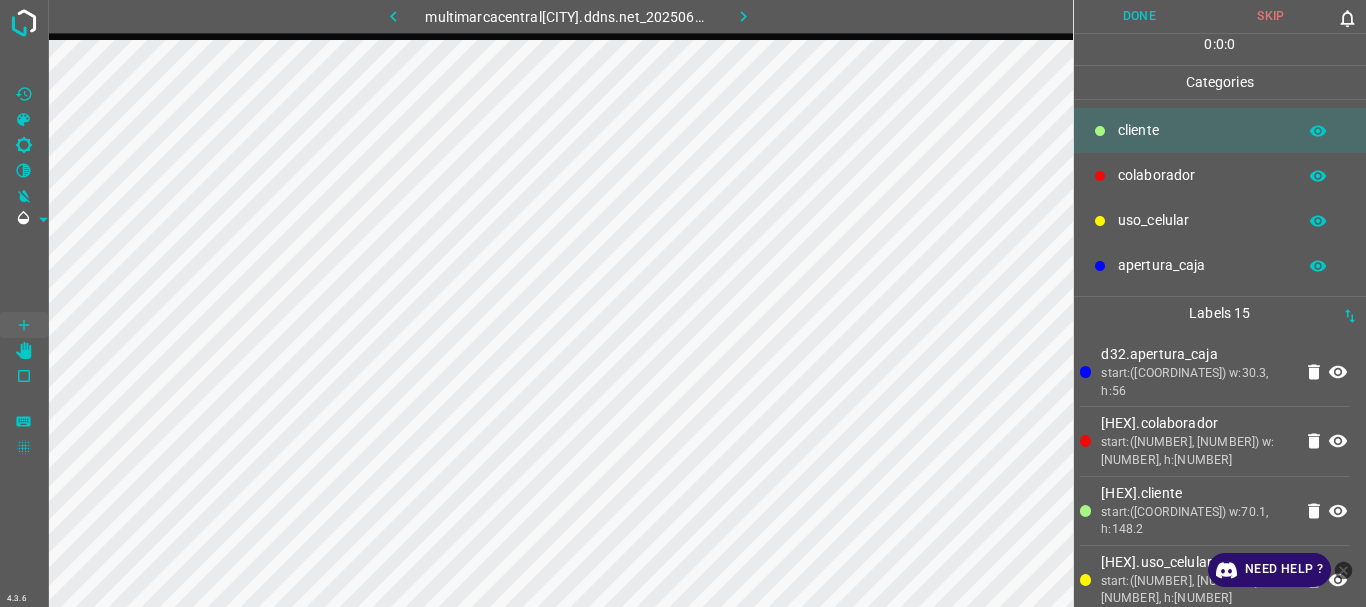 scroll, scrollTop: 0, scrollLeft: 0, axis: both 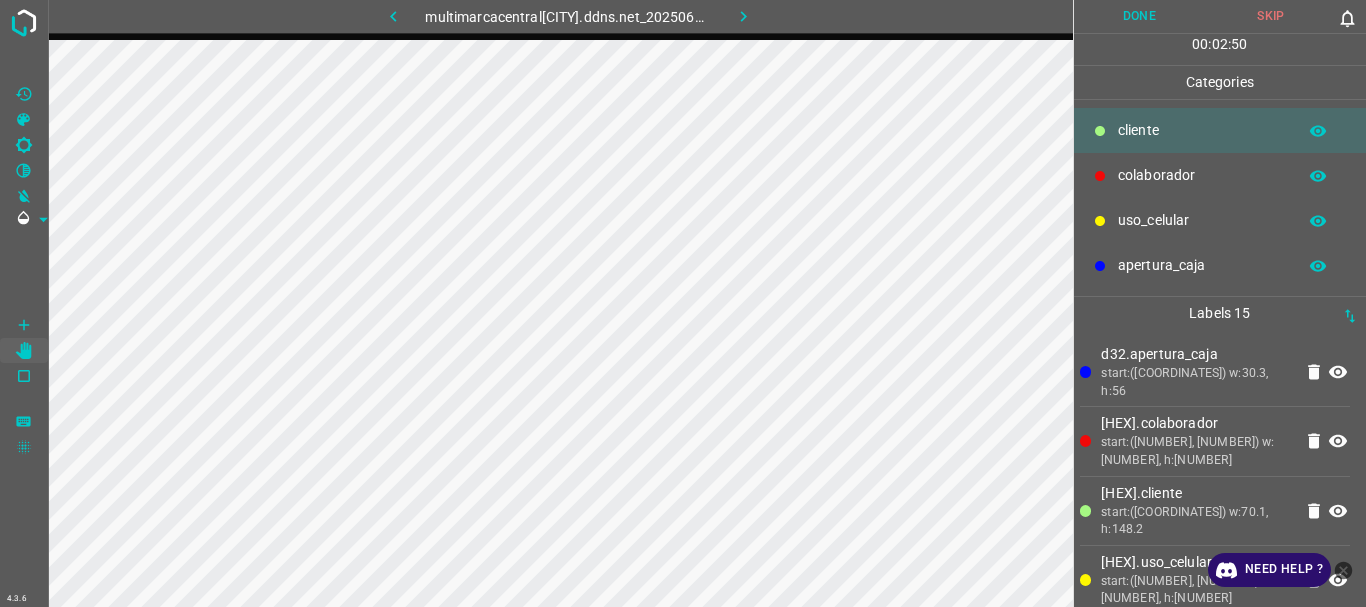 click on "Done" at bounding box center (1140, 16) 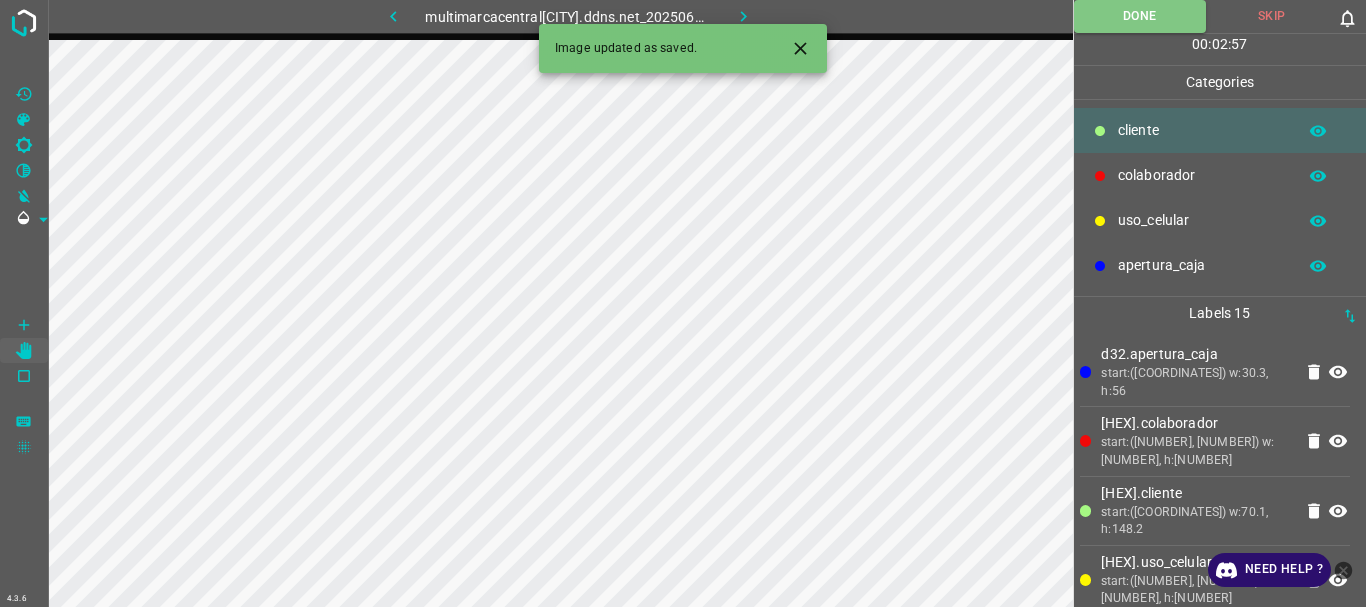 click at bounding box center [743, 16] 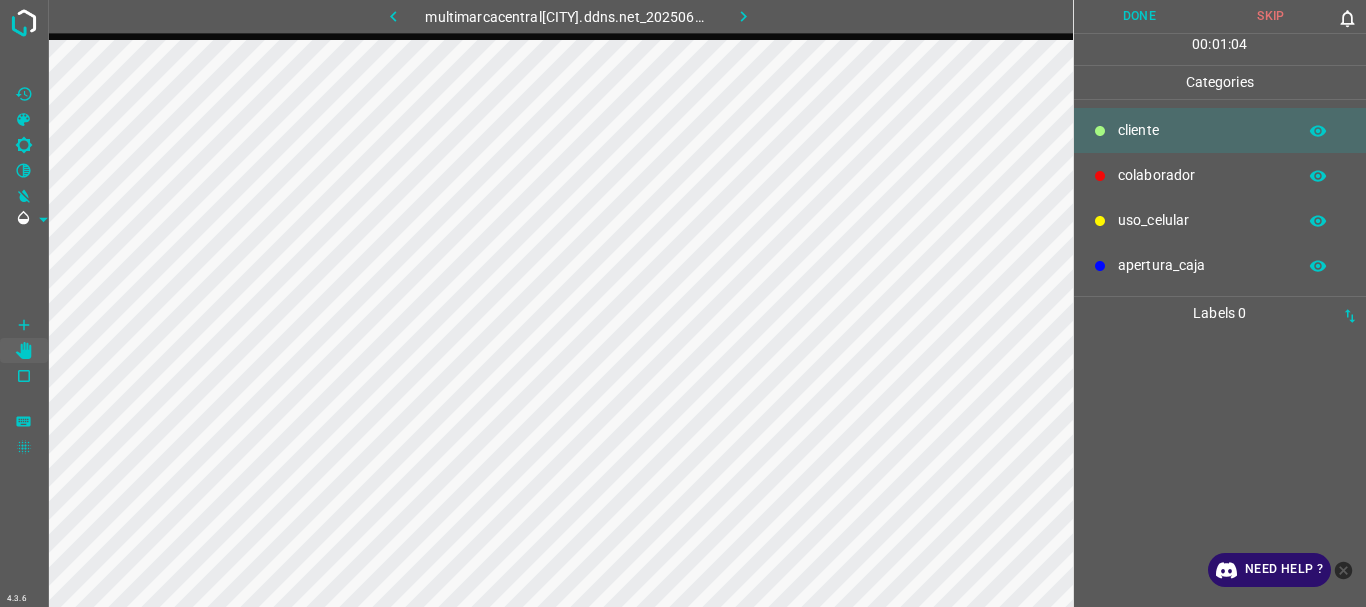 click on "colaborador" at bounding box center (1202, 130) 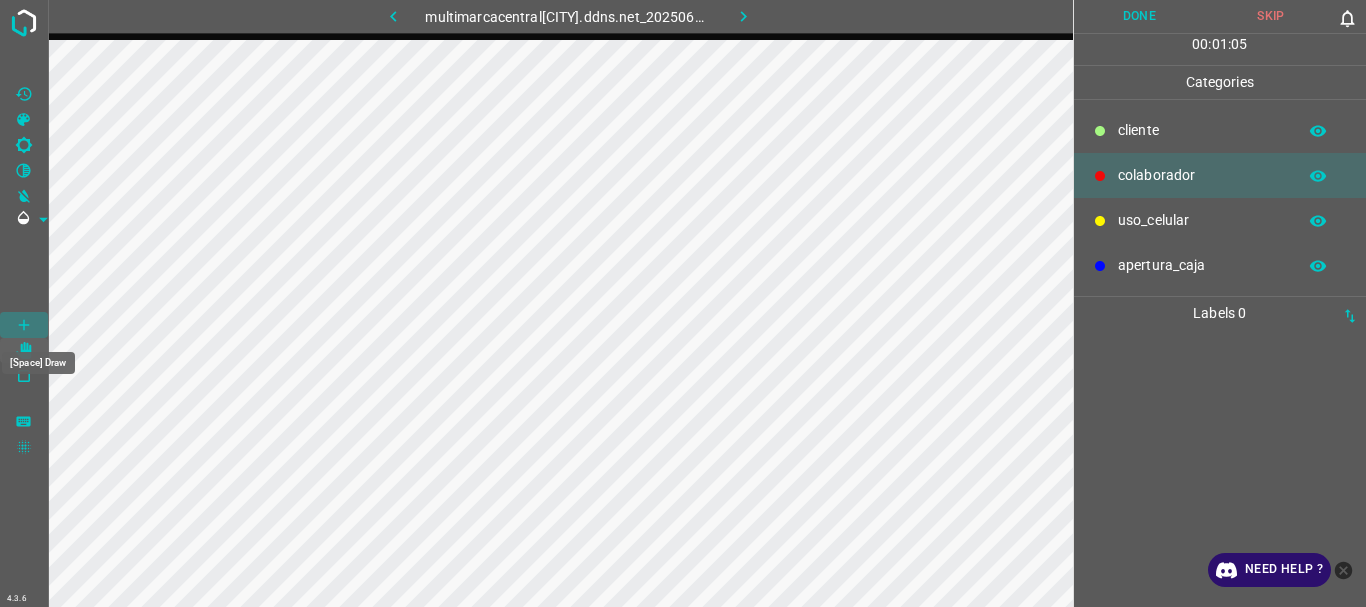 click at bounding box center [24, 325] 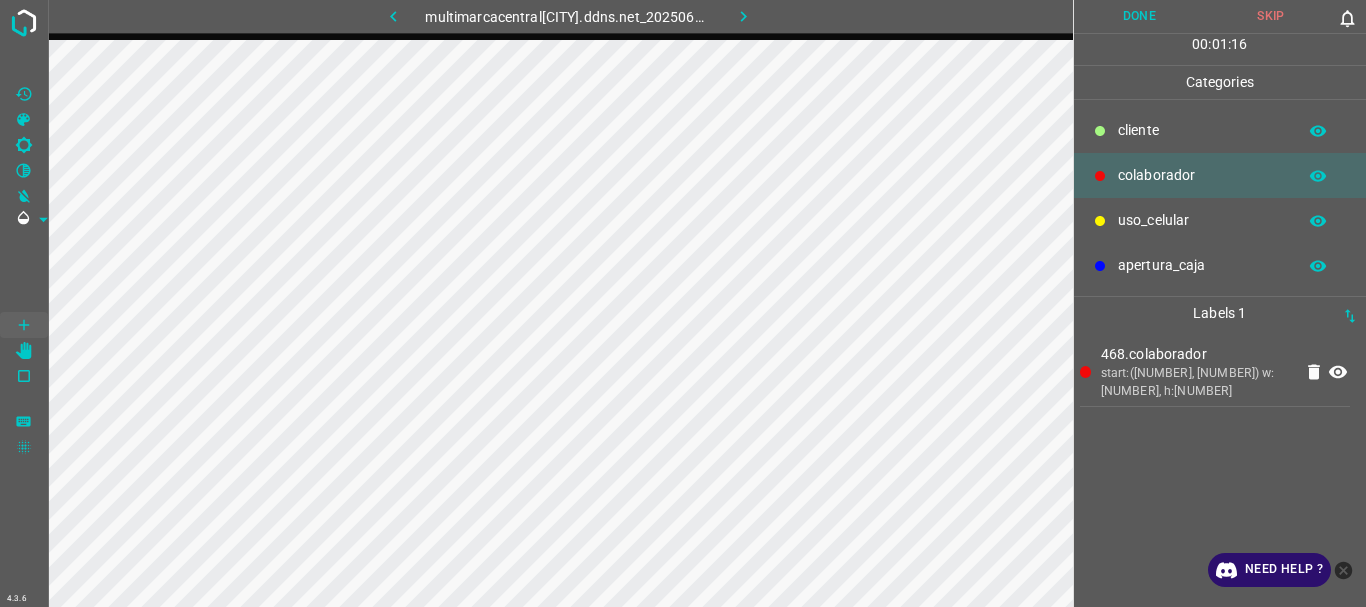 click at bounding box center (23, 119) 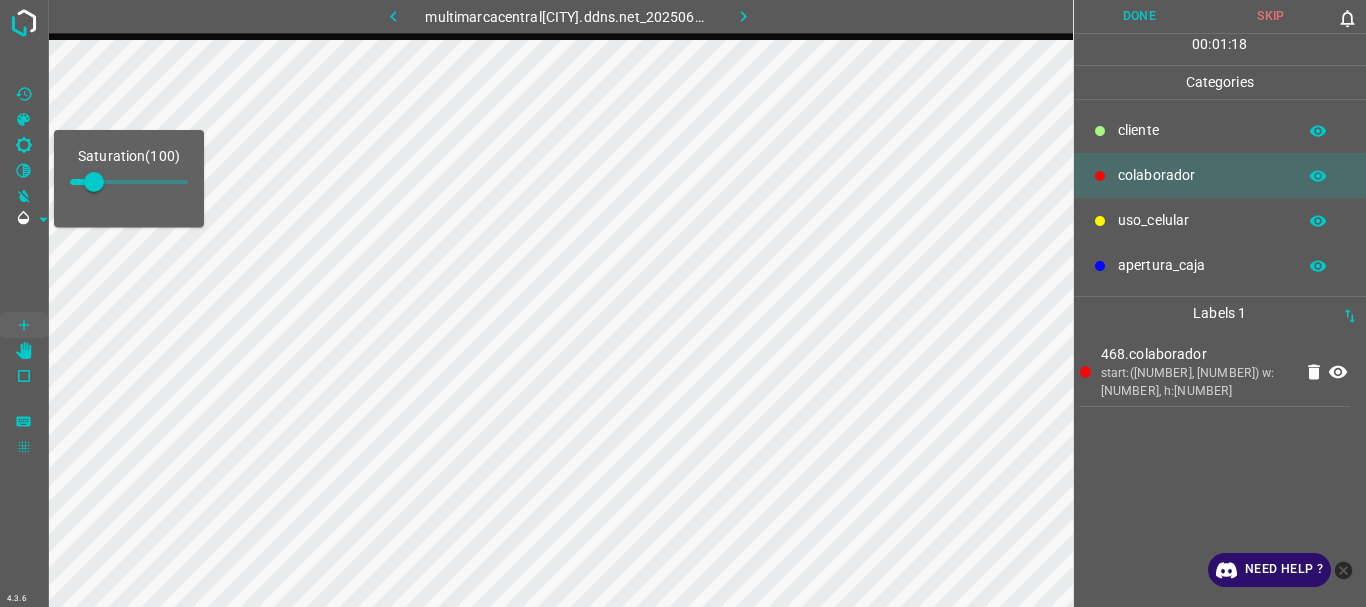 click at bounding box center [94, 182] 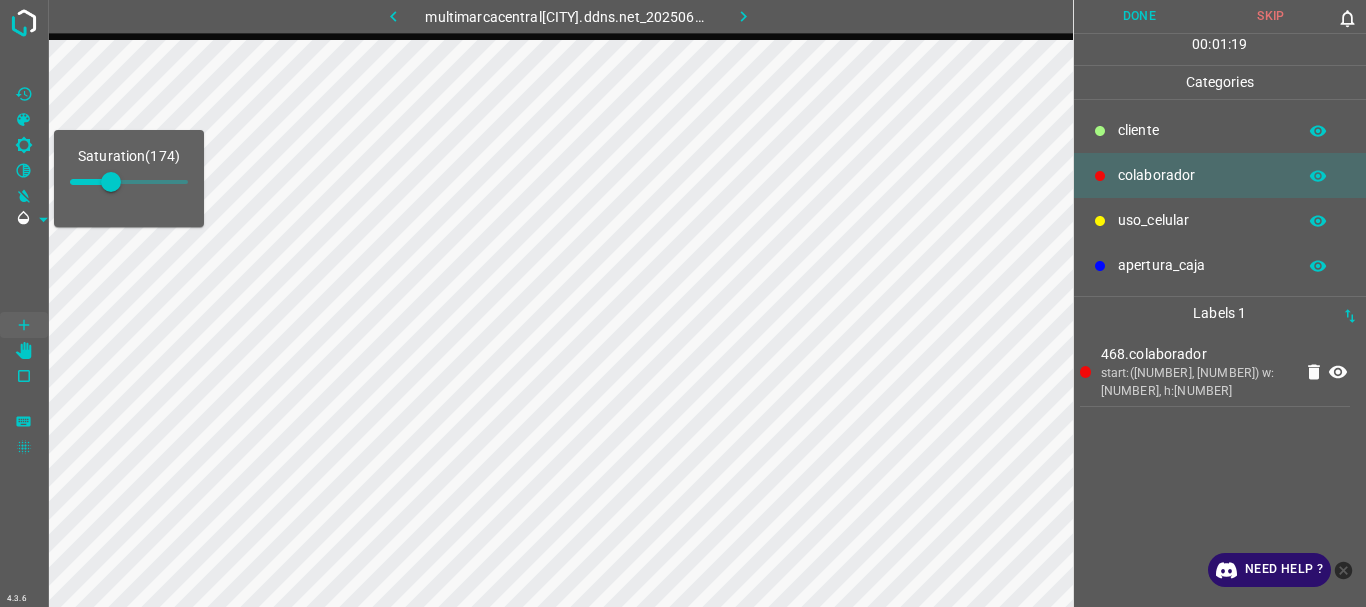 click at bounding box center (24, 272) 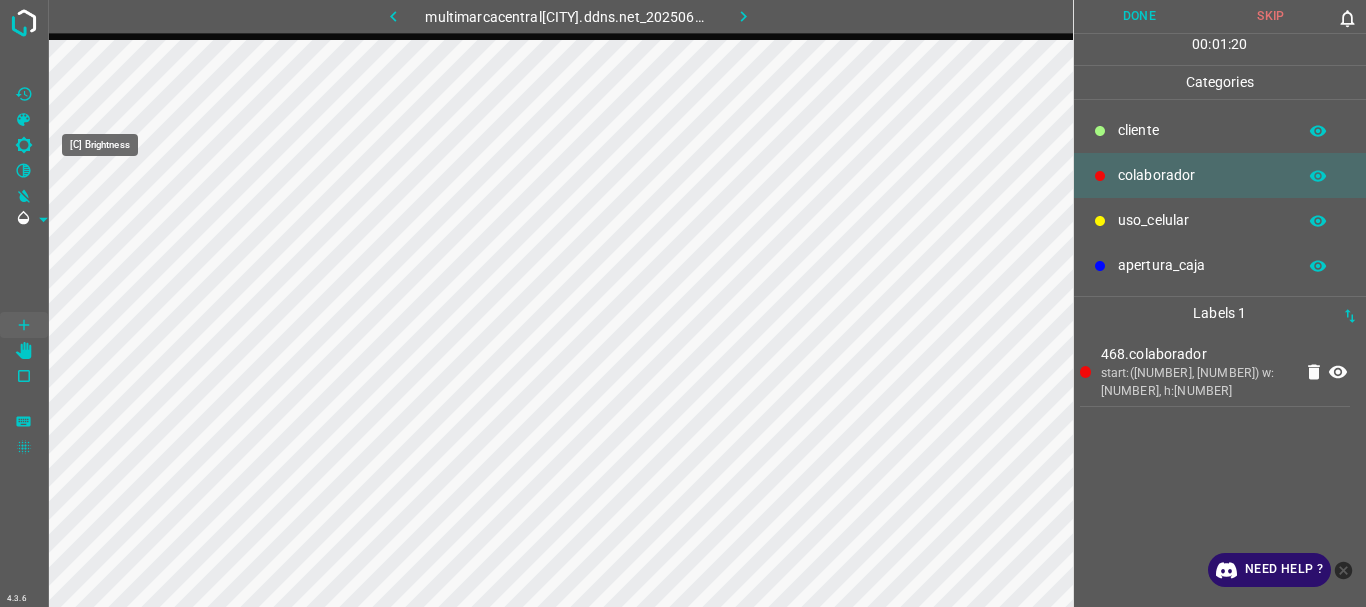 click at bounding box center [24, 145] 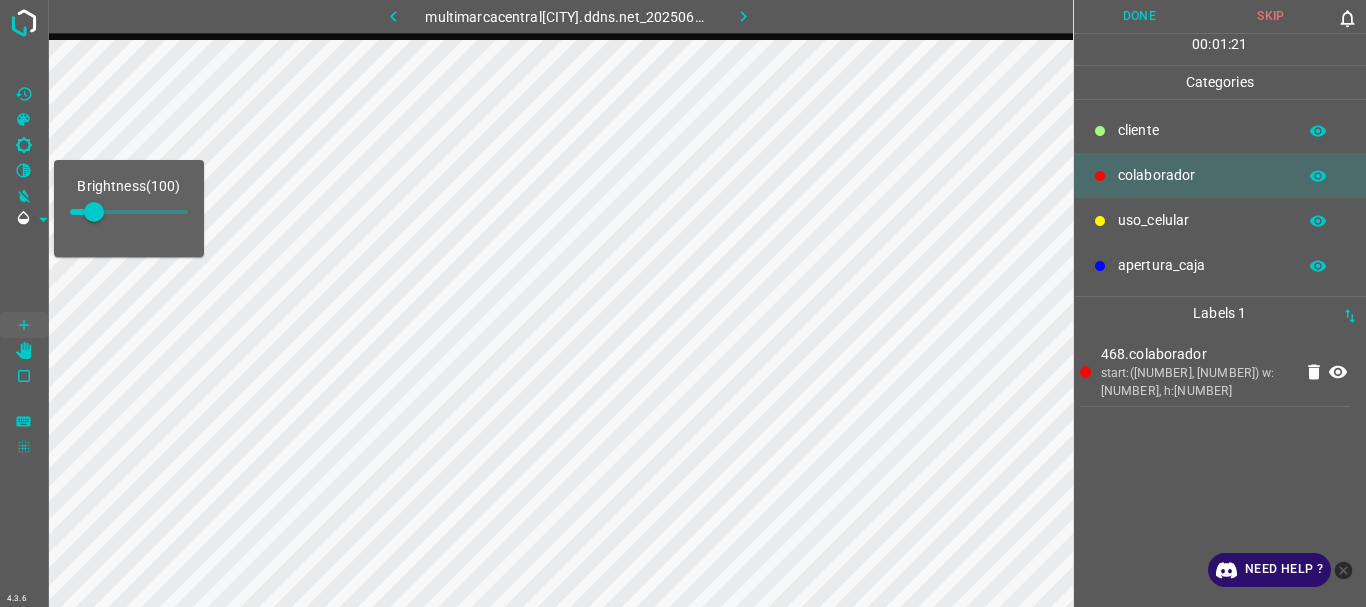 click at bounding box center [129, 212] 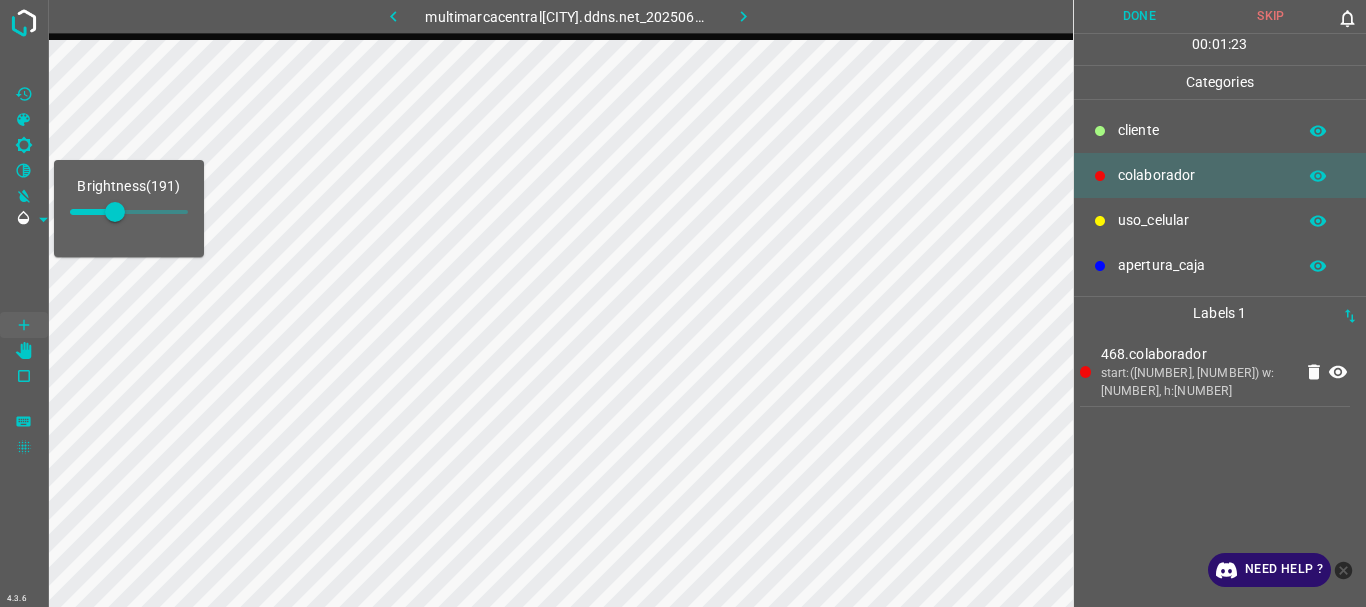 click at bounding box center (115, 212) 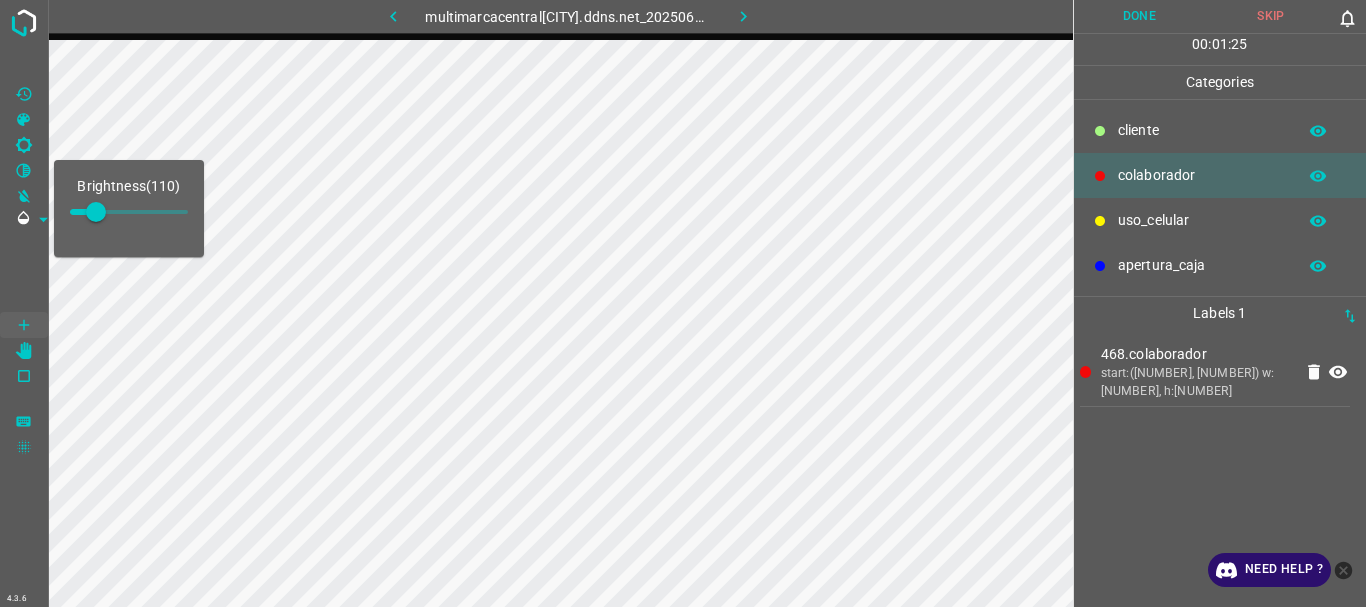 click at bounding box center (24, 272) 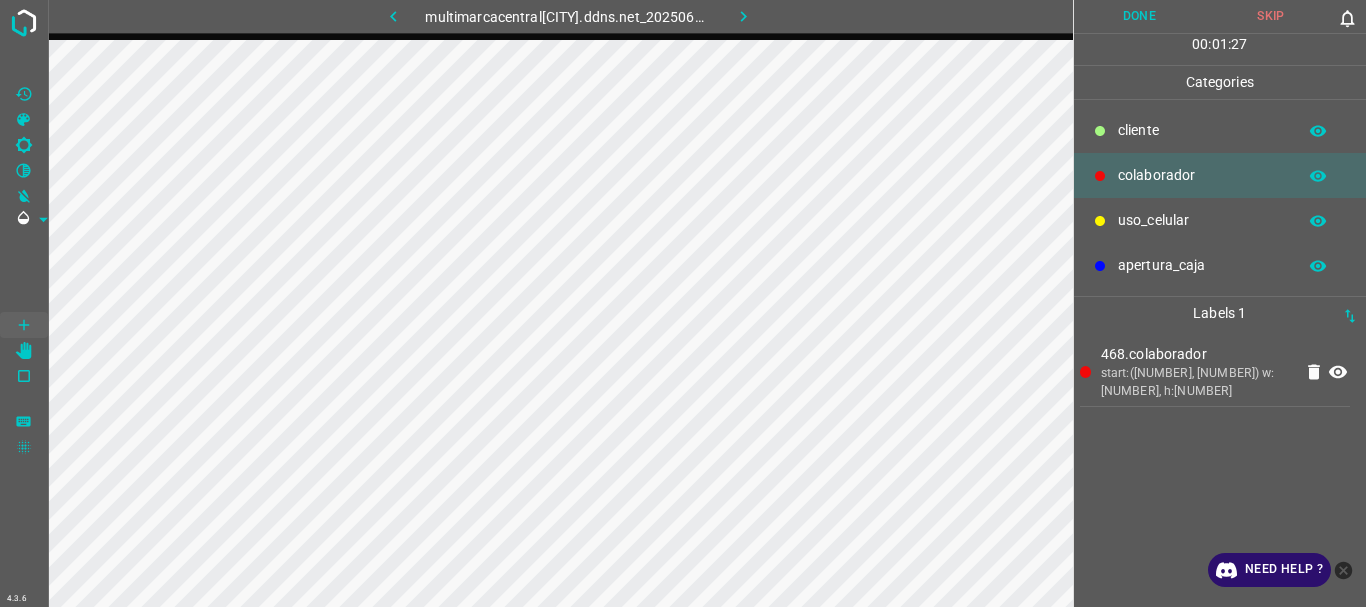 click on "uso_celular" at bounding box center (1202, 130) 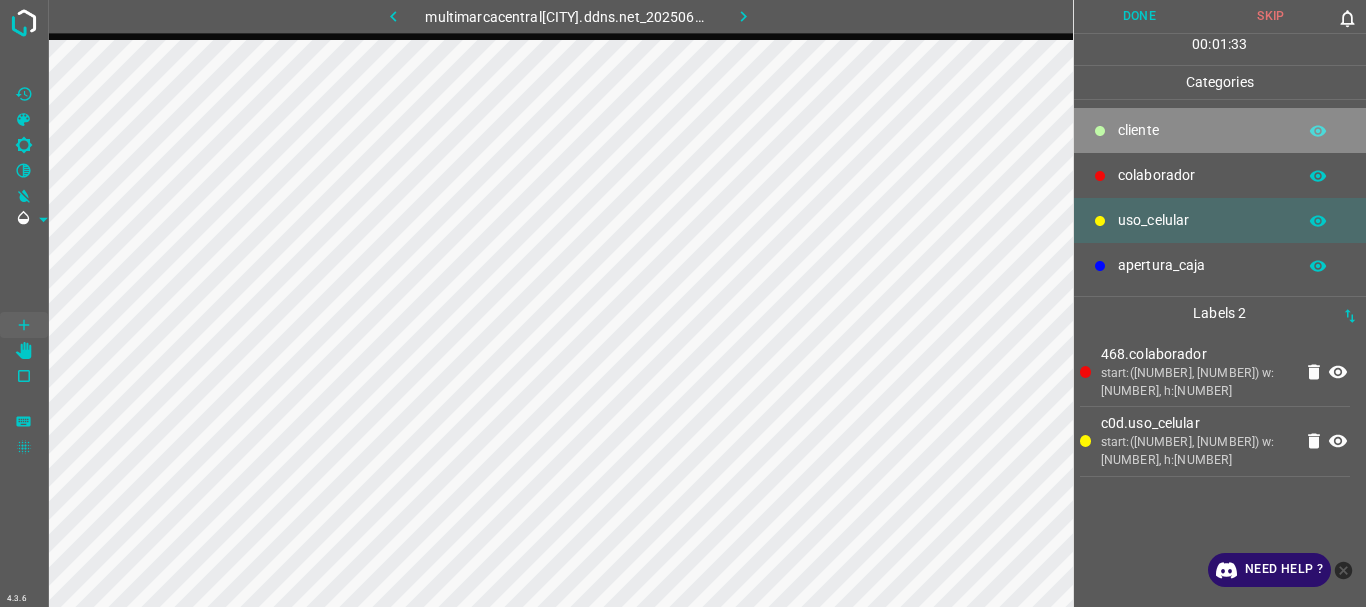 click on "​​cliente" at bounding box center [1202, 130] 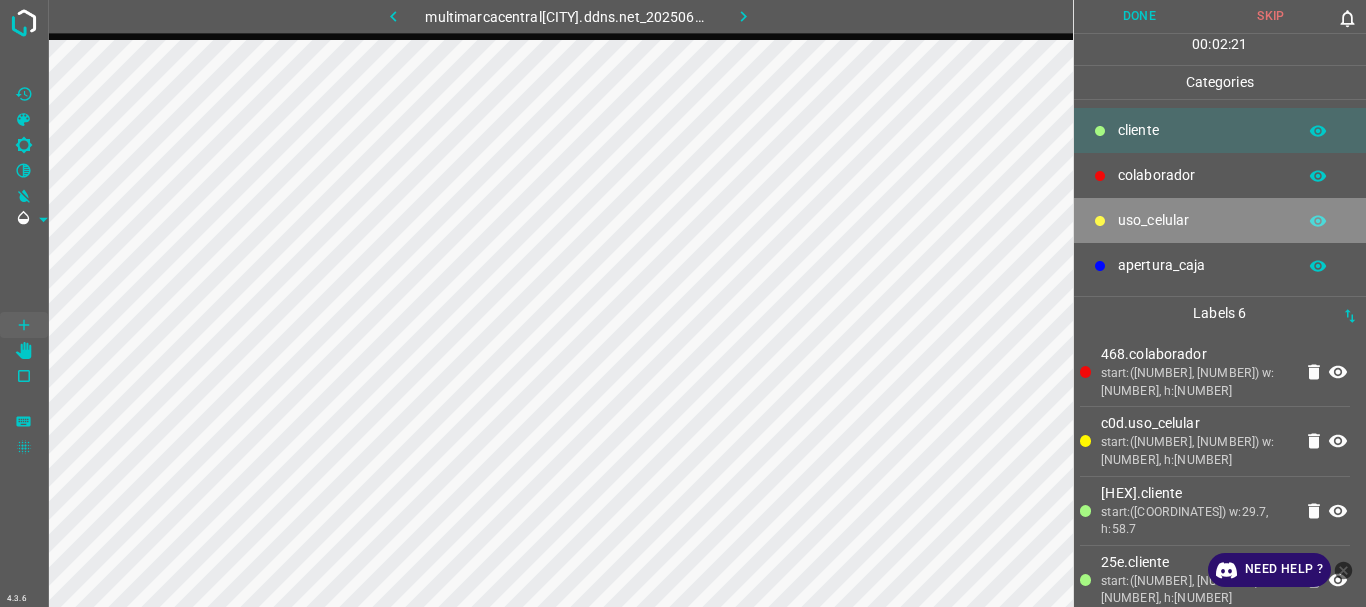 click on "uso_celular" at bounding box center (1202, 130) 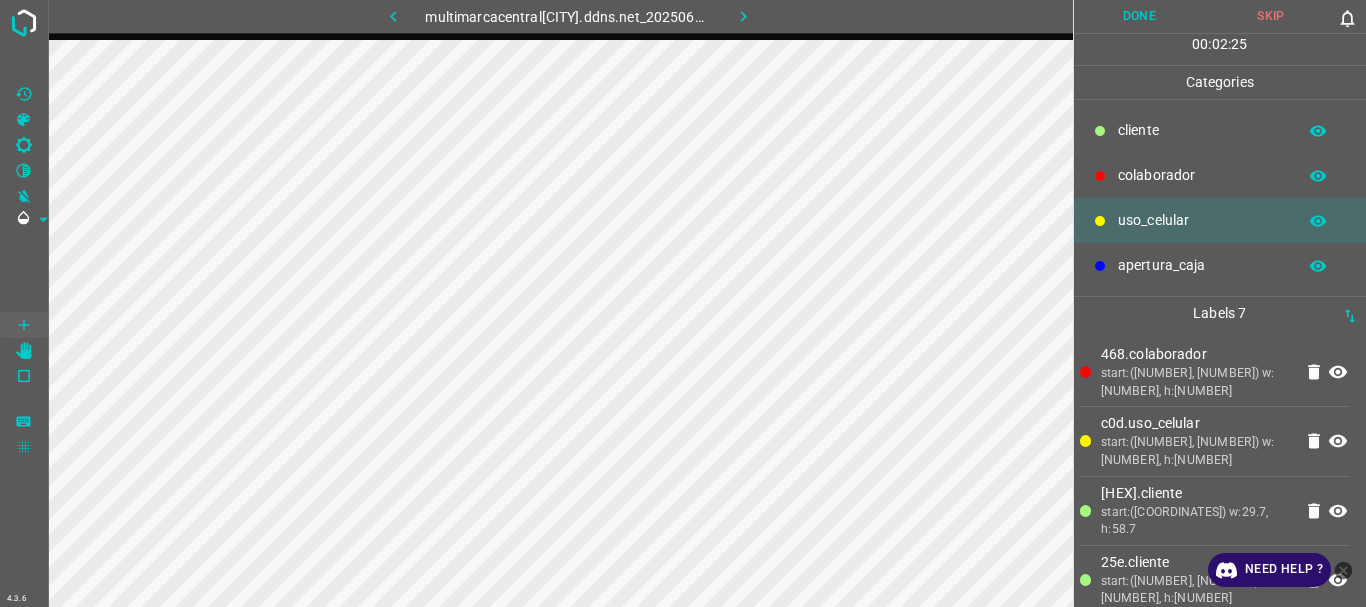 click on "​​cliente" at bounding box center (1202, 130) 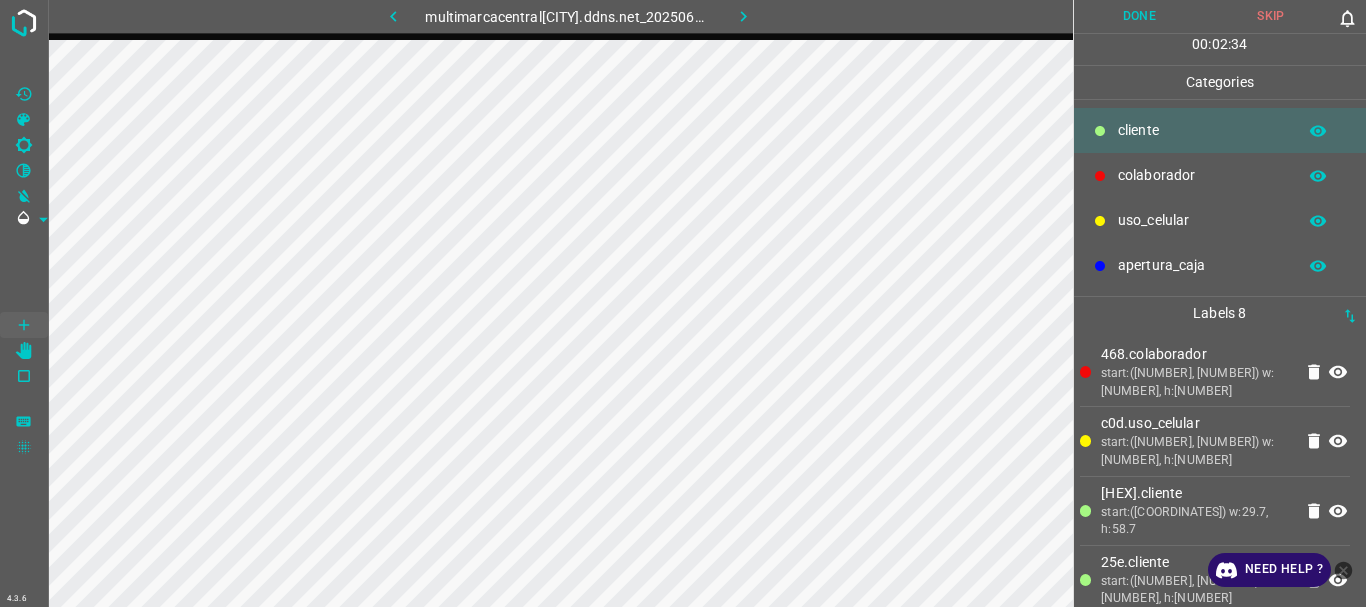 click on "uso_celular" at bounding box center [1202, 130] 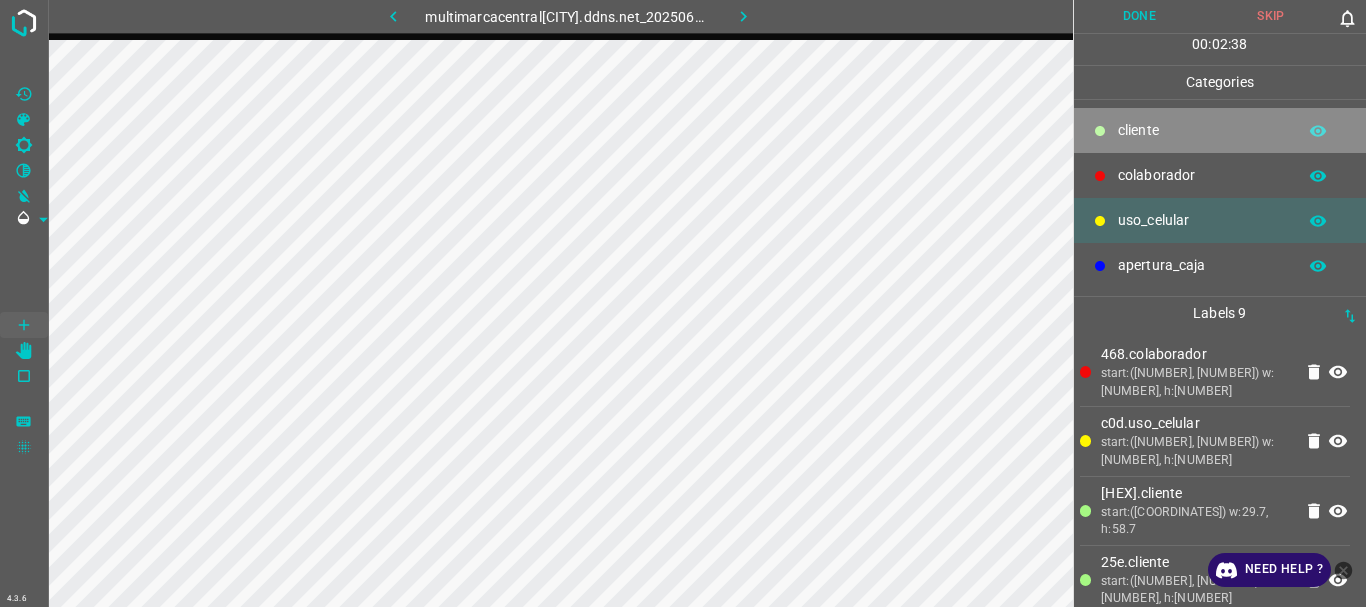 click on "​​cliente" at bounding box center (1220, 130) 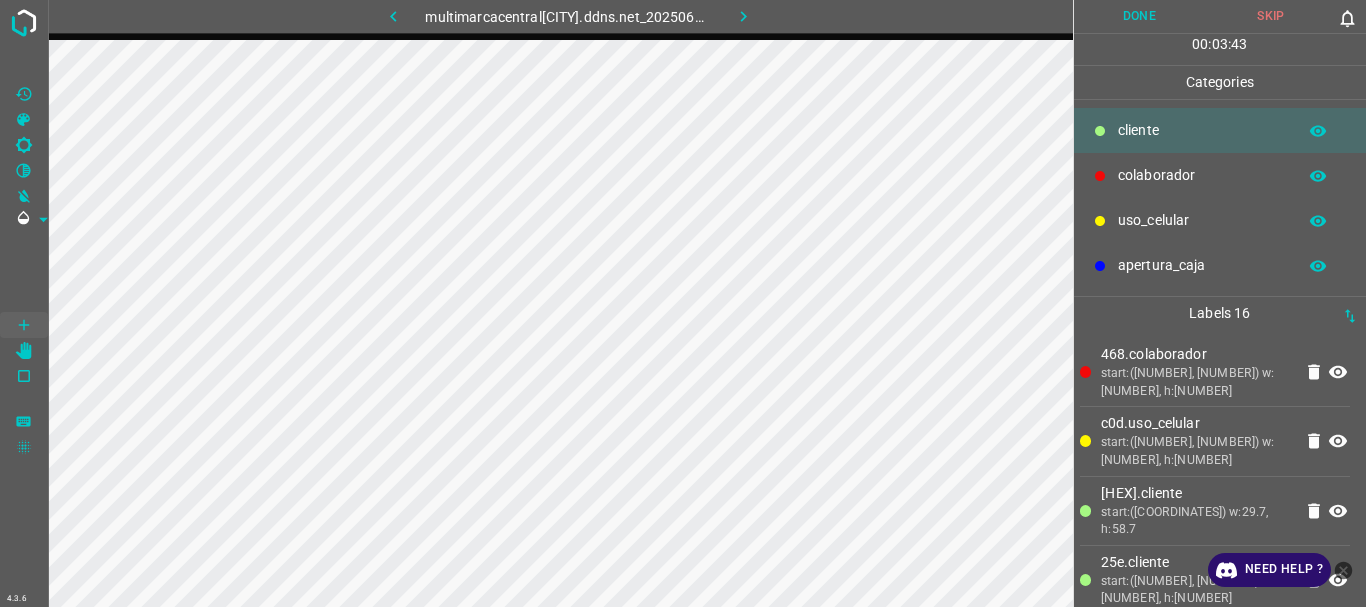 click on "Done" at bounding box center (1140, 16) 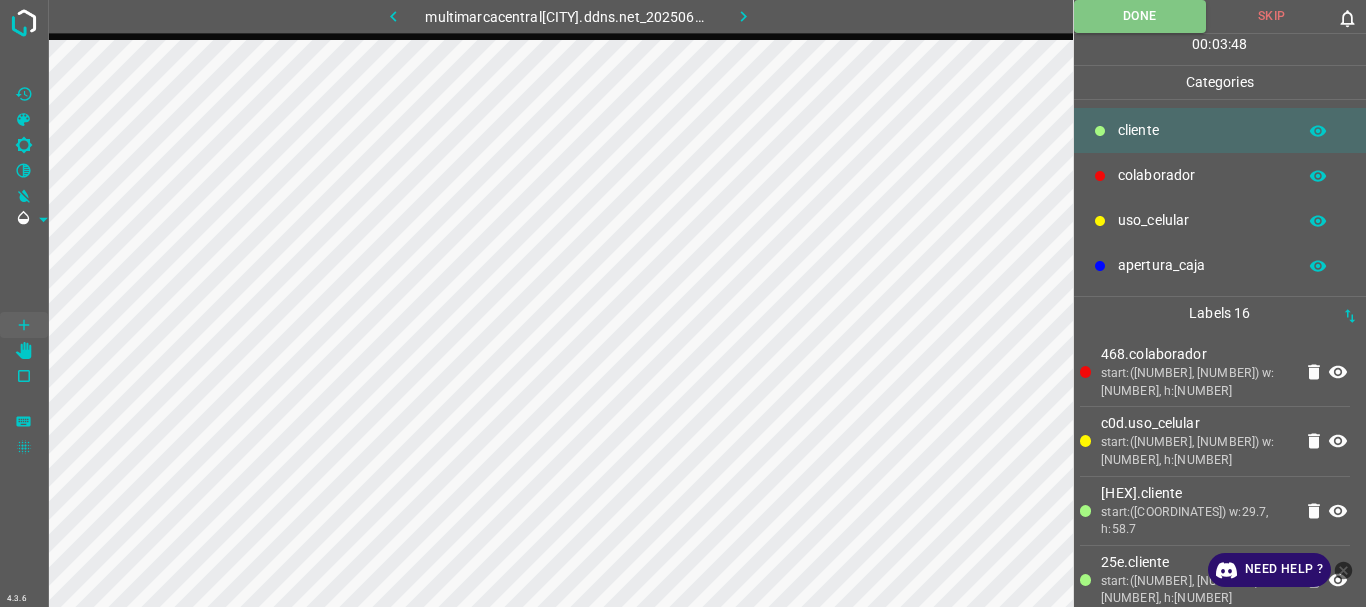 click at bounding box center [743, 16] 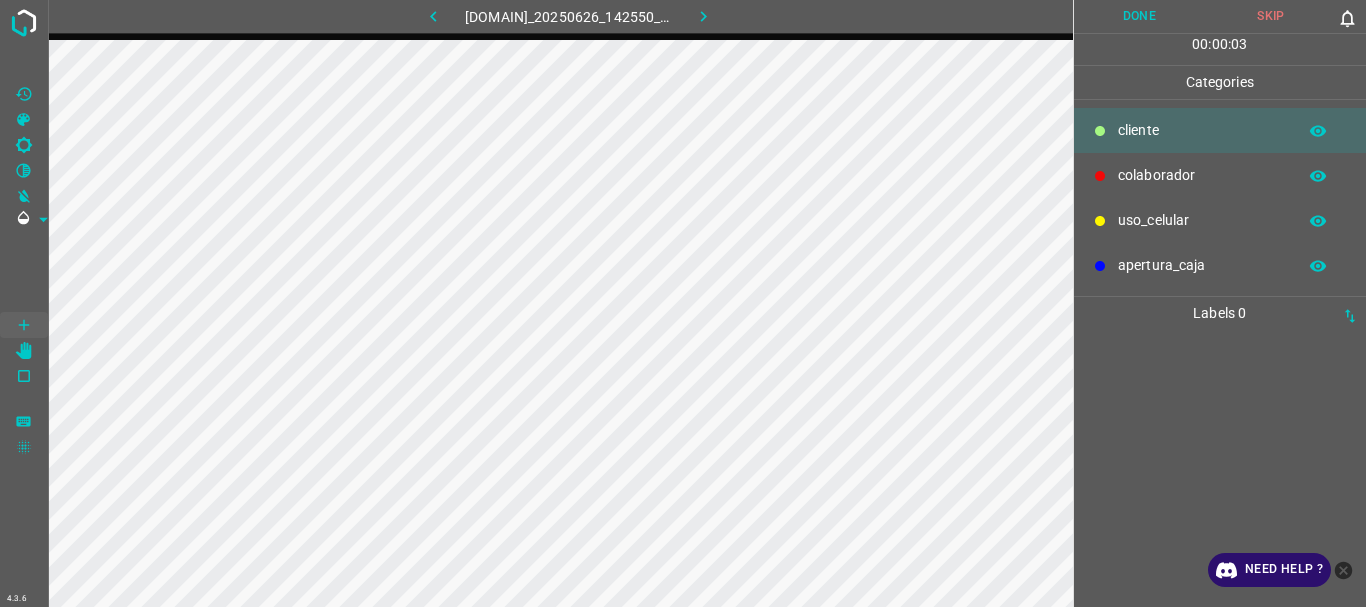 click on "apertura_caja" at bounding box center (1202, 130) 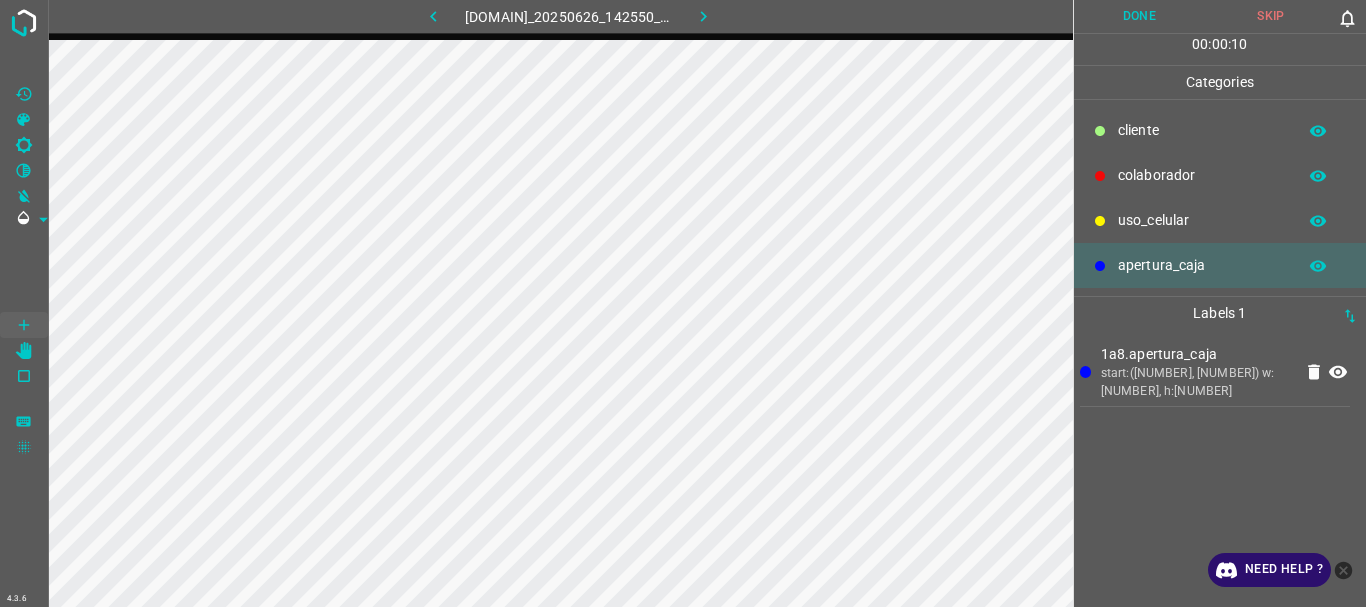 click on "colaborador" at bounding box center [1202, 130] 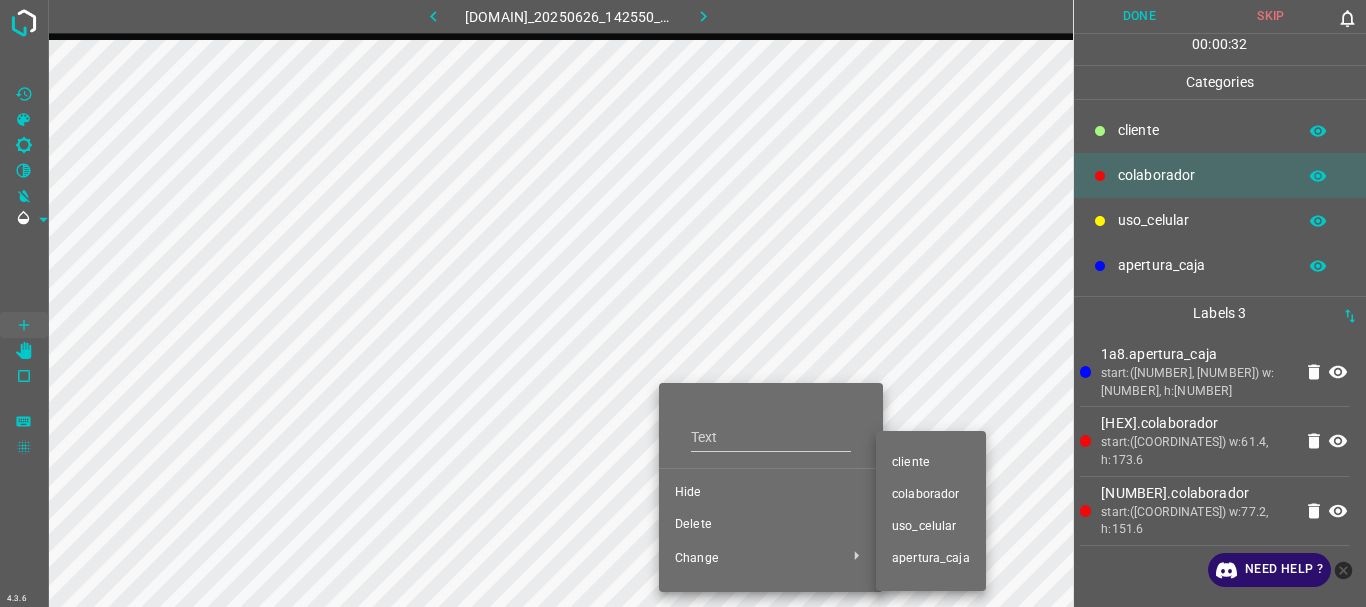 click on "​​cliente" at bounding box center (771, 493) 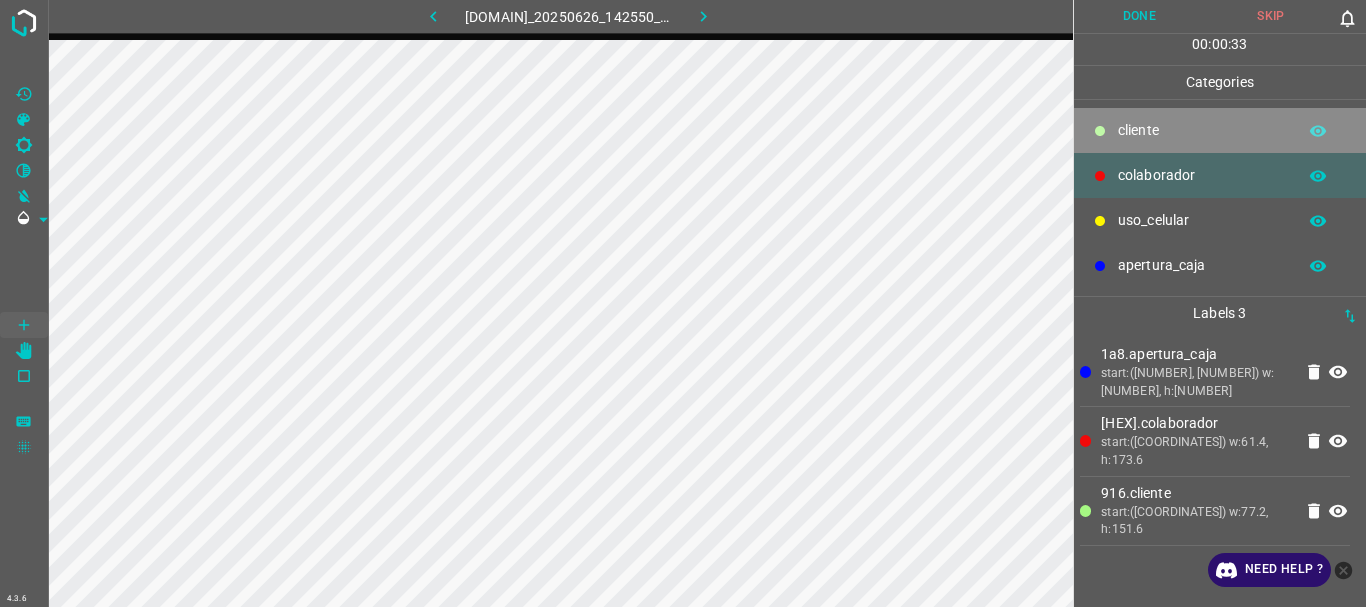click on "​​cliente" at bounding box center (1202, 130) 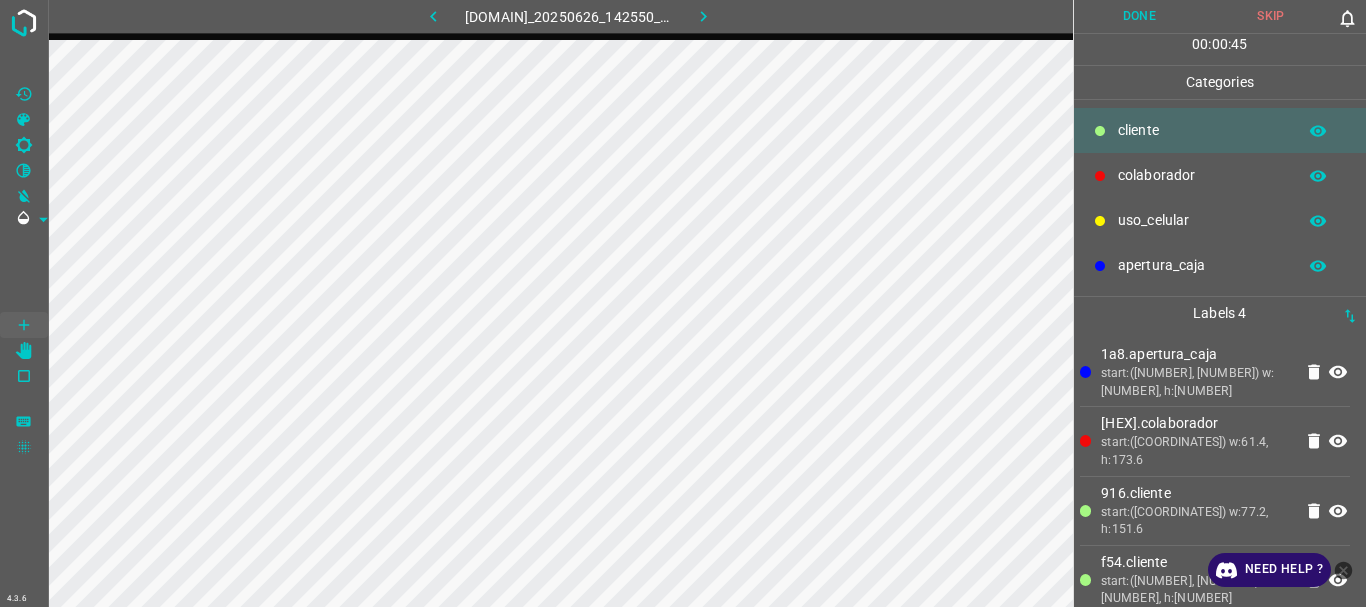 click on "uso_celular" at bounding box center [1202, 130] 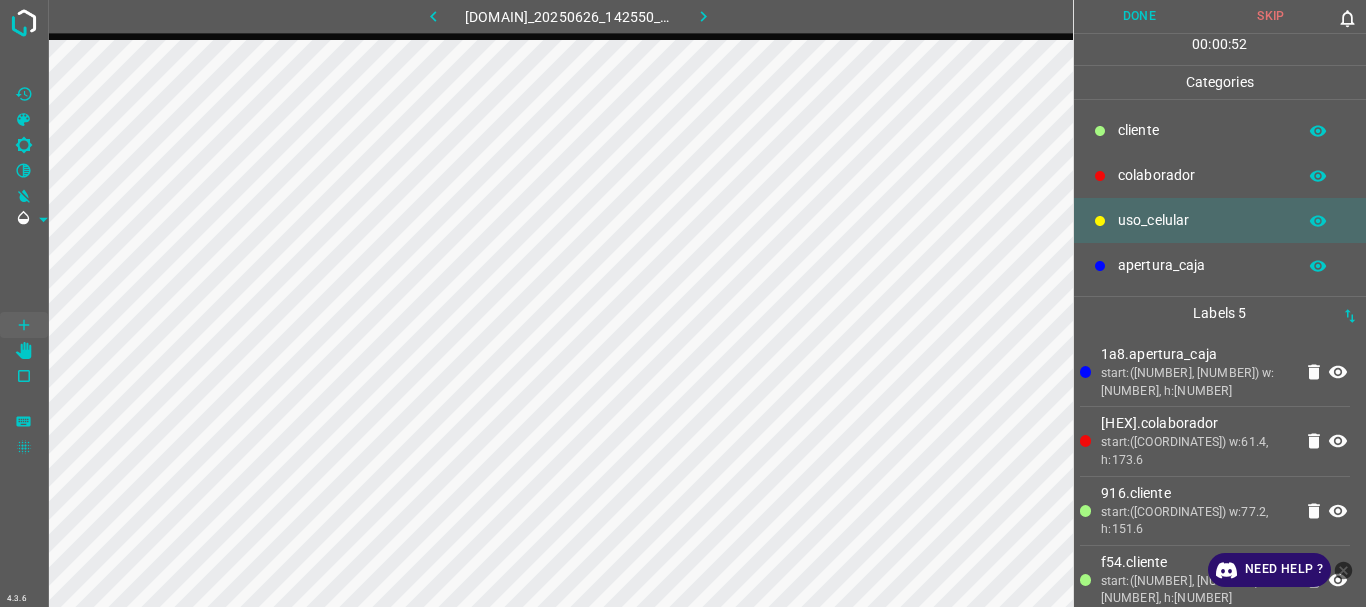 click on "​​cliente" at bounding box center [1220, 130] 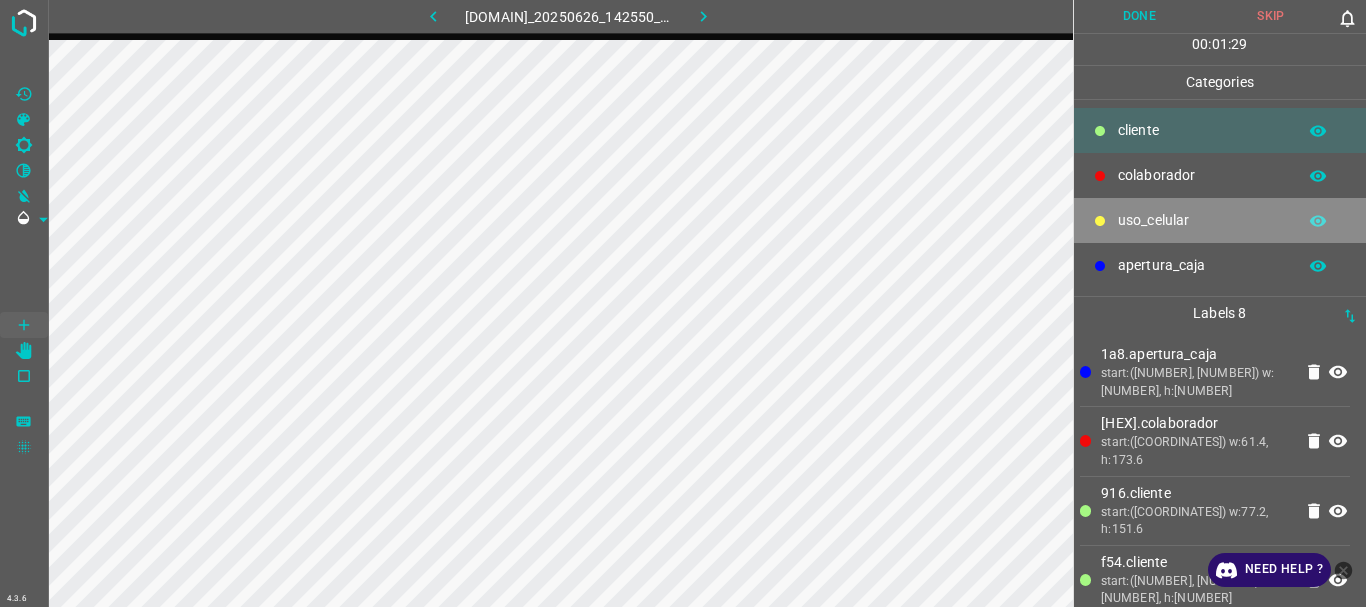 click on "uso_celular" at bounding box center (1202, 130) 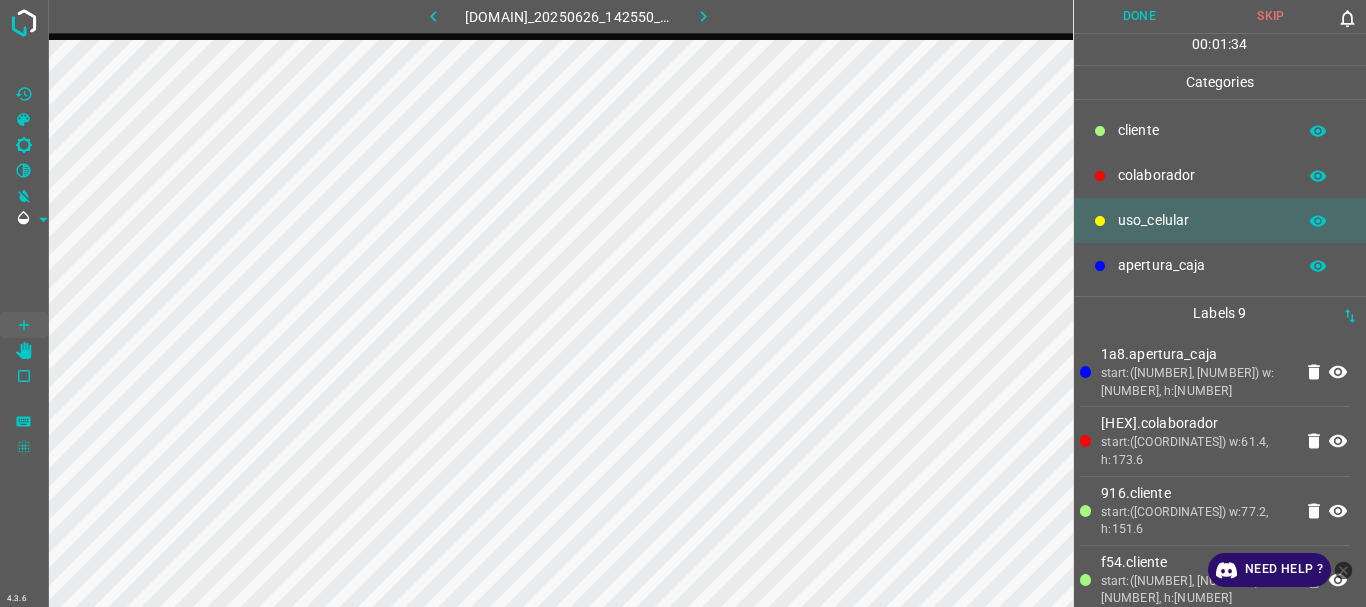click at bounding box center (1100, 131) 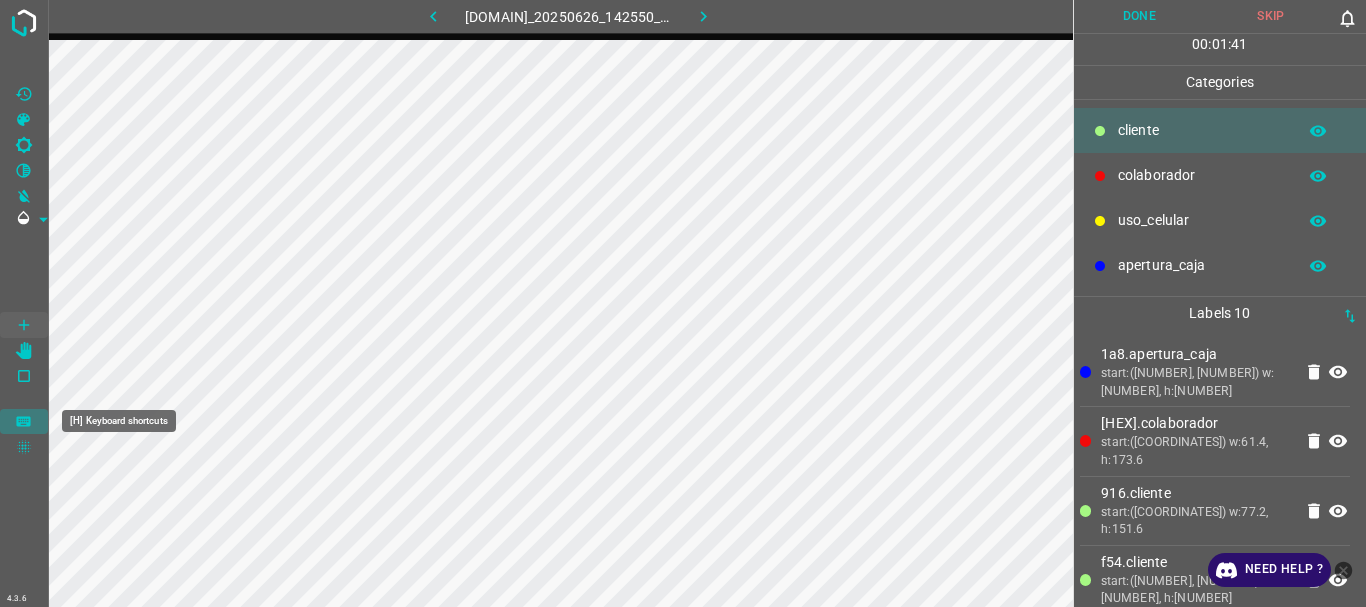 click at bounding box center [24, 421] 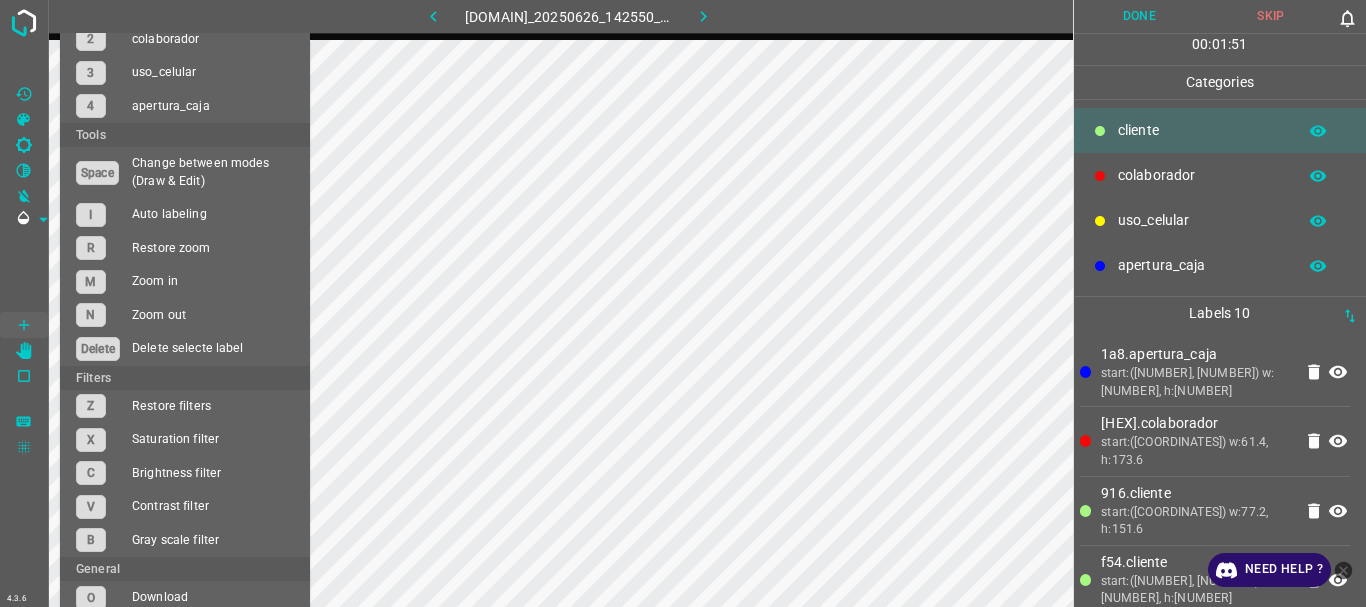 type 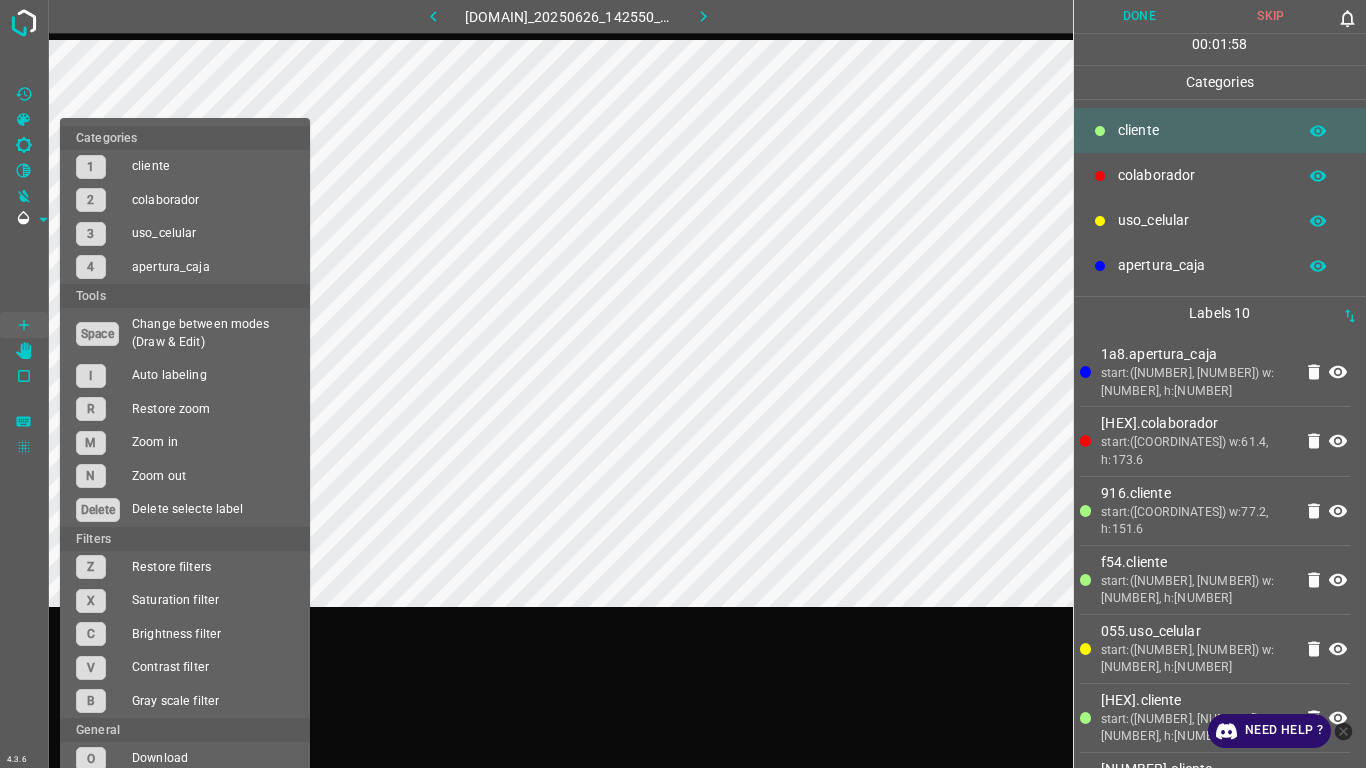 click at bounding box center (24, 384) 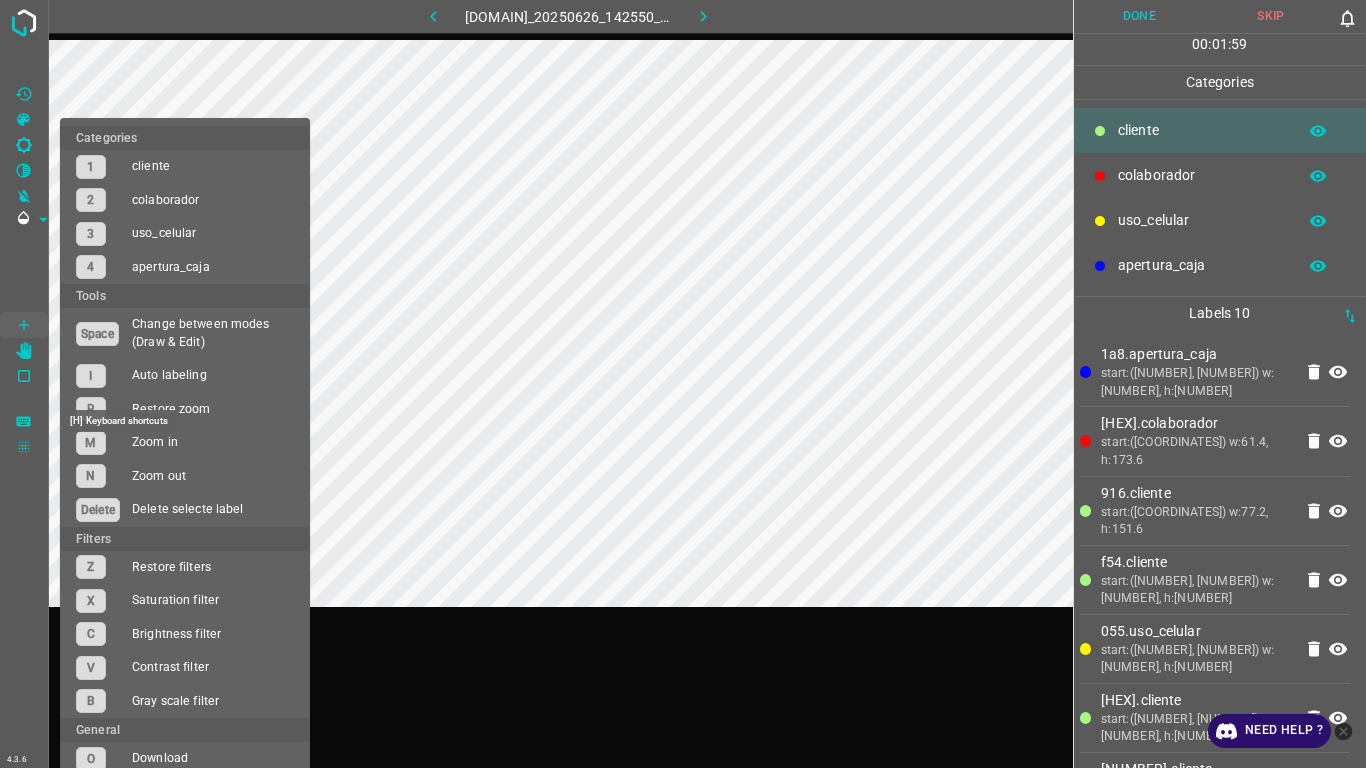click at bounding box center (24, 422) 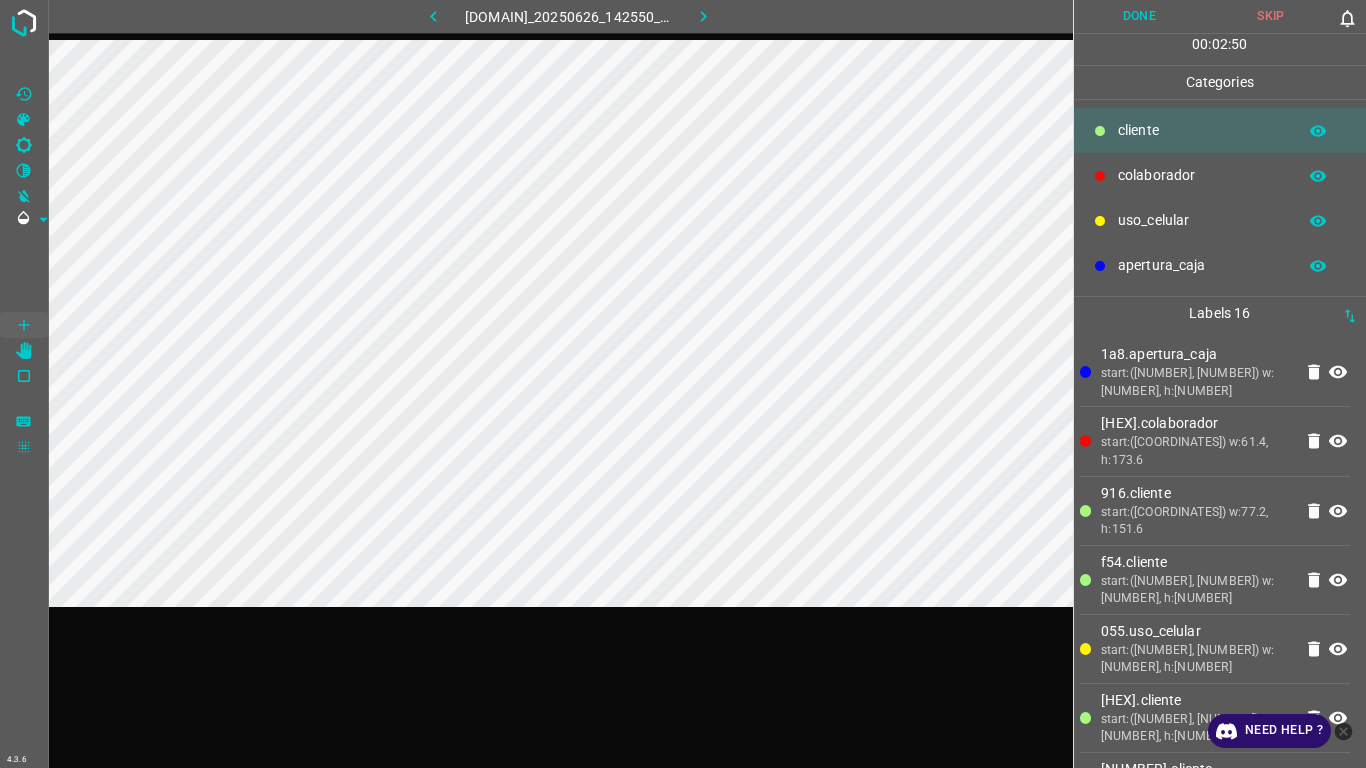 click on "Done" at bounding box center (1140, 16) 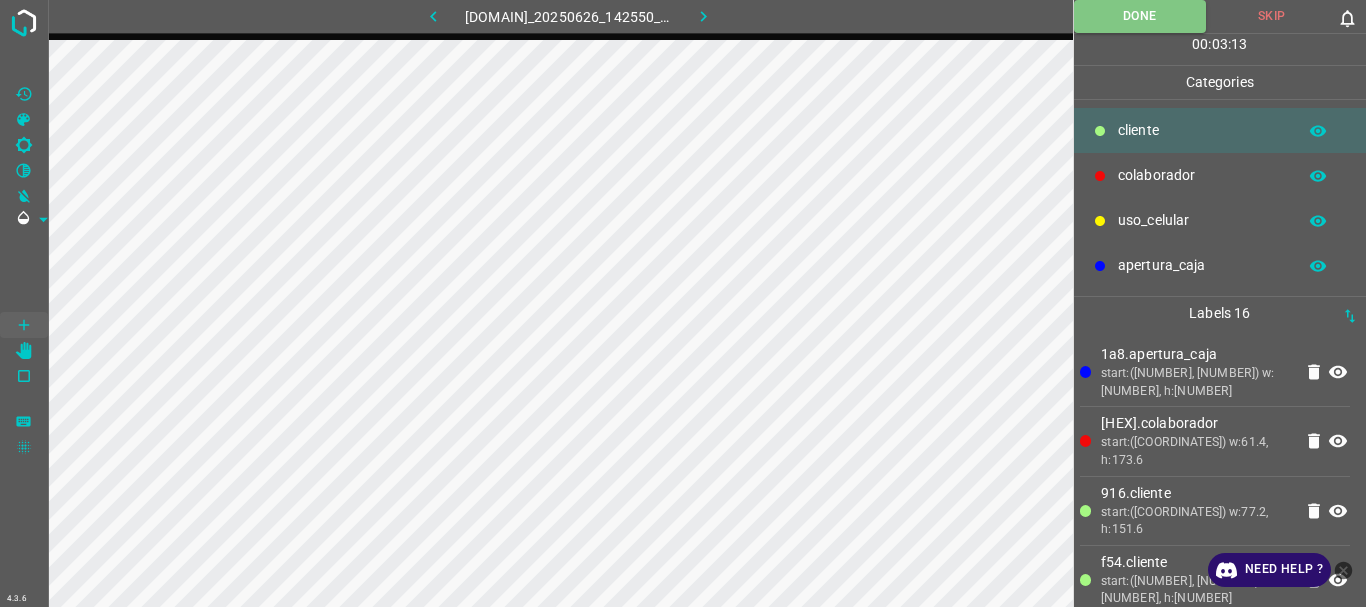 click at bounding box center (703, 16) 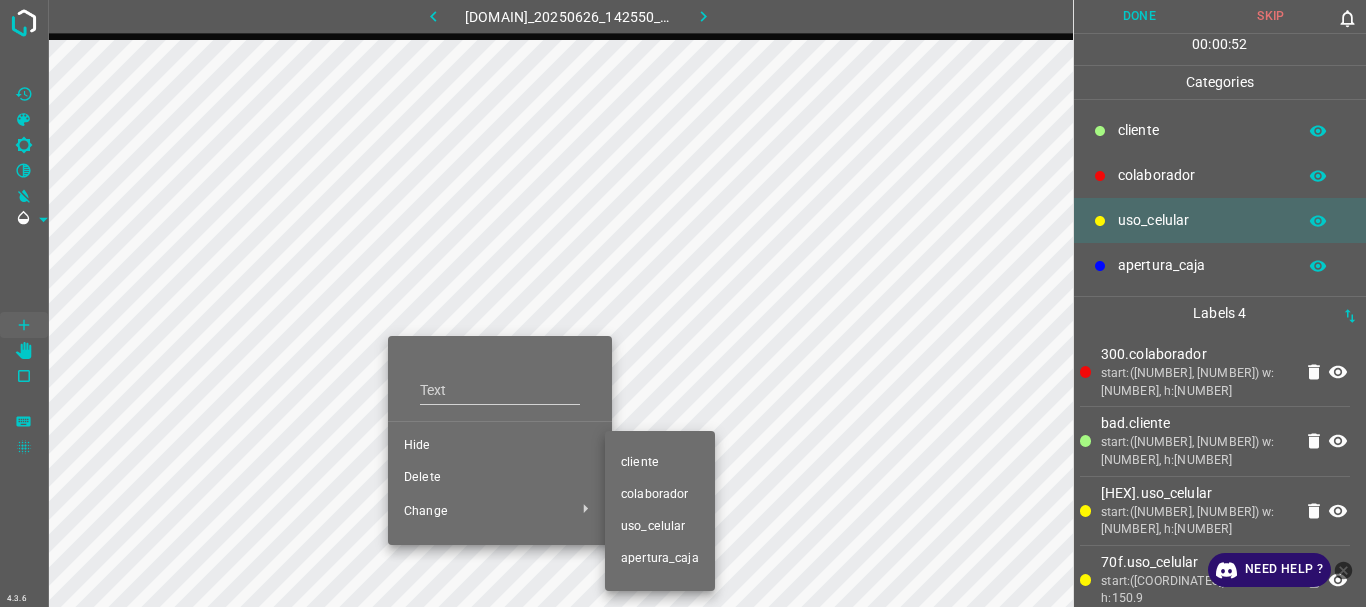 click on "​​cliente" at bounding box center [500, 446] 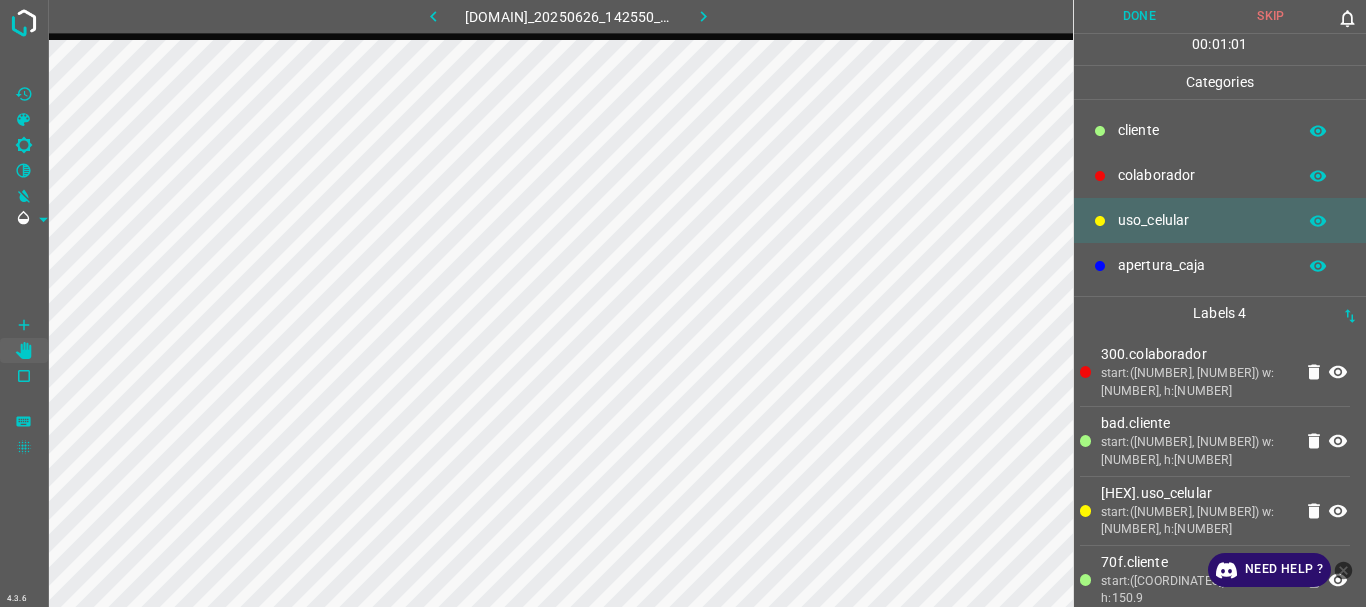 click at bounding box center (24, 272) 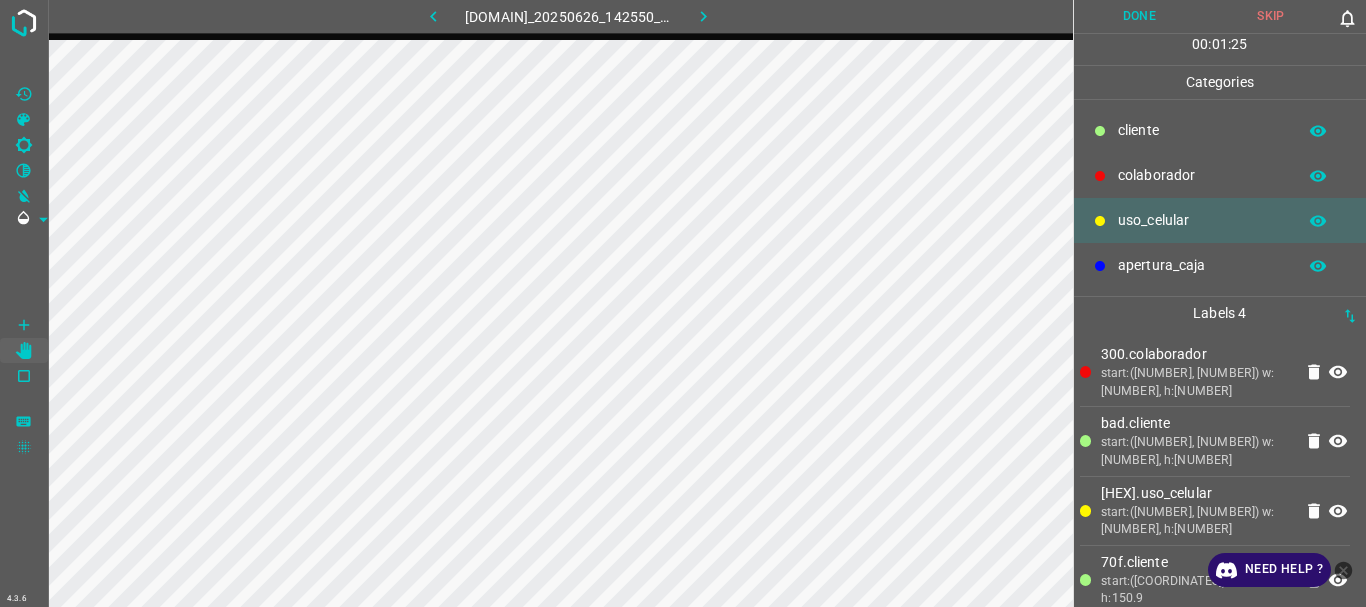 click at bounding box center (24, 272) 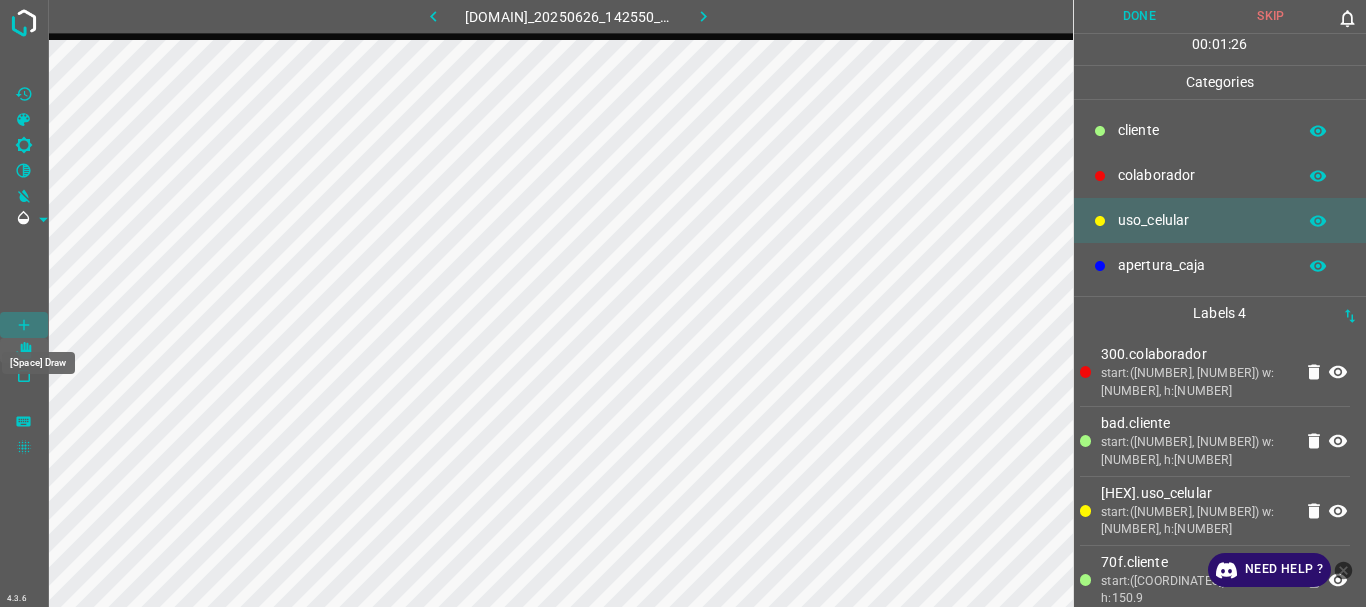 click at bounding box center [24, 325] 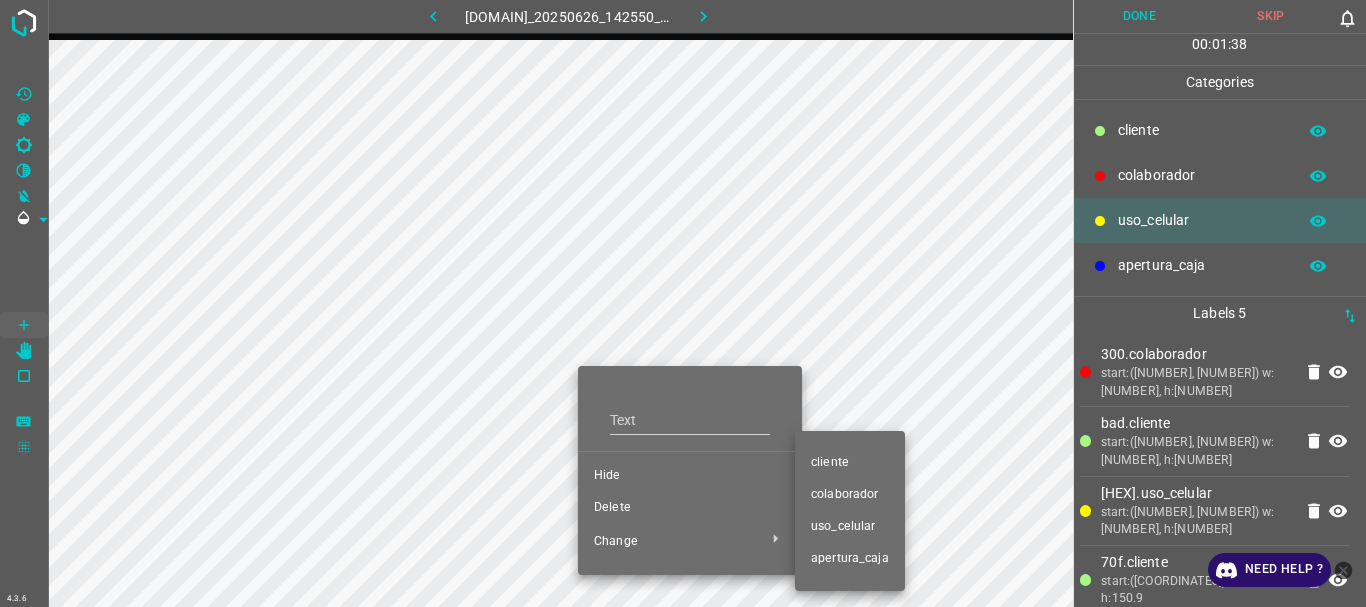 click on "​​cliente" at bounding box center (690, 476) 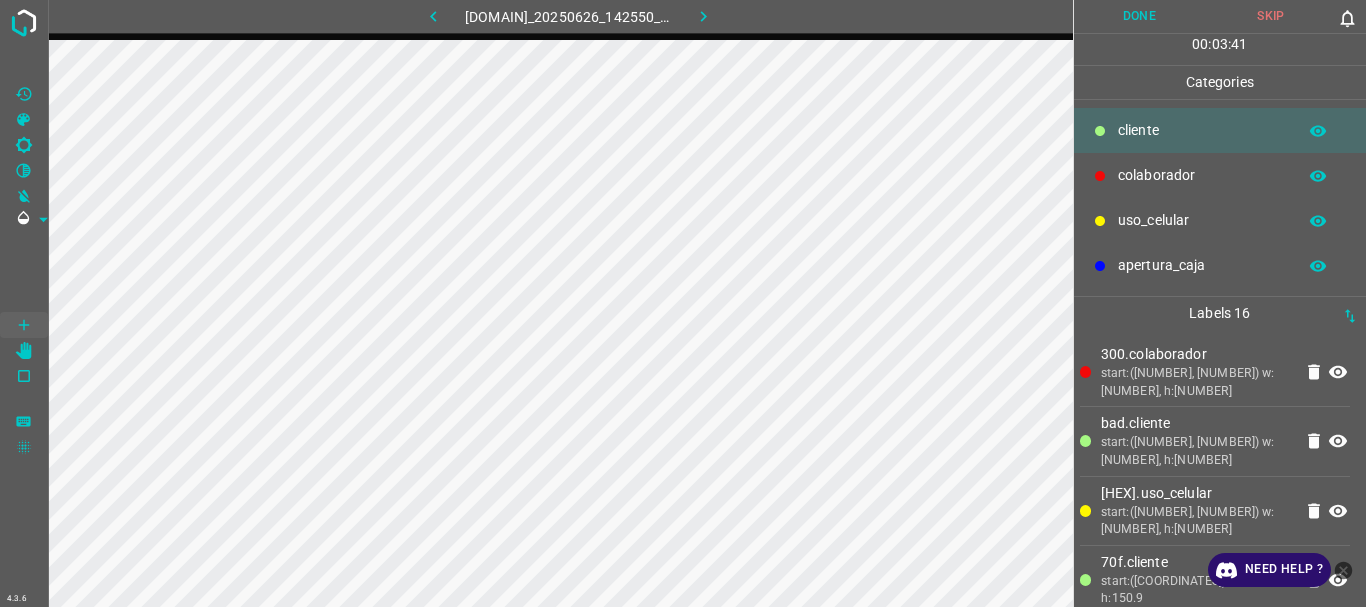 click on "Done" at bounding box center (1140, 16) 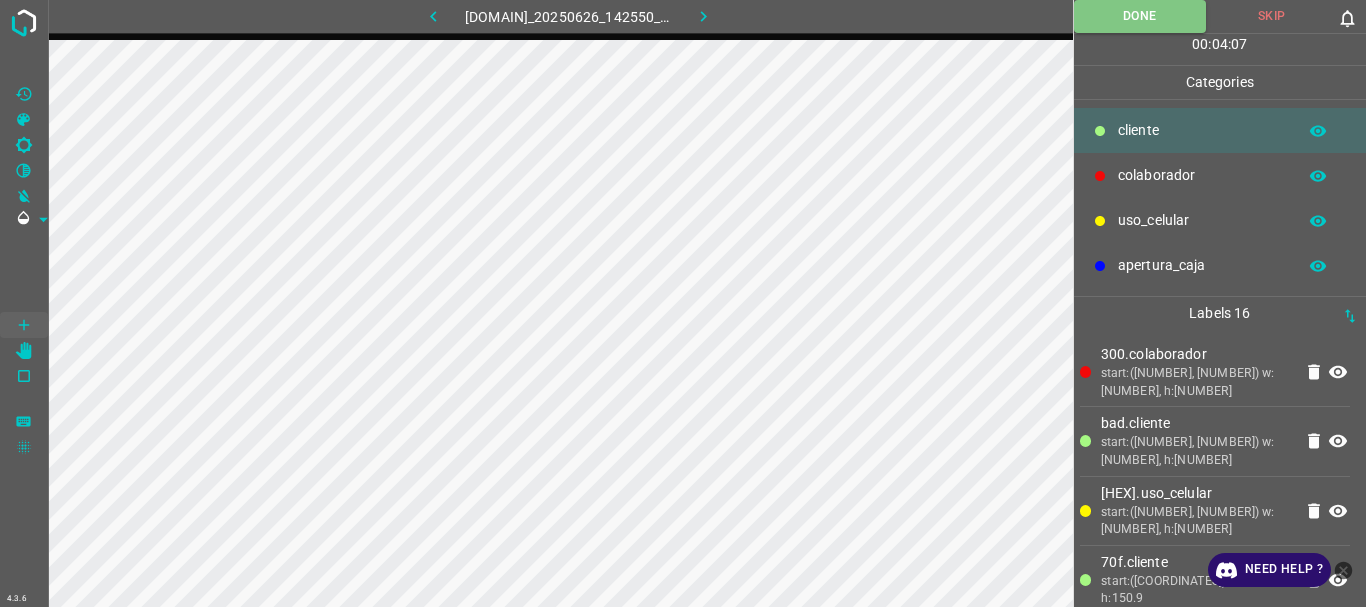 type 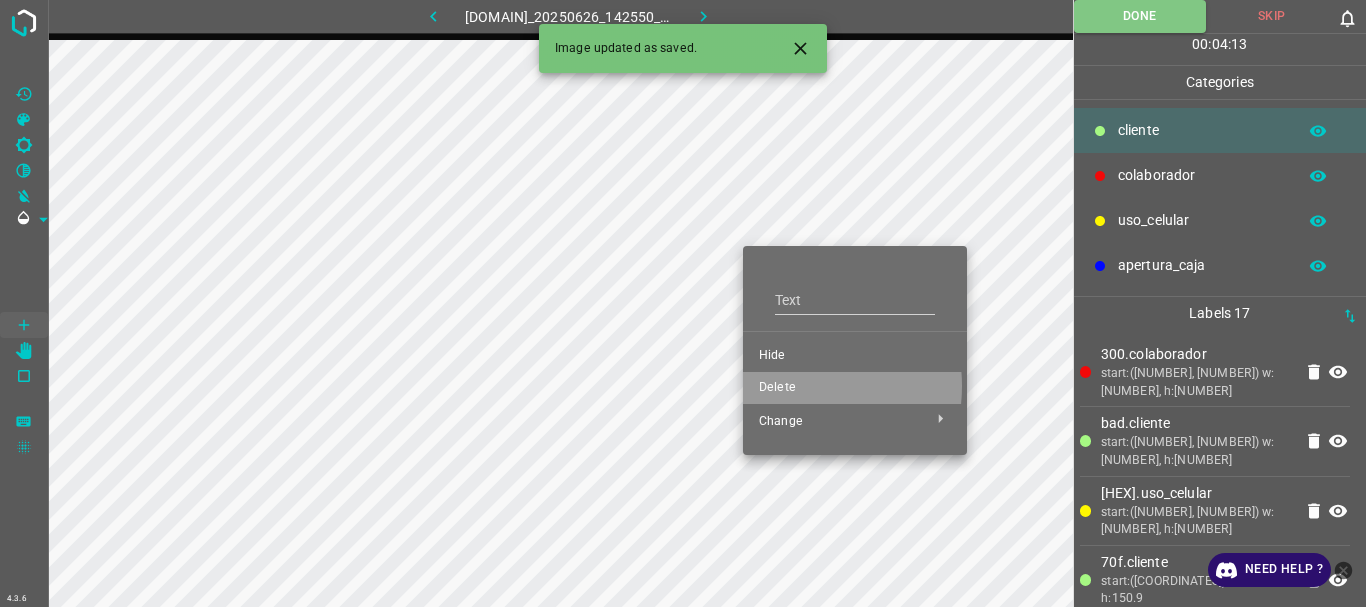 click on "Delete" at bounding box center (855, 356) 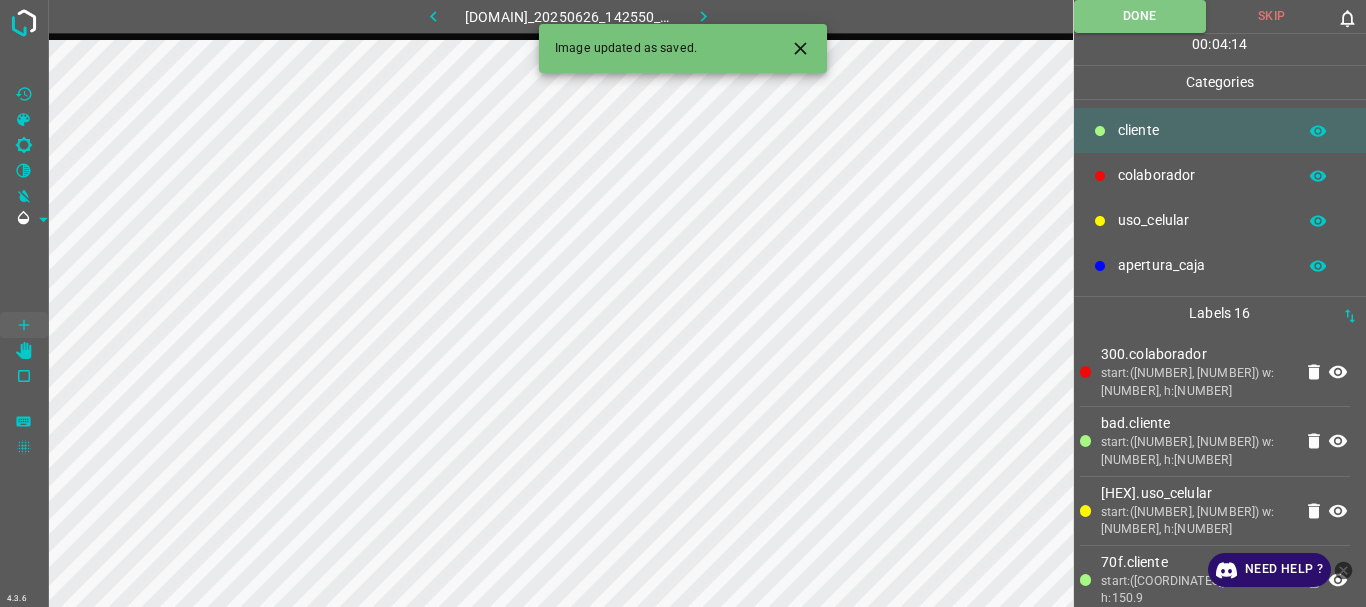 click at bounding box center (24, 351) 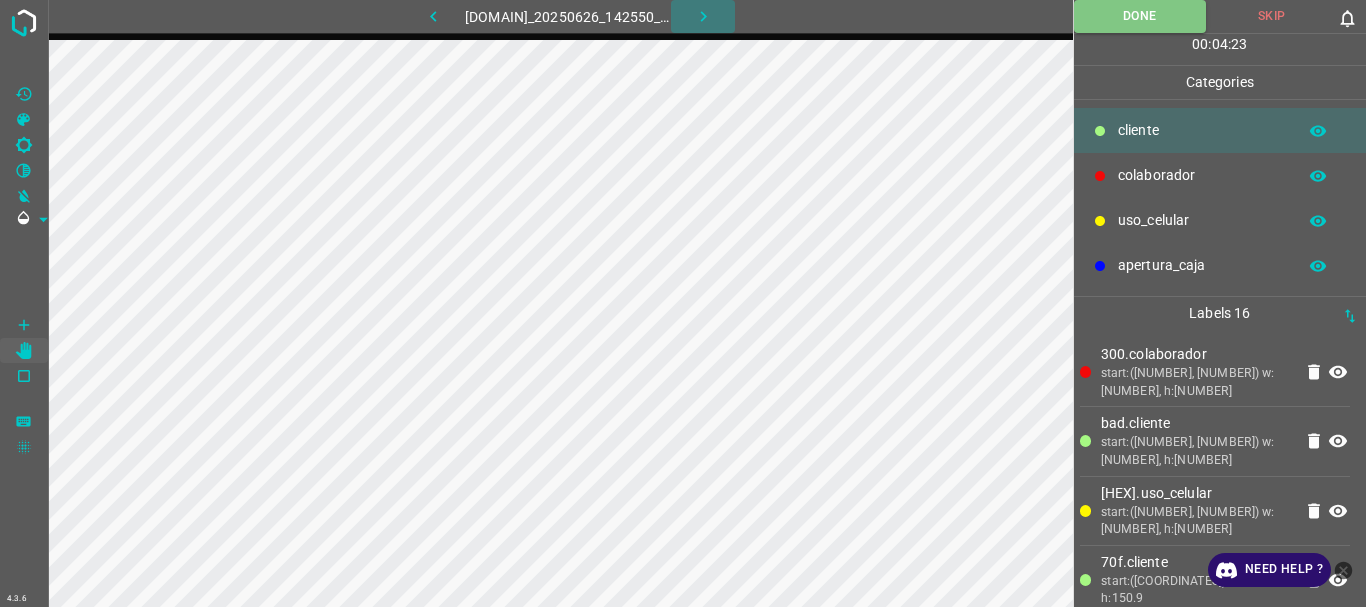click at bounding box center [703, 16] 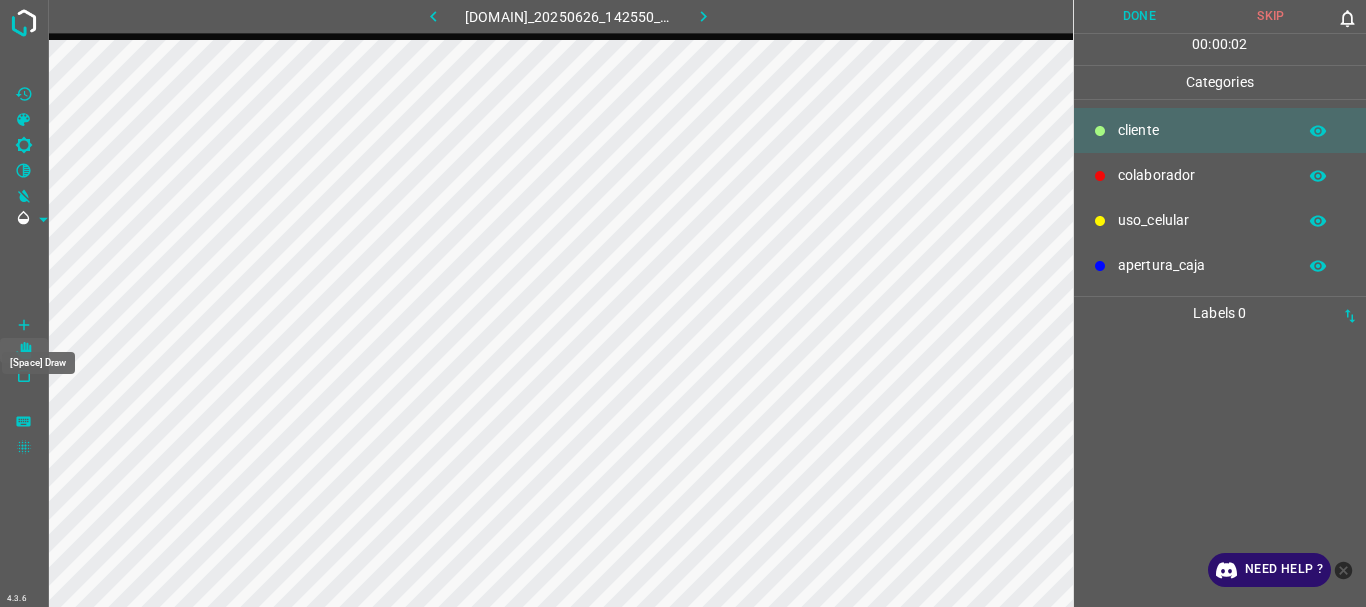 click at bounding box center (24, 325) 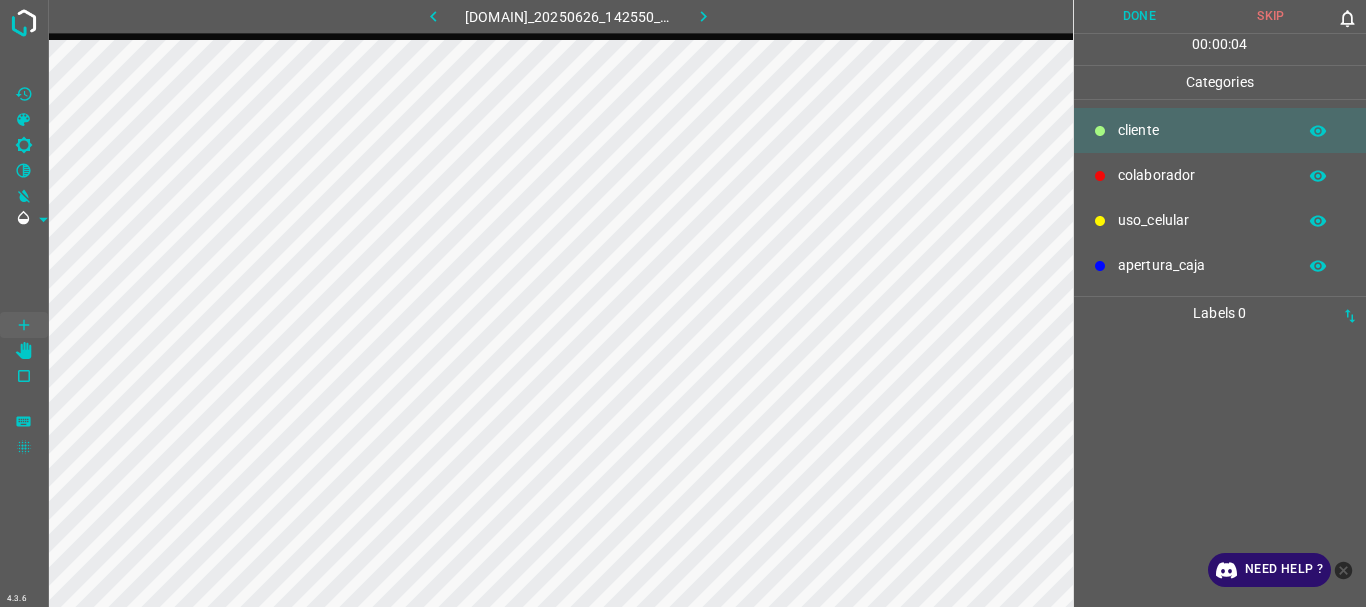 click on "colaborador" at bounding box center (1202, 130) 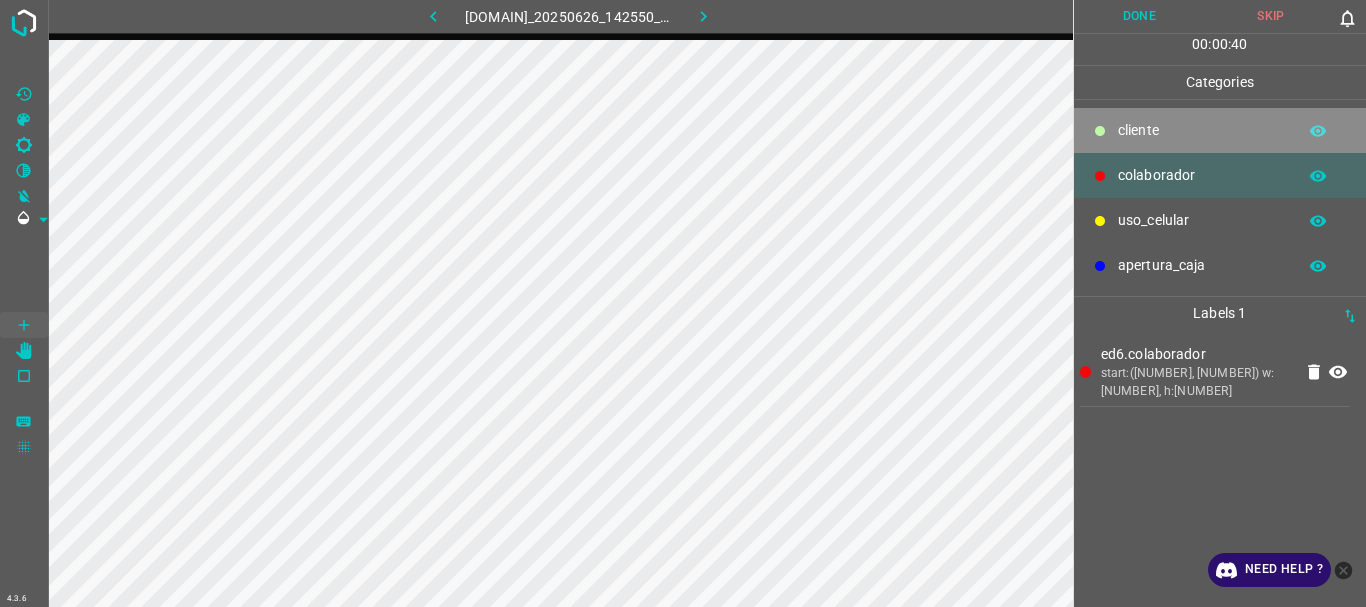 click on "​​cliente" at bounding box center [1220, 130] 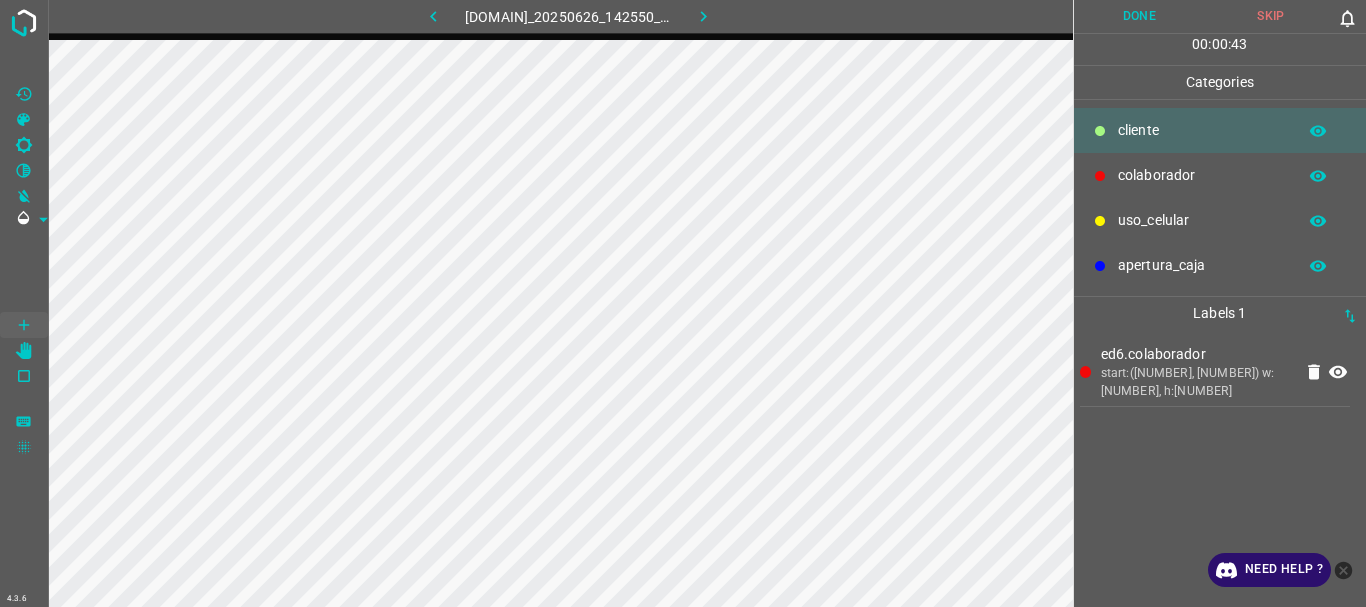 click on "uso_celular" at bounding box center (1202, 130) 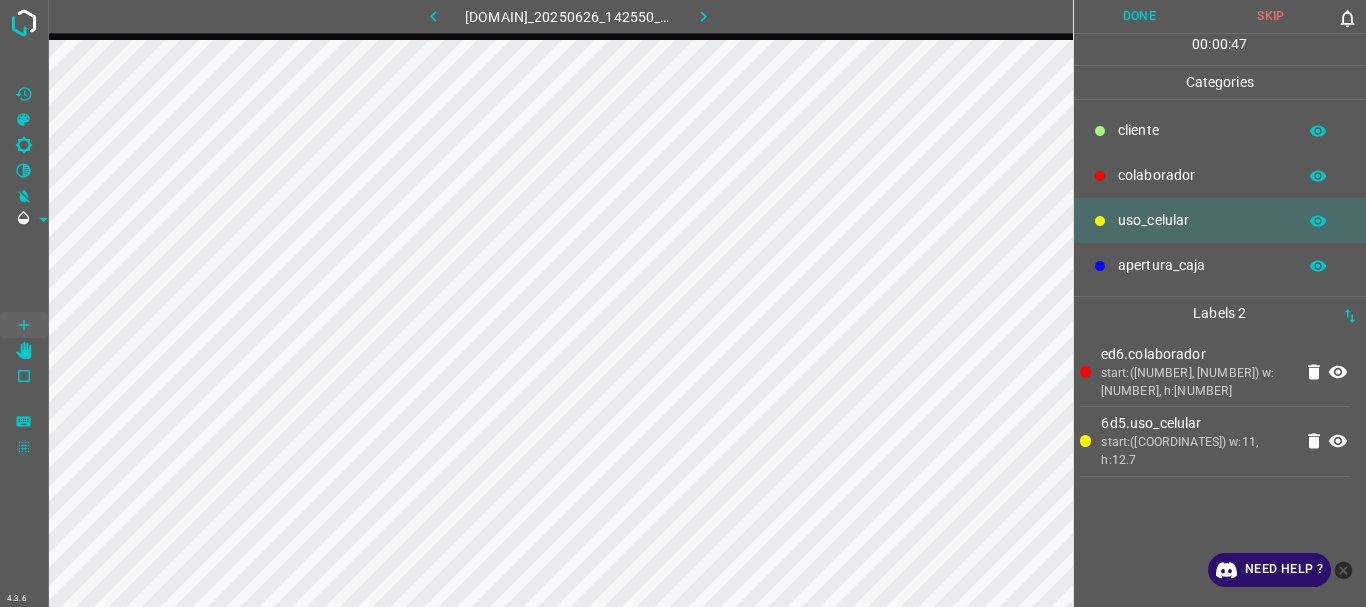 click at bounding box center [1100, 131] 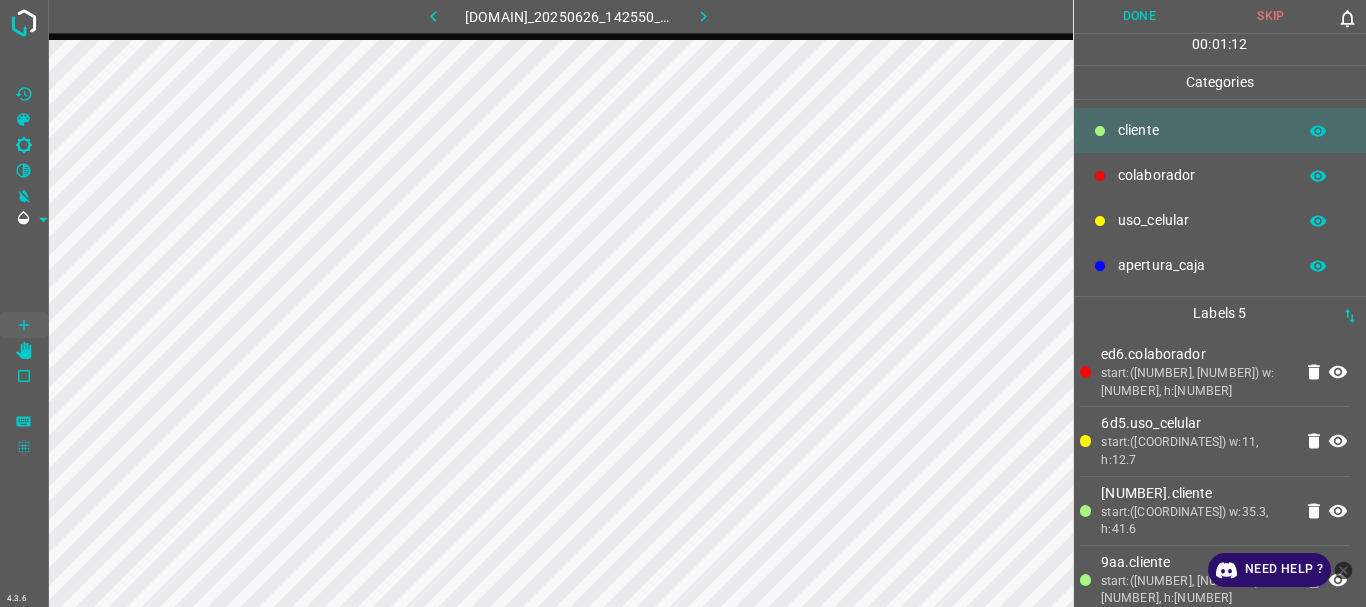 click on "uso_celular" at bounding box center [1220, 220] 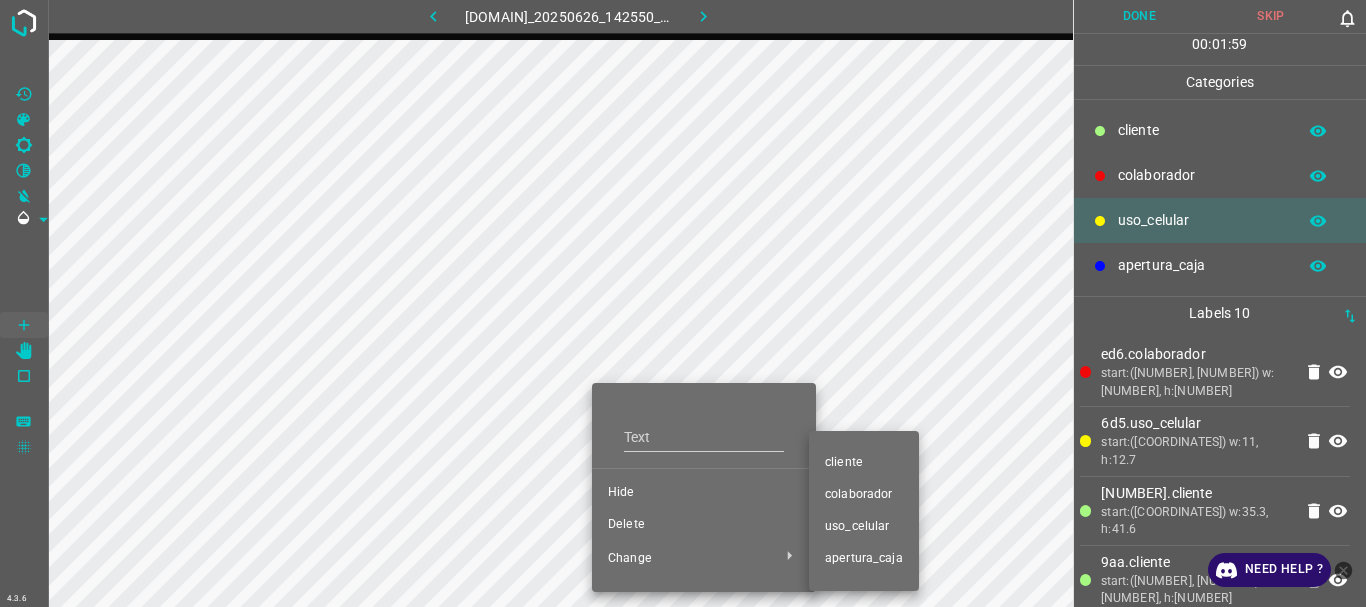 click on "​​cliente" at bounding box center [704, 493] 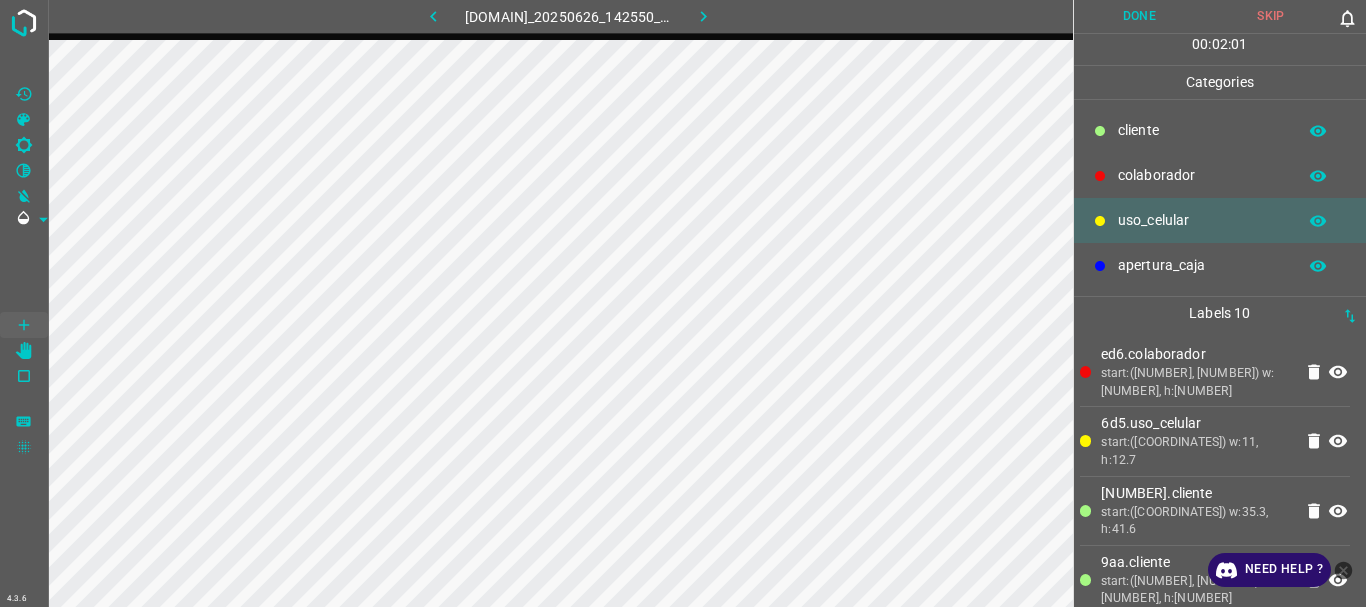 click on "​​cliente" at bounding box center (1202, 130) 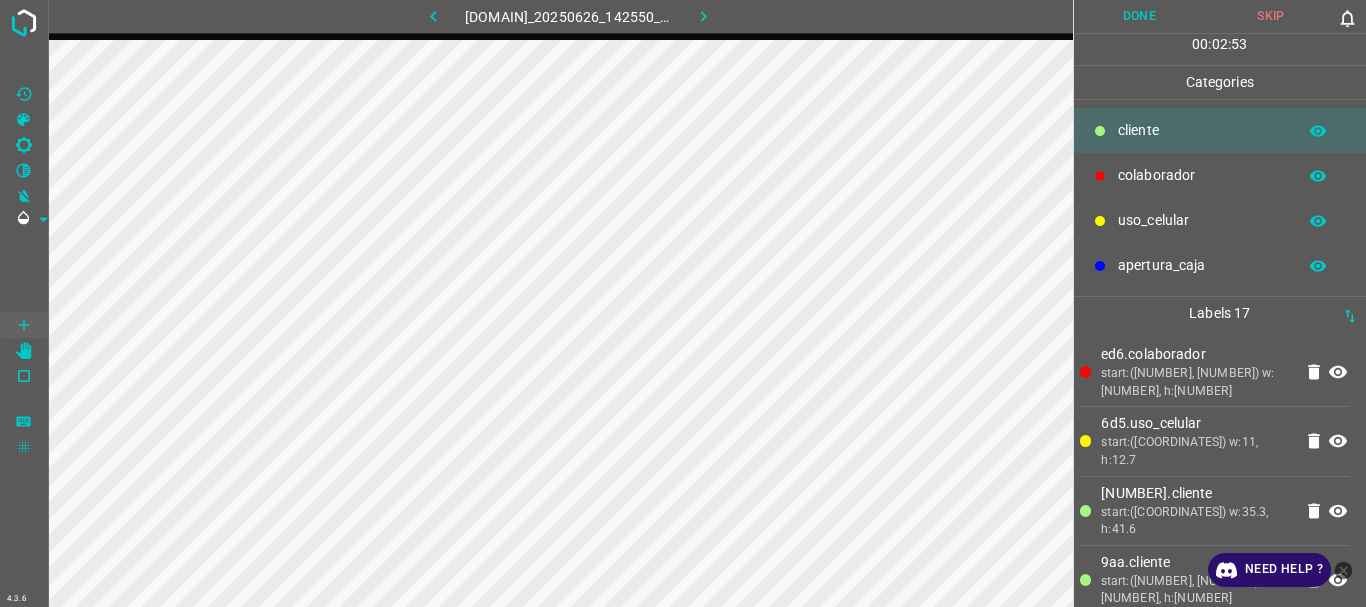 click on "Done" at bounding box center (1140, 16) 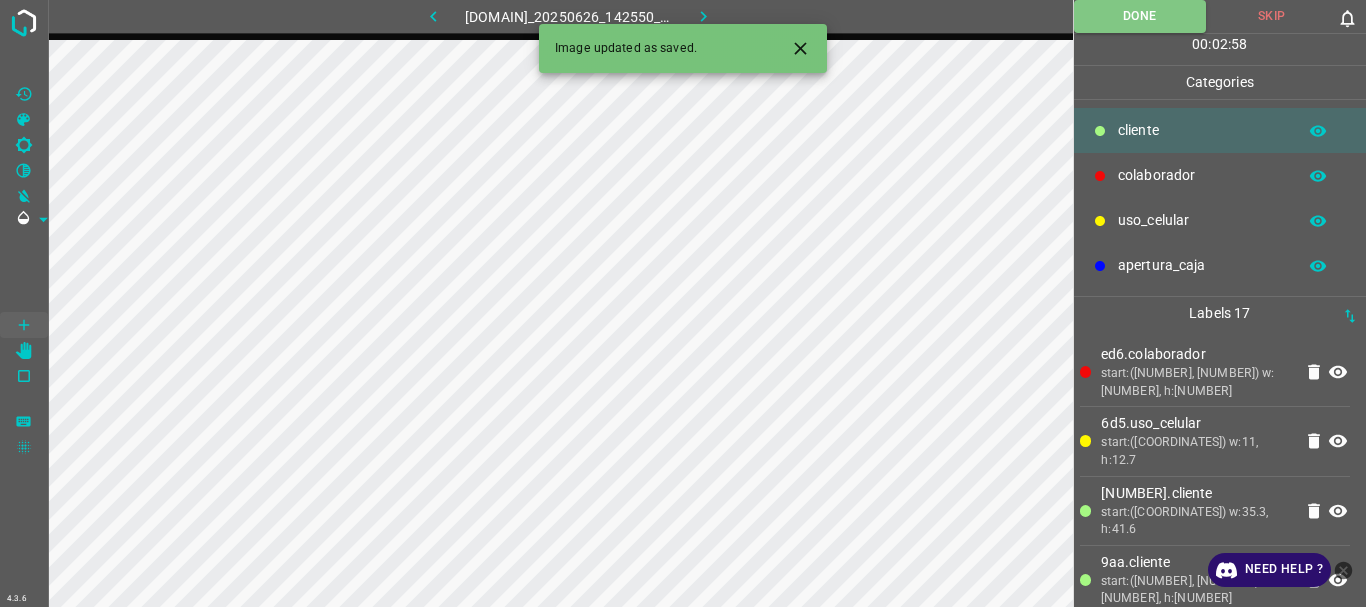 click at bounding box center [703, 16] 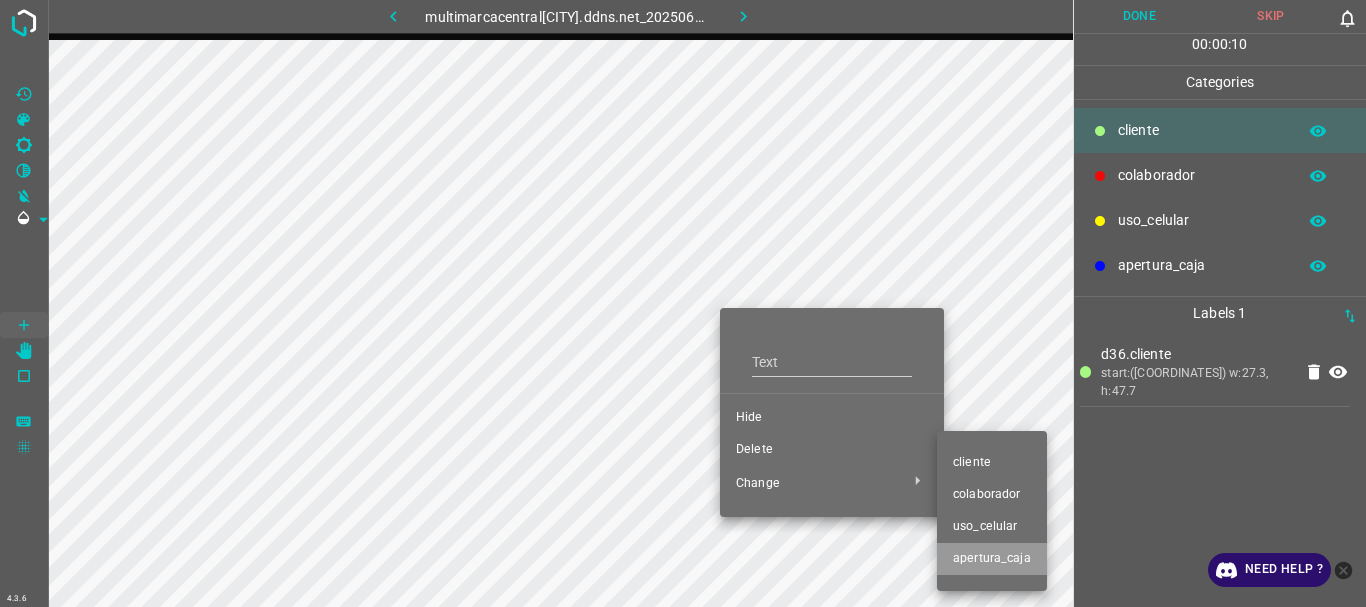click on "apertura_caja" at bounding box center (832, 418) 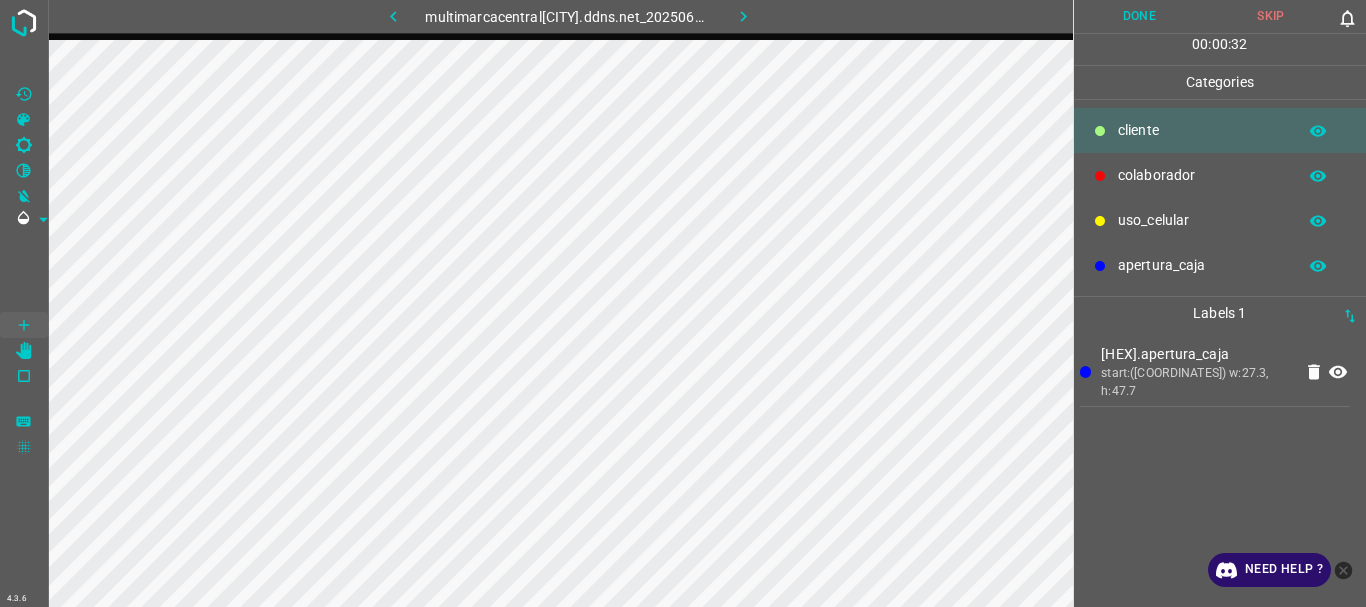 click on "uso_celular" at bounding box center (1220, 220) 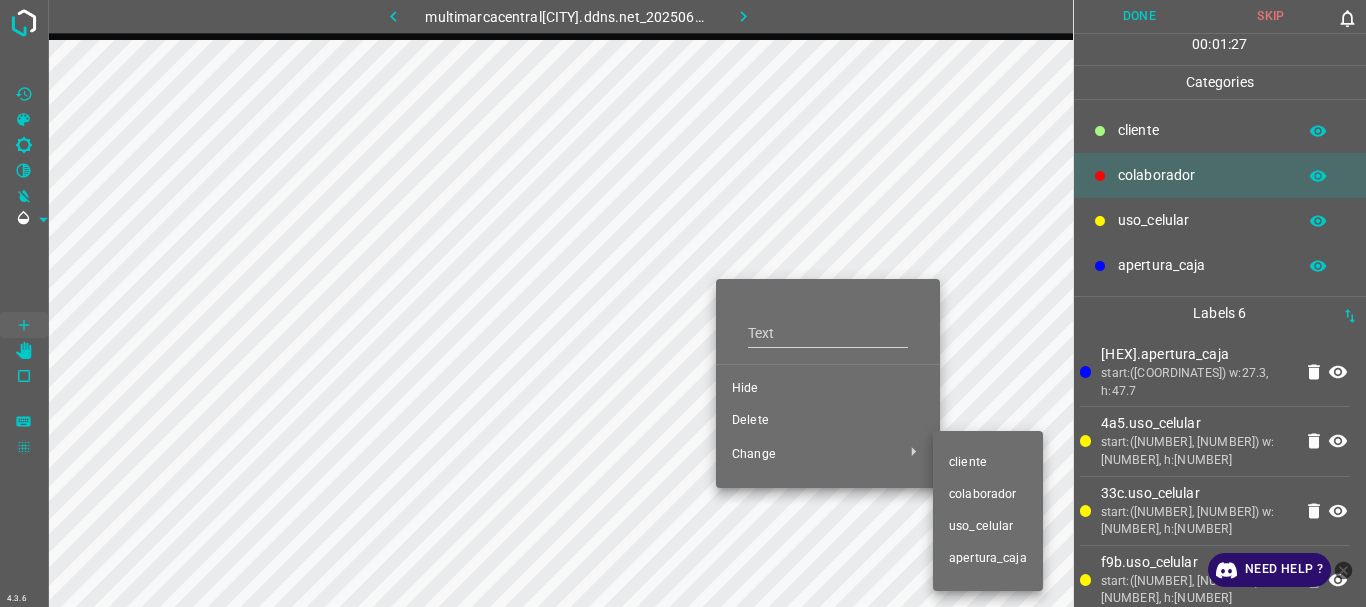 click on "​​cliente" at bounding box center [828, 389] 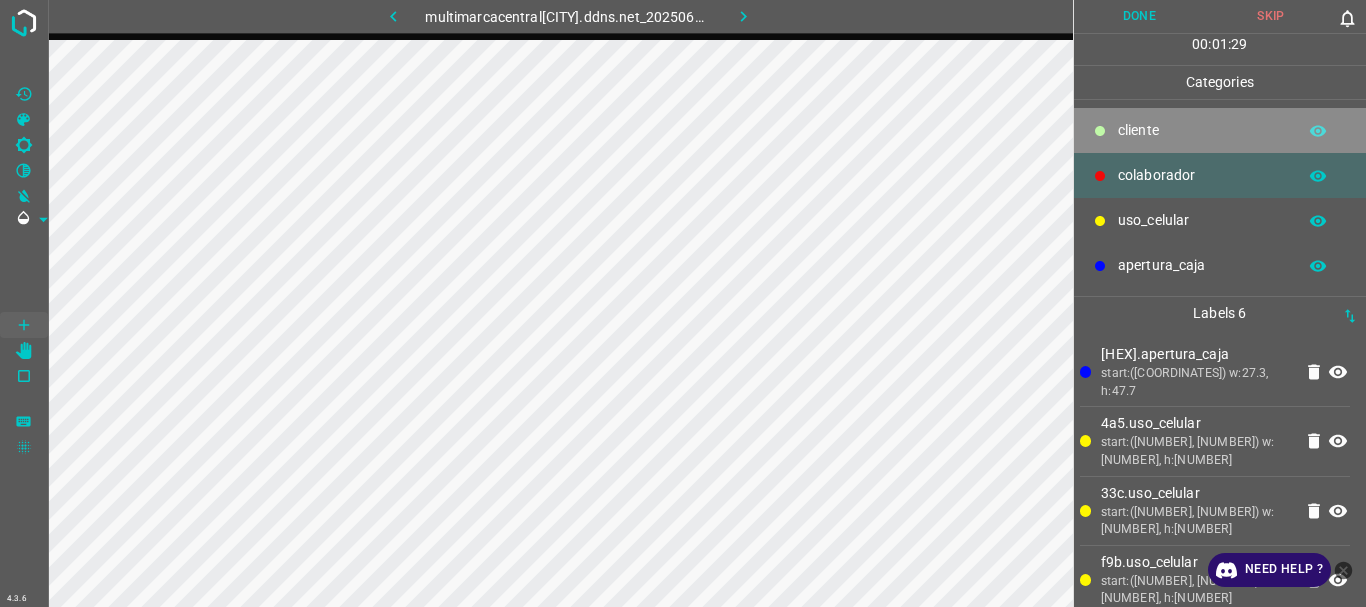 click on "​​cliente" at bounding box center [1220, 130] 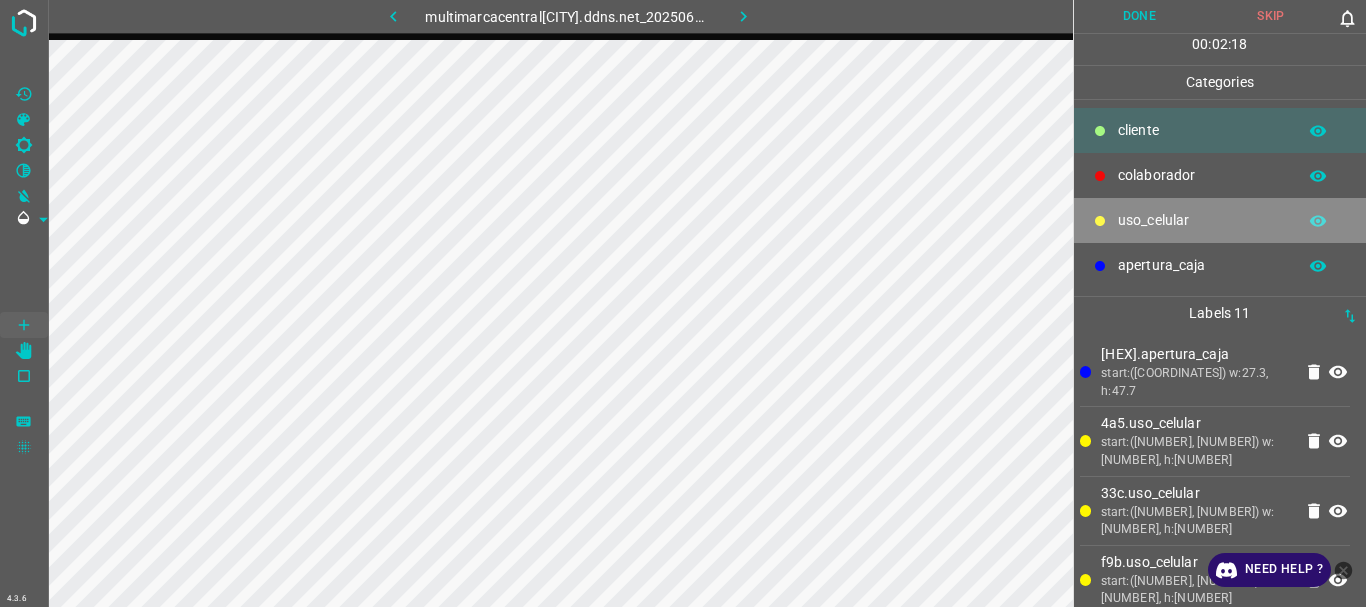 click on "uso_celular" at bounding box center [1202, 130] 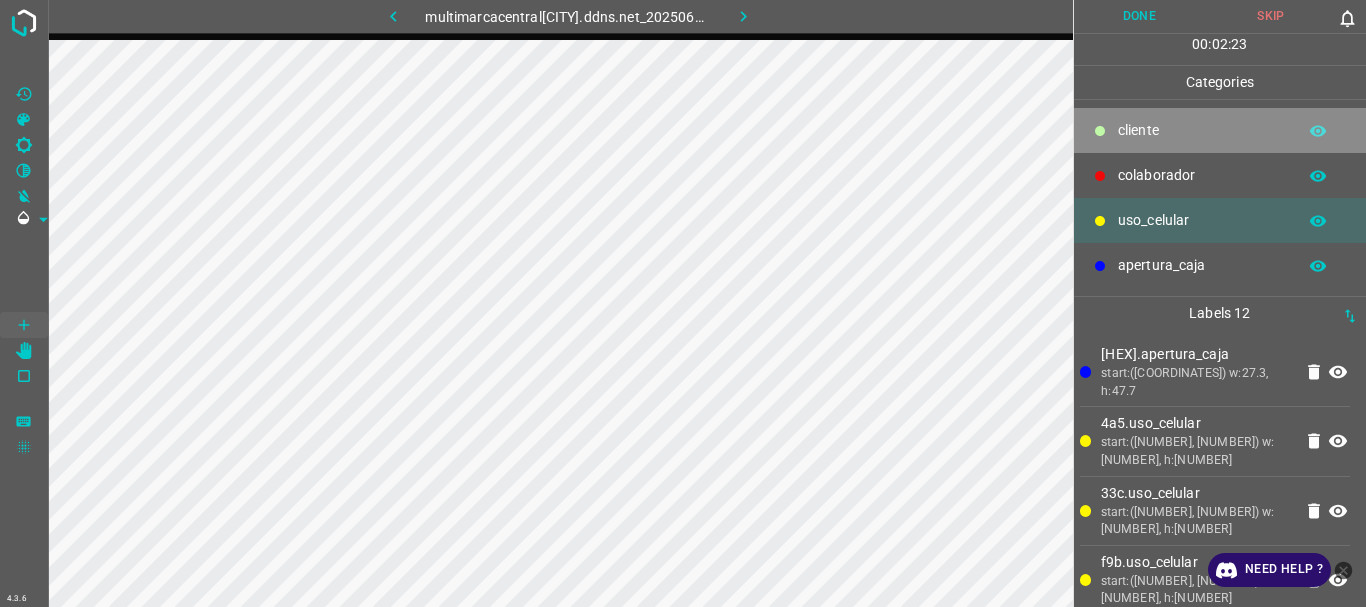 click on "​​cliente" at bounding box center (1202, 130) 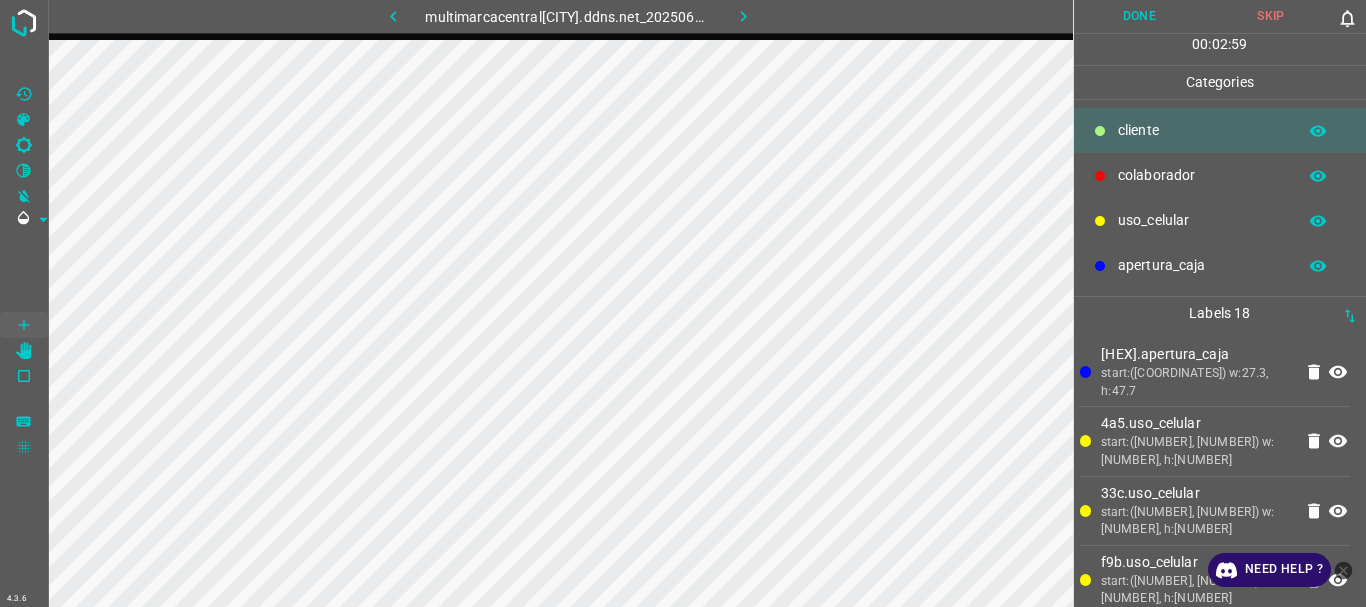 click on "Done" at bounding box center [1140, 16] 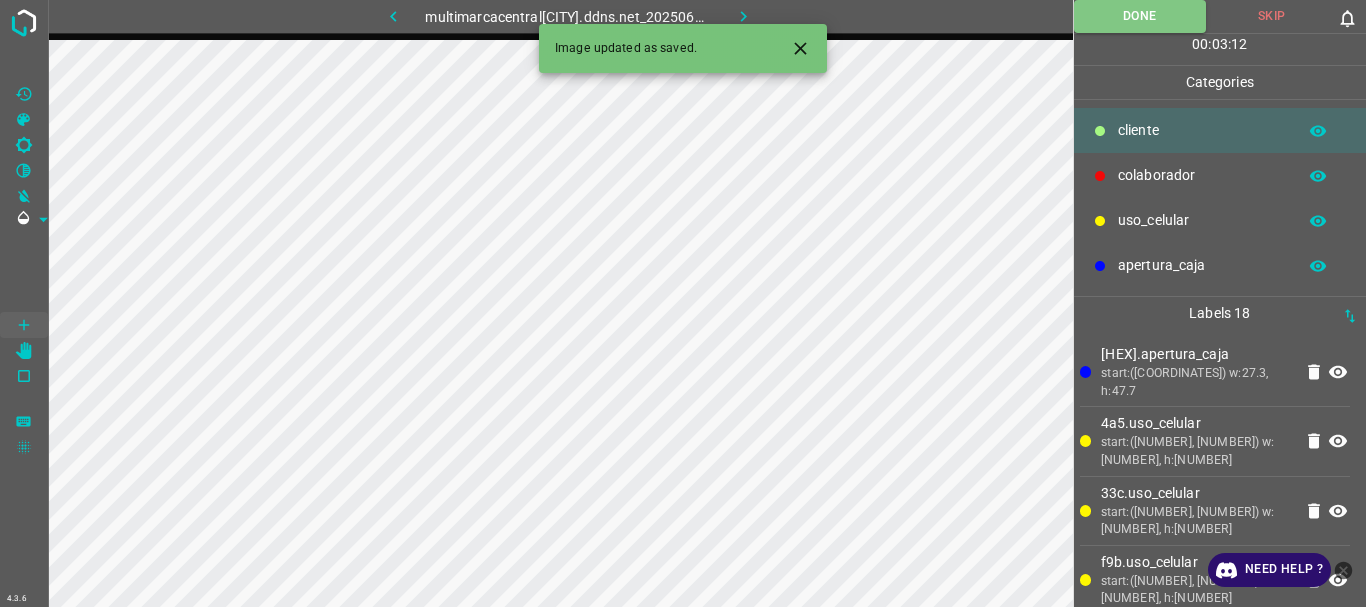 click at bounding box center (743, 16) 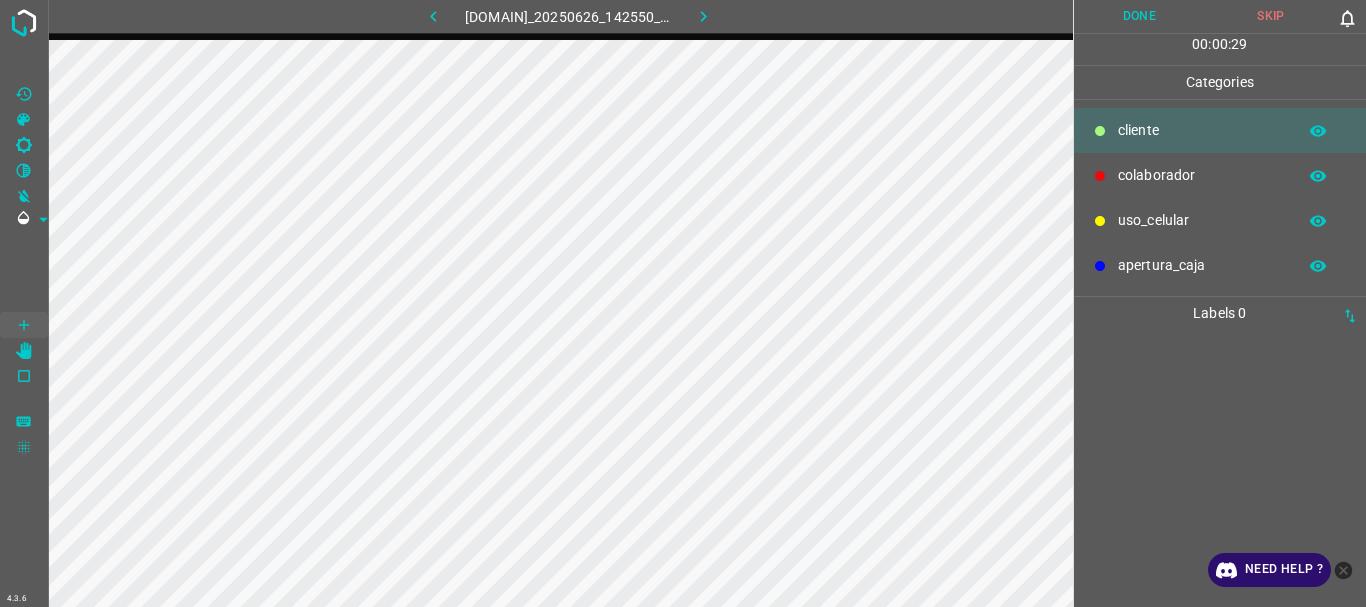 click on "colaborador" at bounding box center [1202, 130] 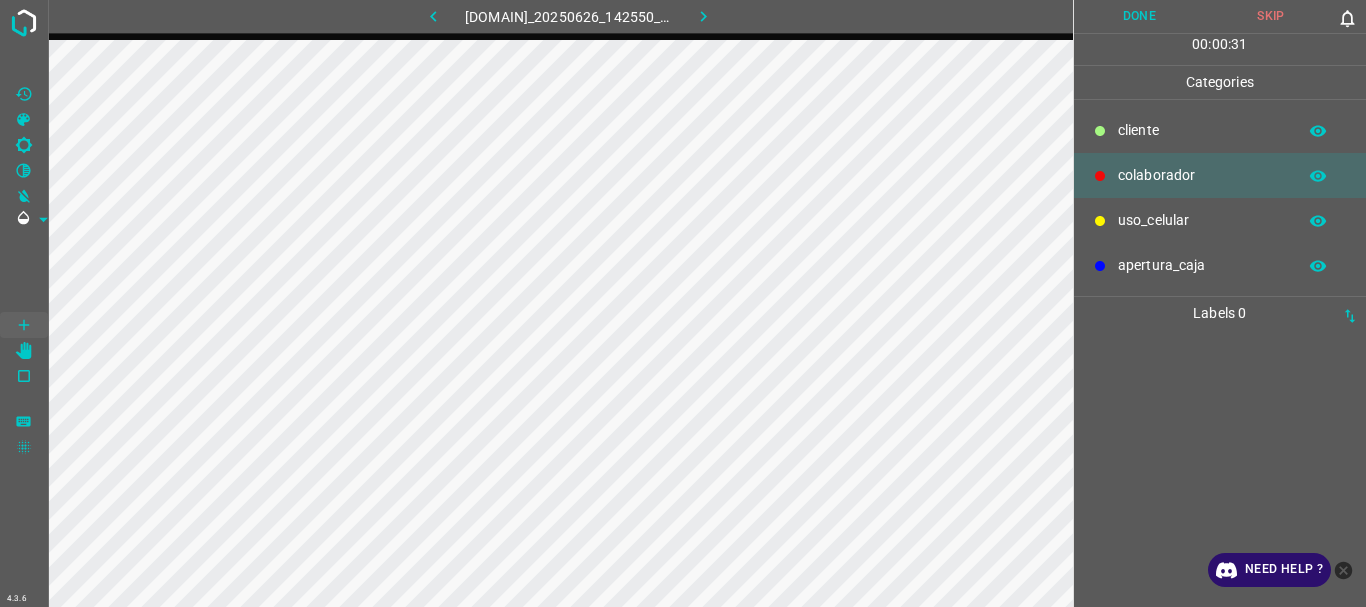 click at bounding box center (24, 120) 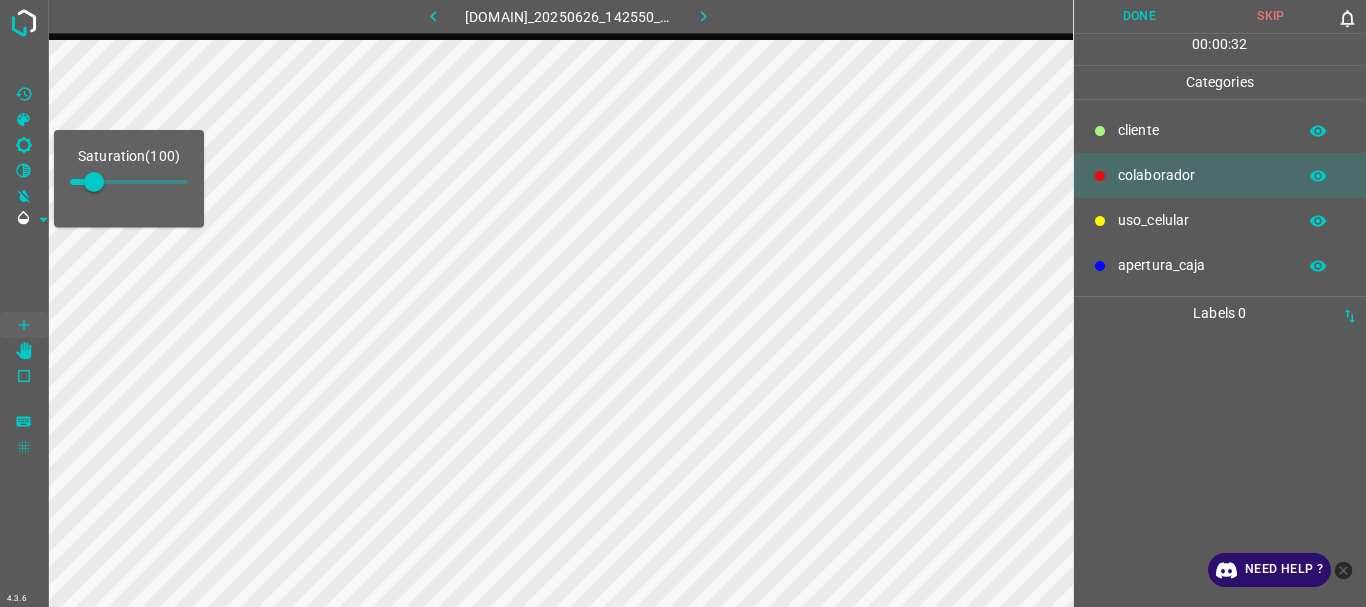 click at bounding box center [129, 182] 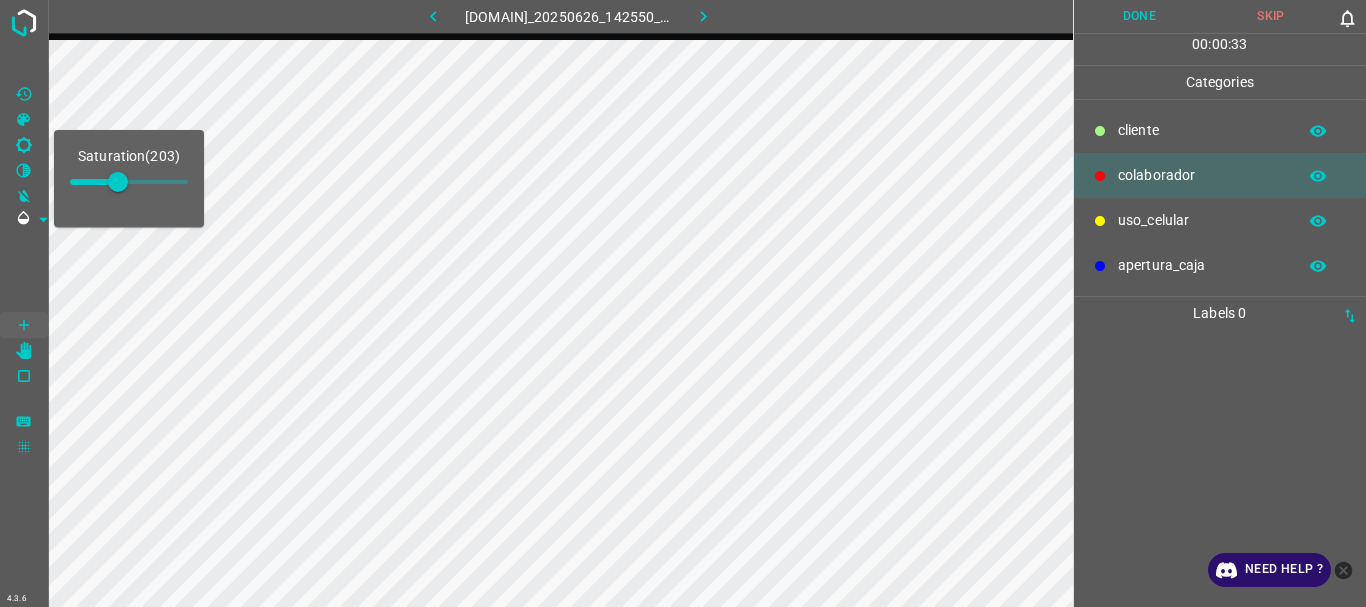 click at bounding box center (24, 272) 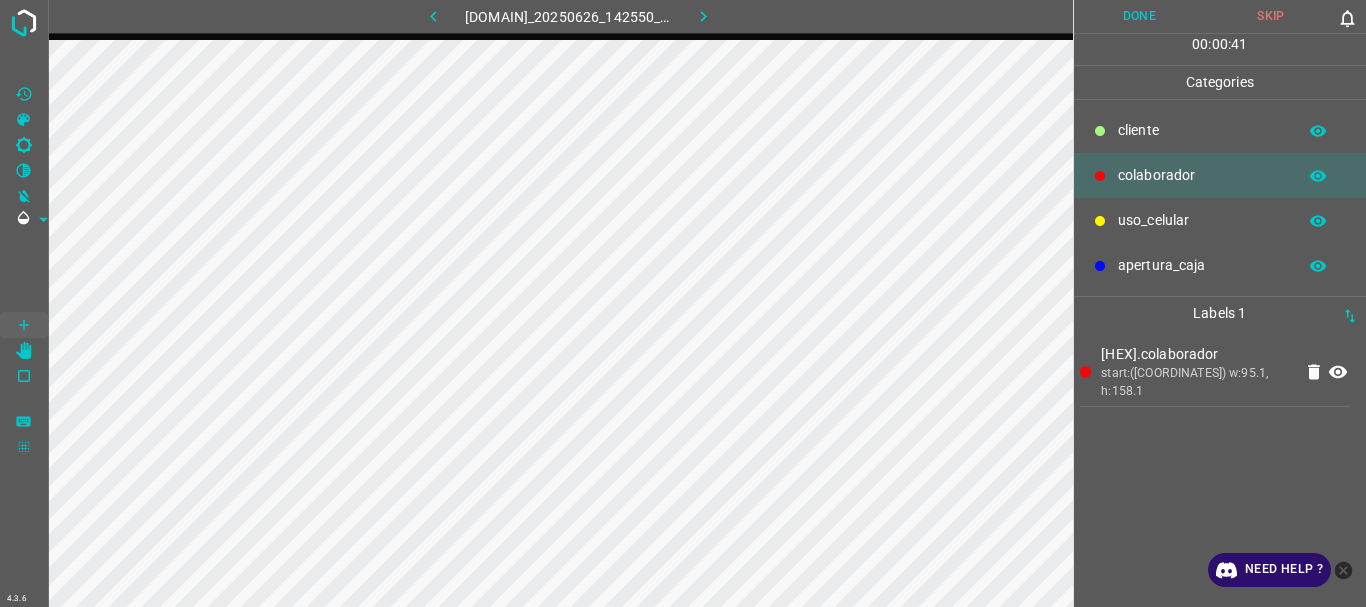 click on "uso_celular" at bounding box center [1202, 130] 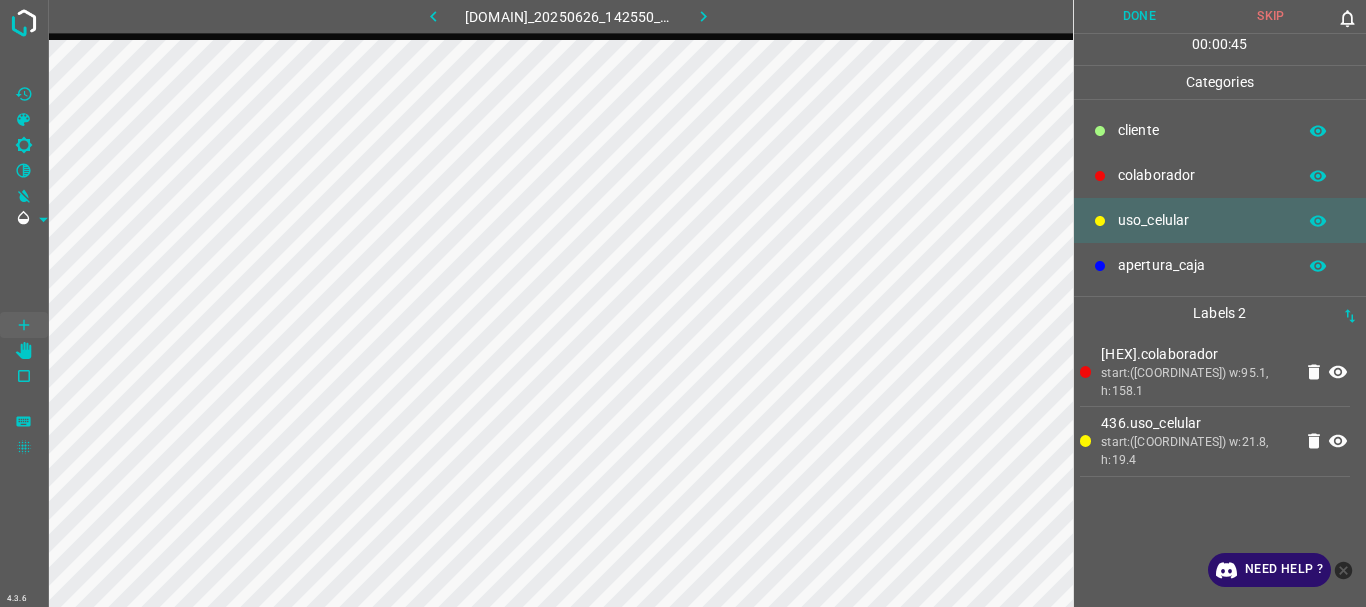 click on "​​cliente" at bounding box center (1202, 130) 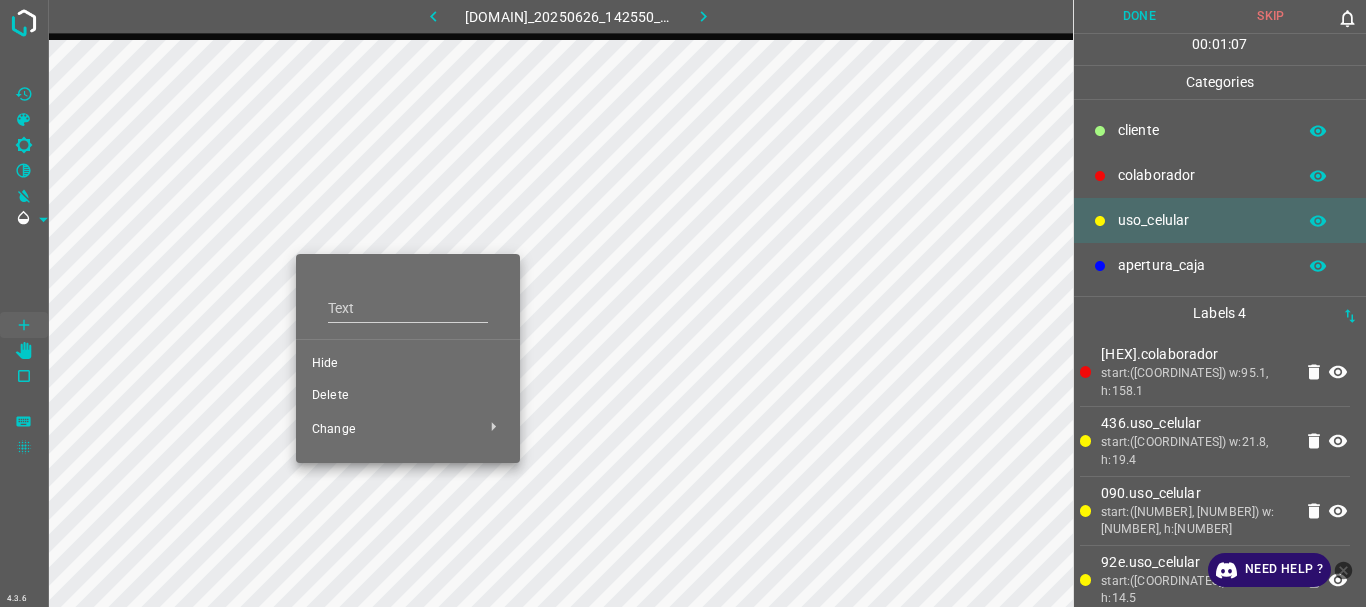 click on "Delete" at bounding box center (408, 364) 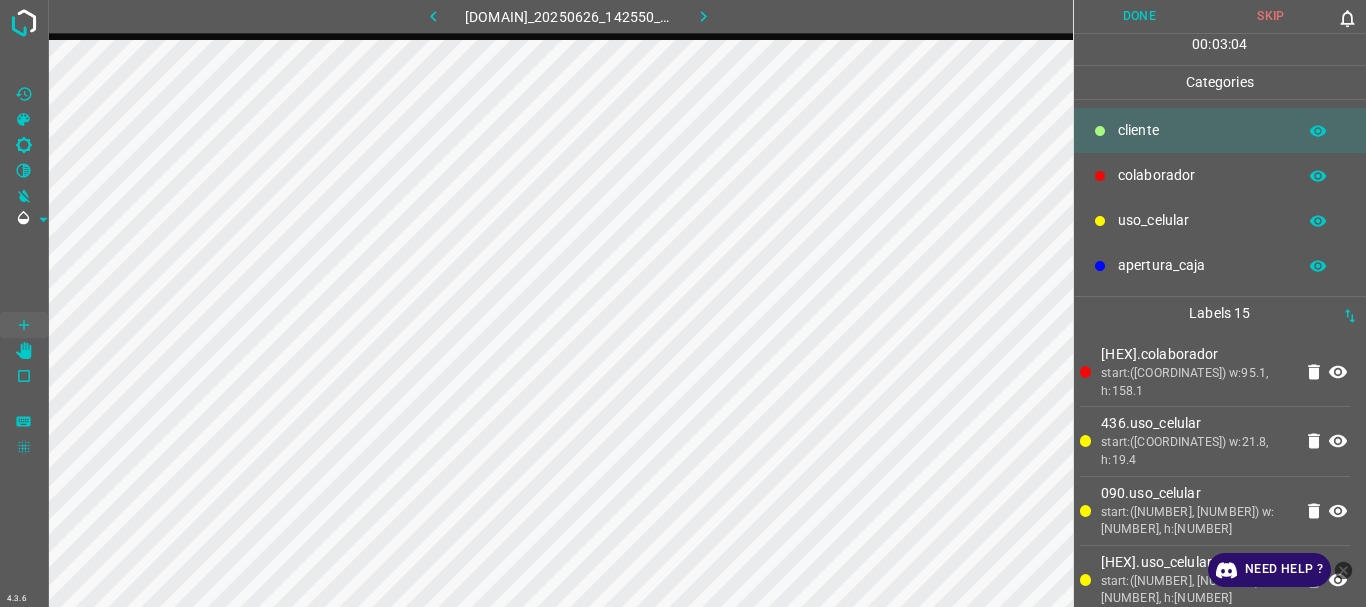 click on "Done" at bounding box center [1140, 16] 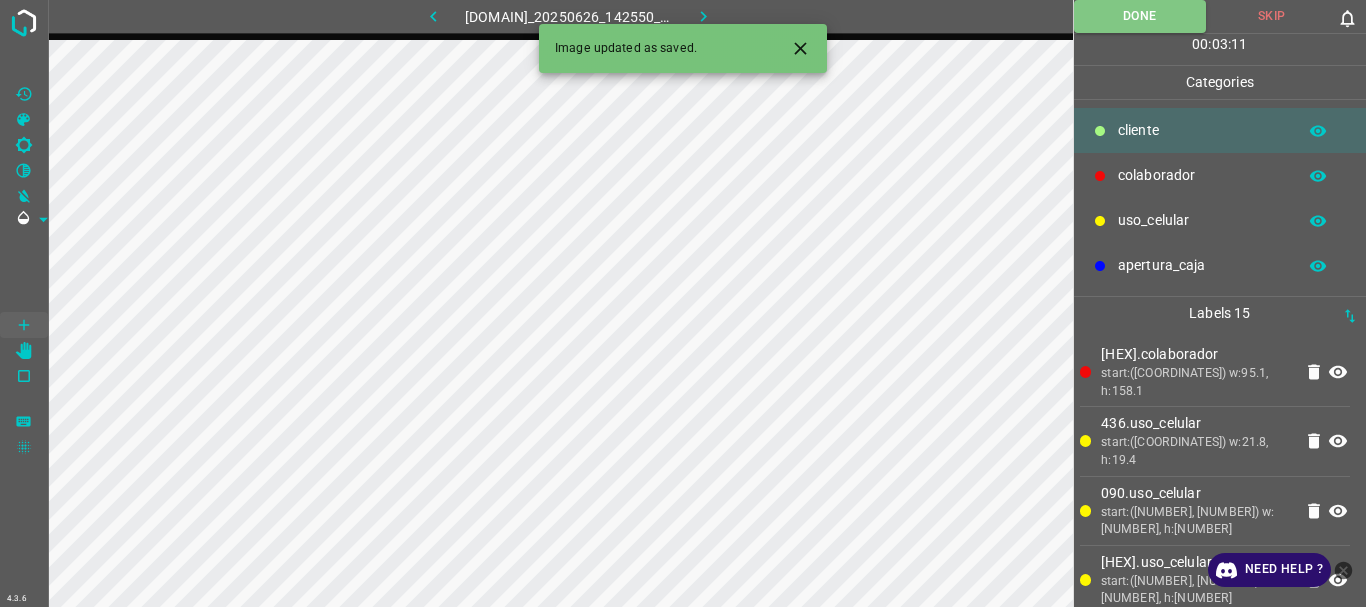 click at bounding box center (703, 16) 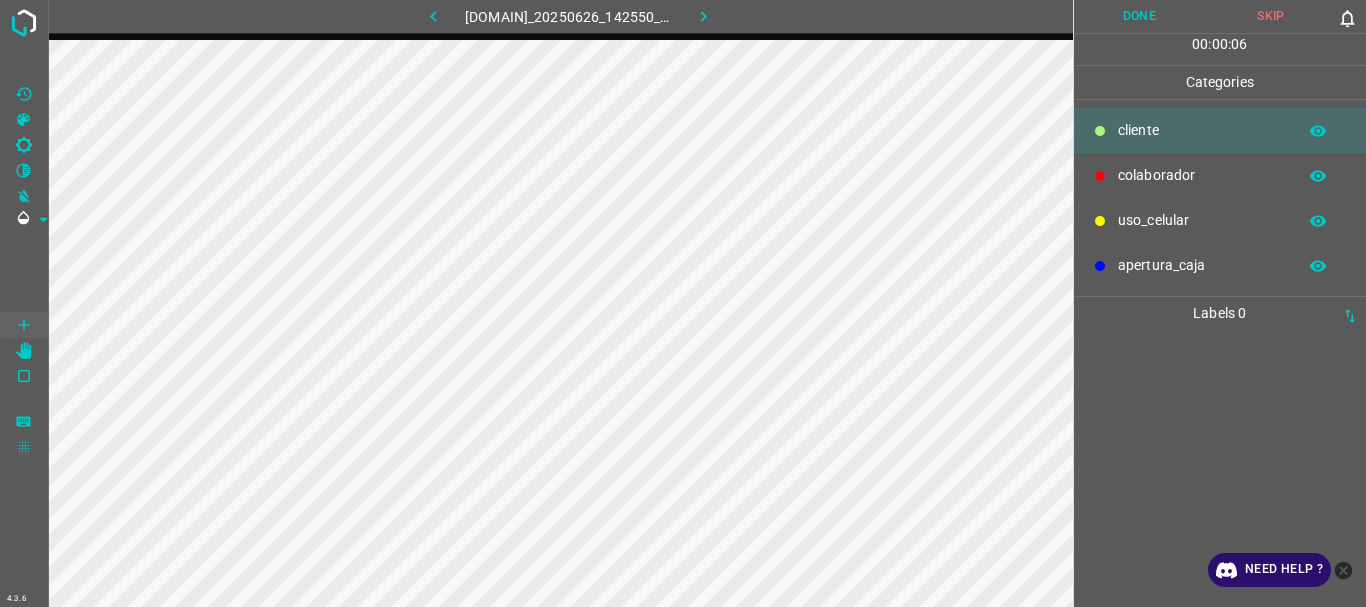 click on "colaborador" at bounding box center [1202, 130] 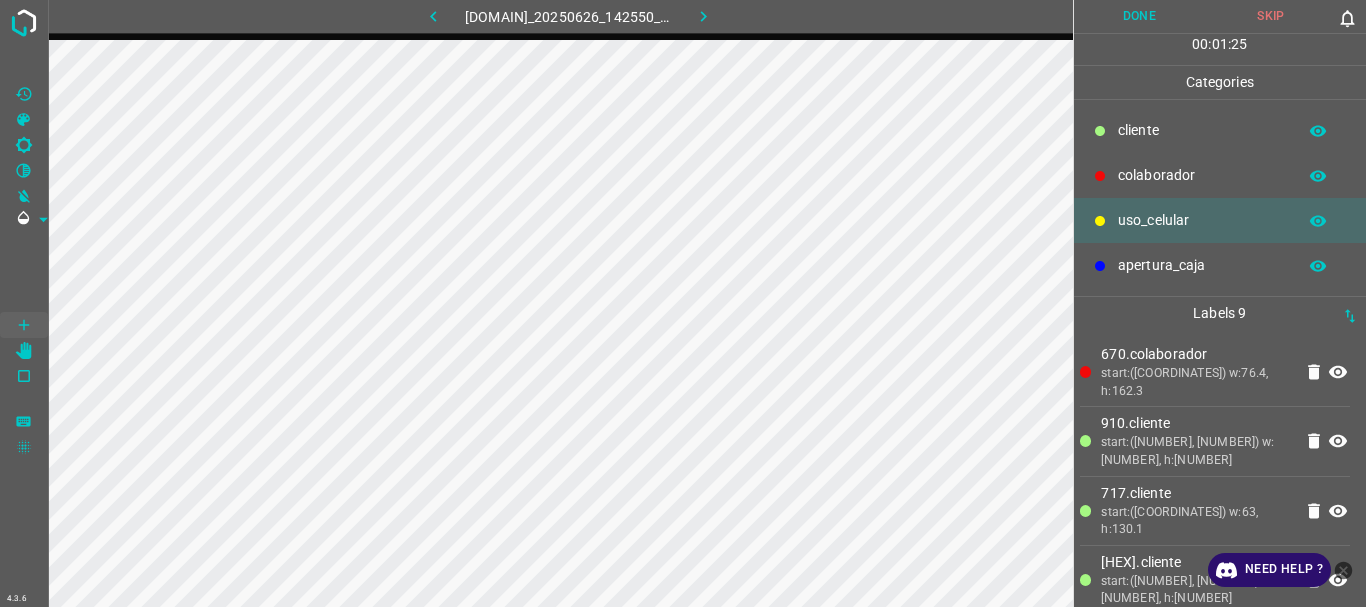 click on "​​cliente" at bounding box center (1202, 130) 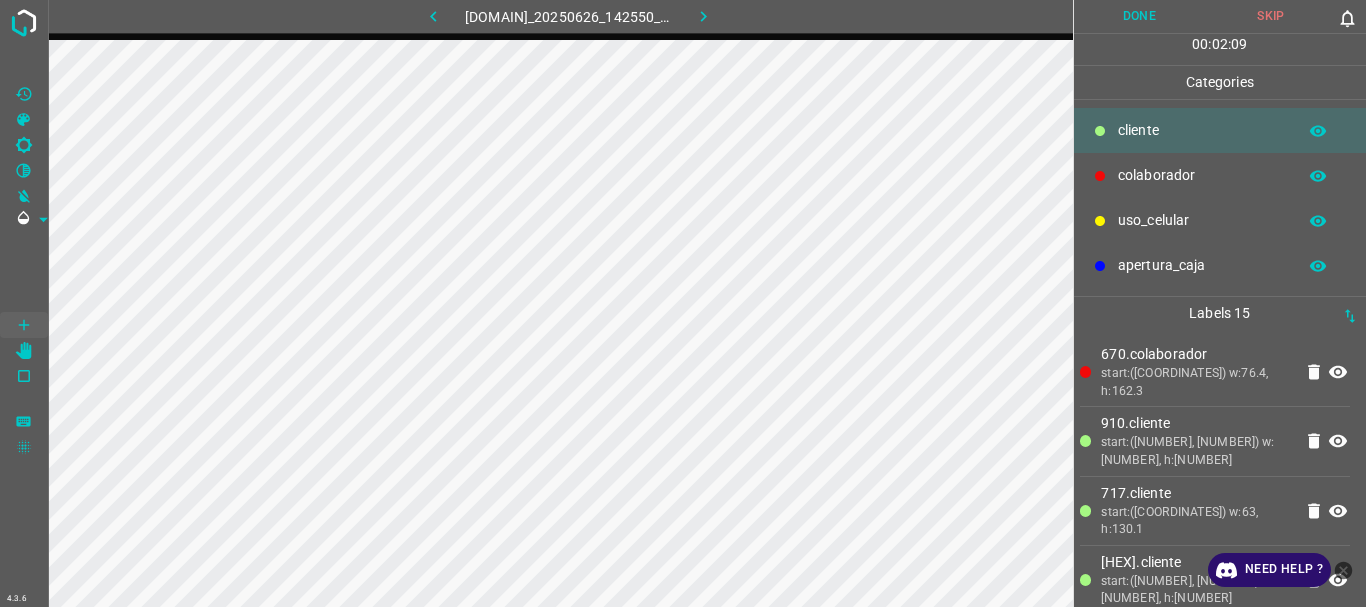 click on "Done" at bounding box center [1140, 16] 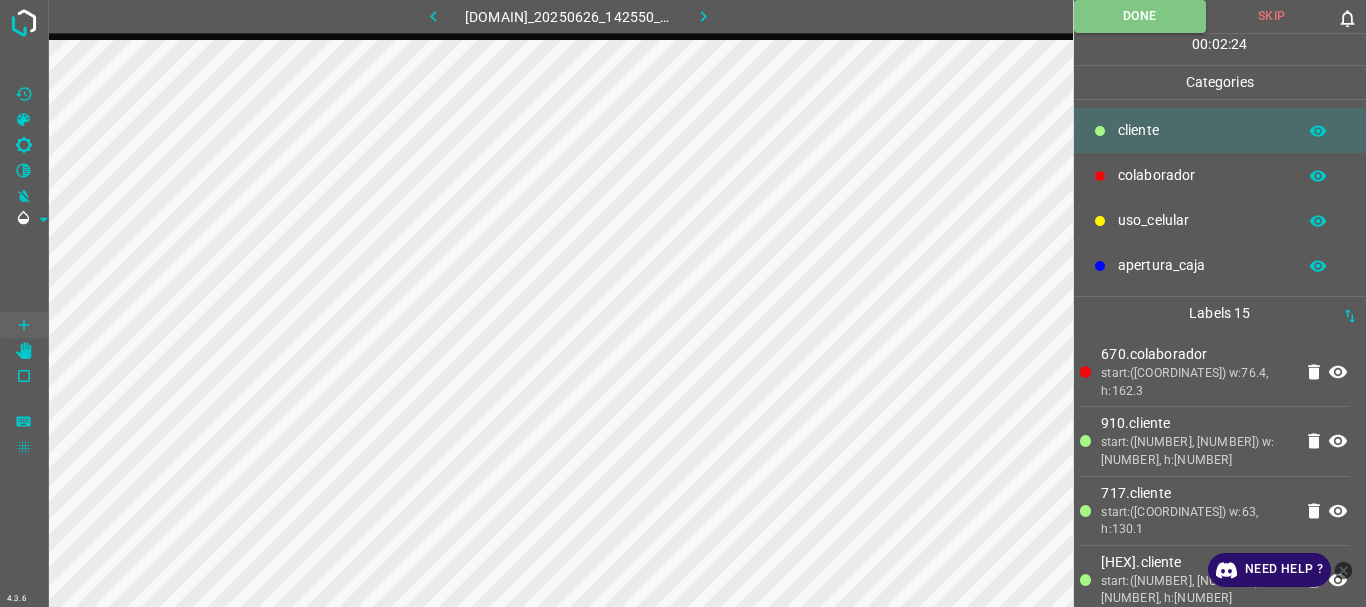 click at bounding box center (1338, 372) 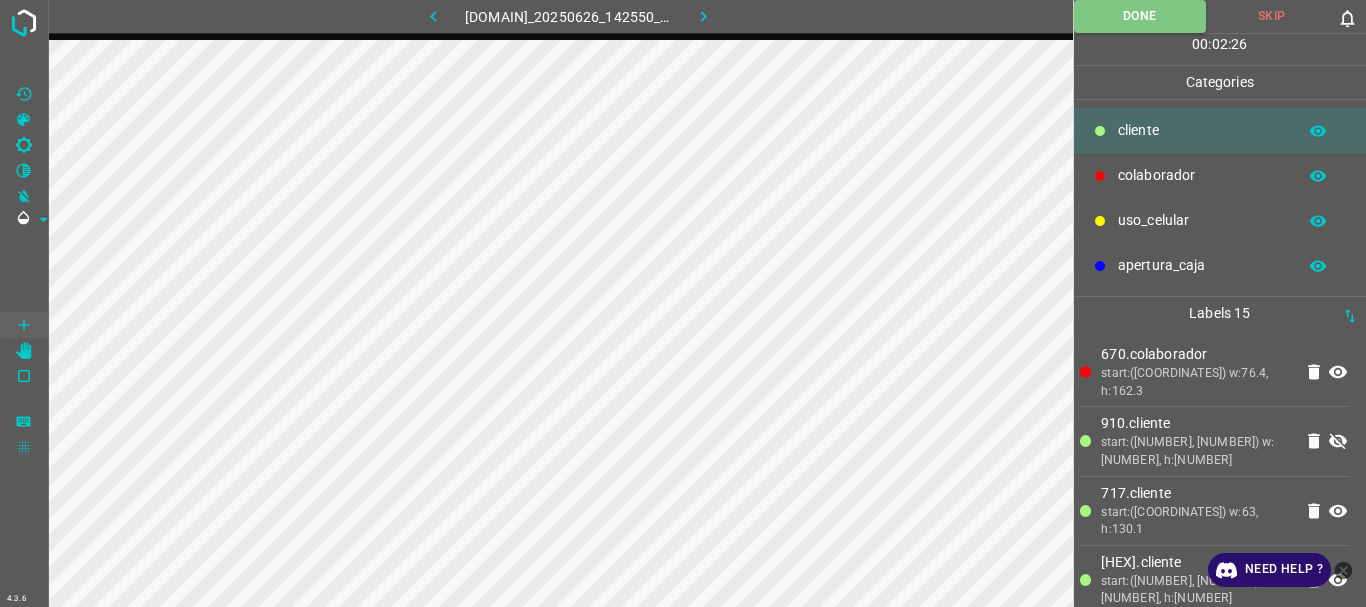 click at bounding box center [1338, 372] 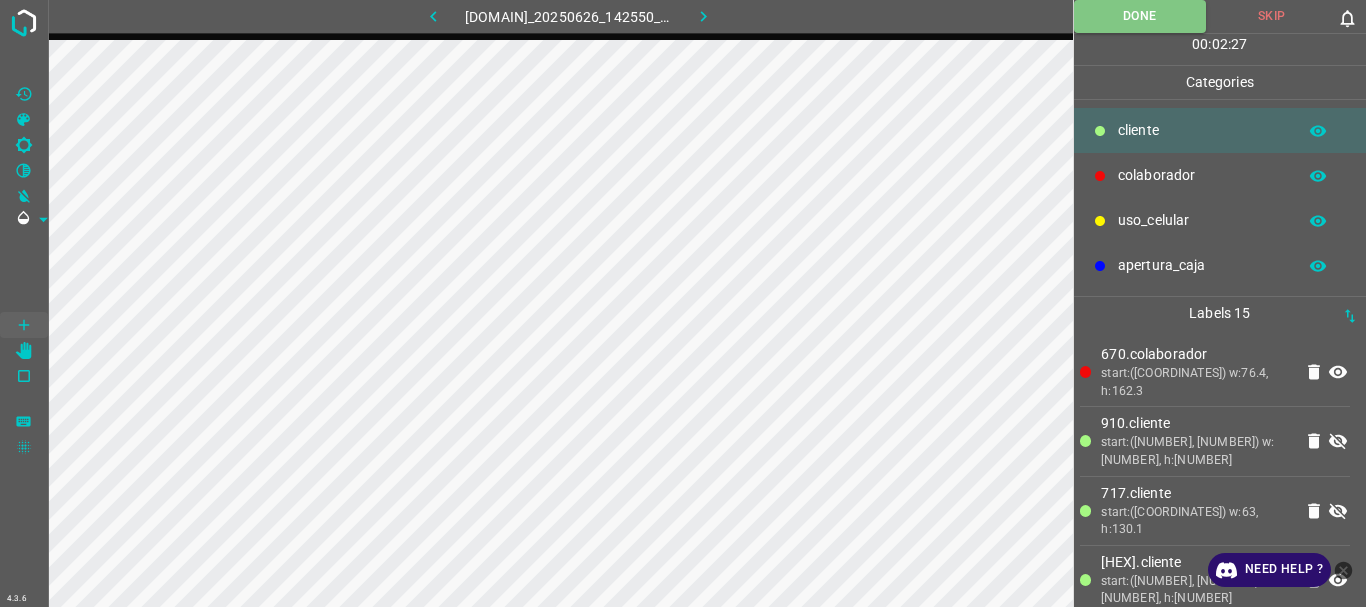 click at bounding box center (1338, 441) 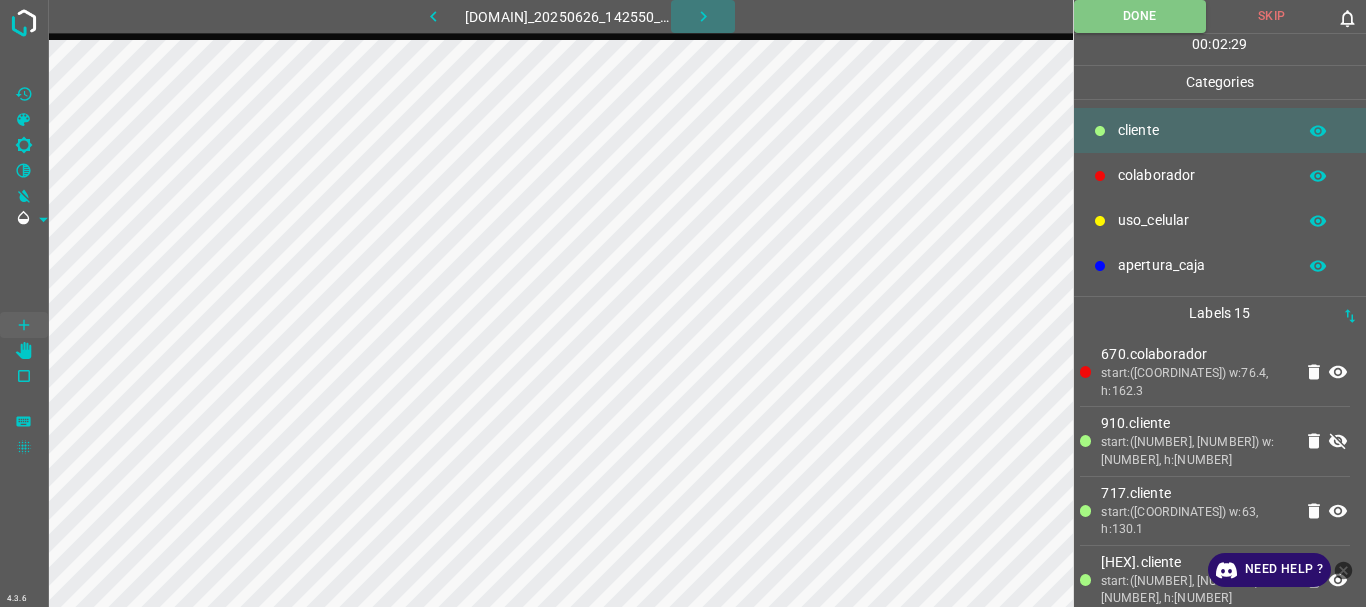 click at bounding box center [703, 16] 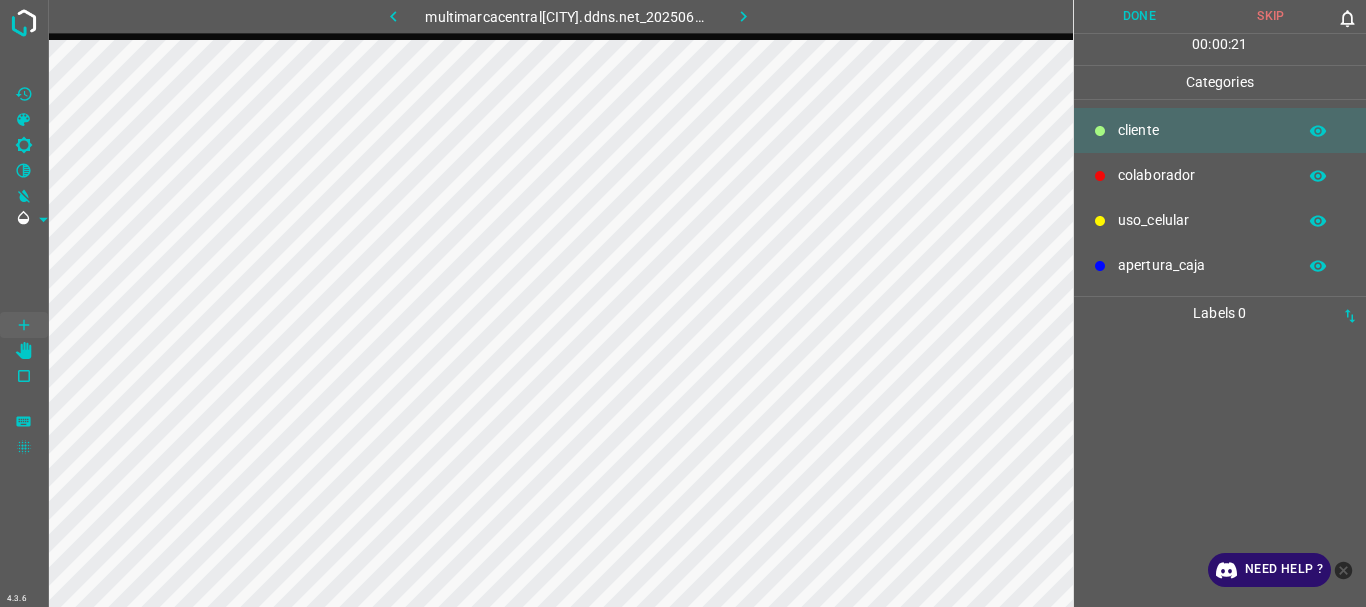 click on "colaborador" at bounding box center (1202, 130) 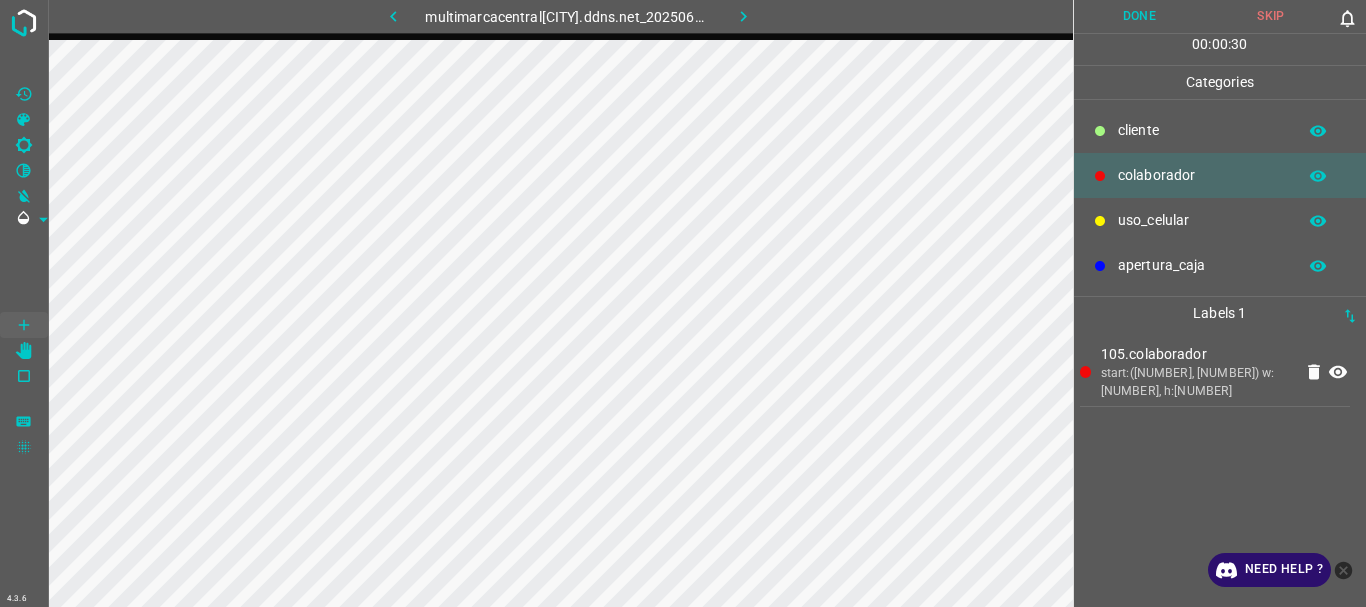 click on "apertura_caja" at bounding box center [1202, 130] 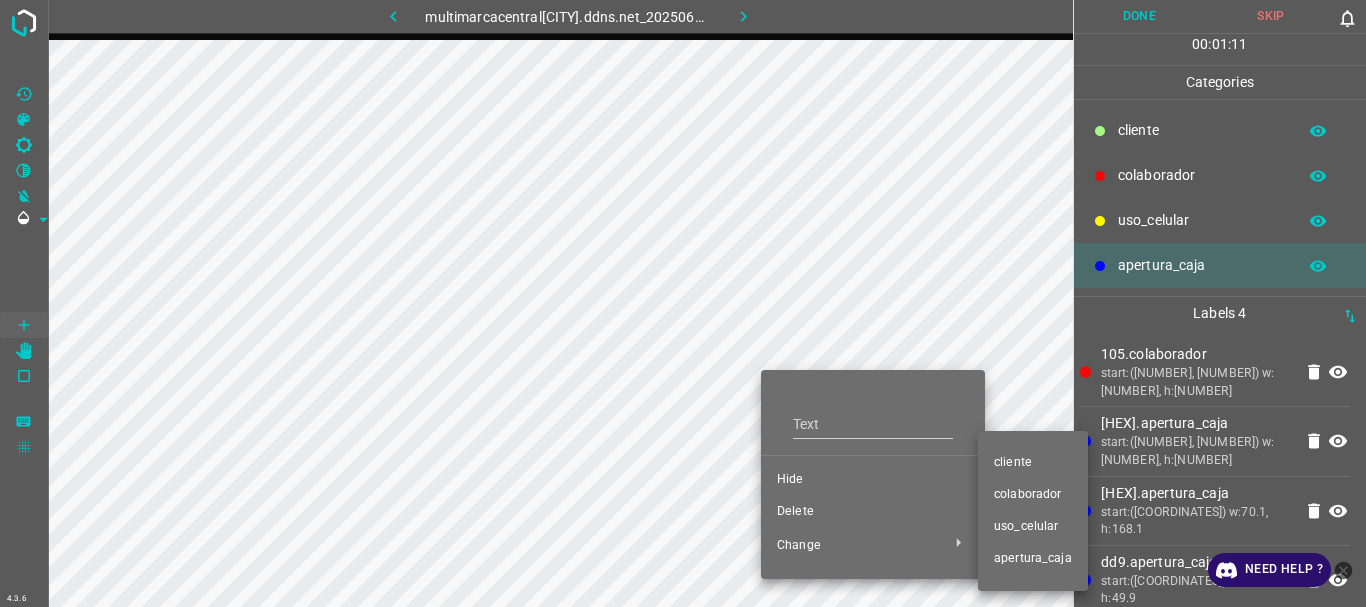 click on "​​cliente" at bounding box center (873, 480) 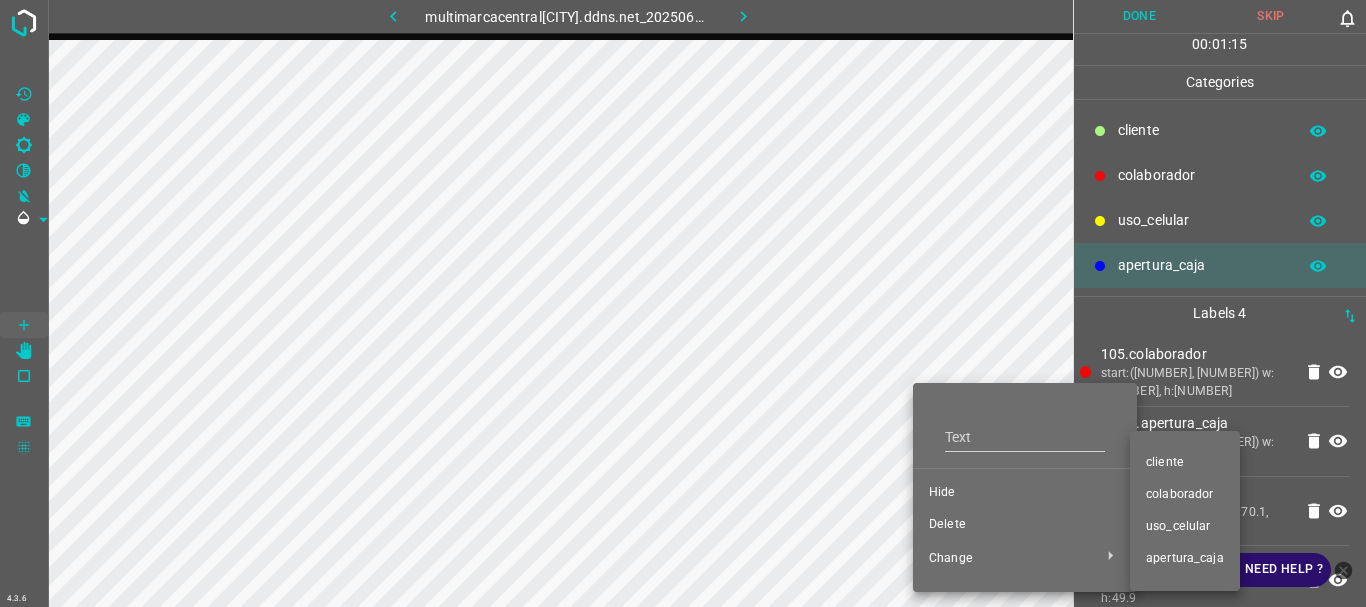 click on "colaborador" at bounding box center (1025, 493) 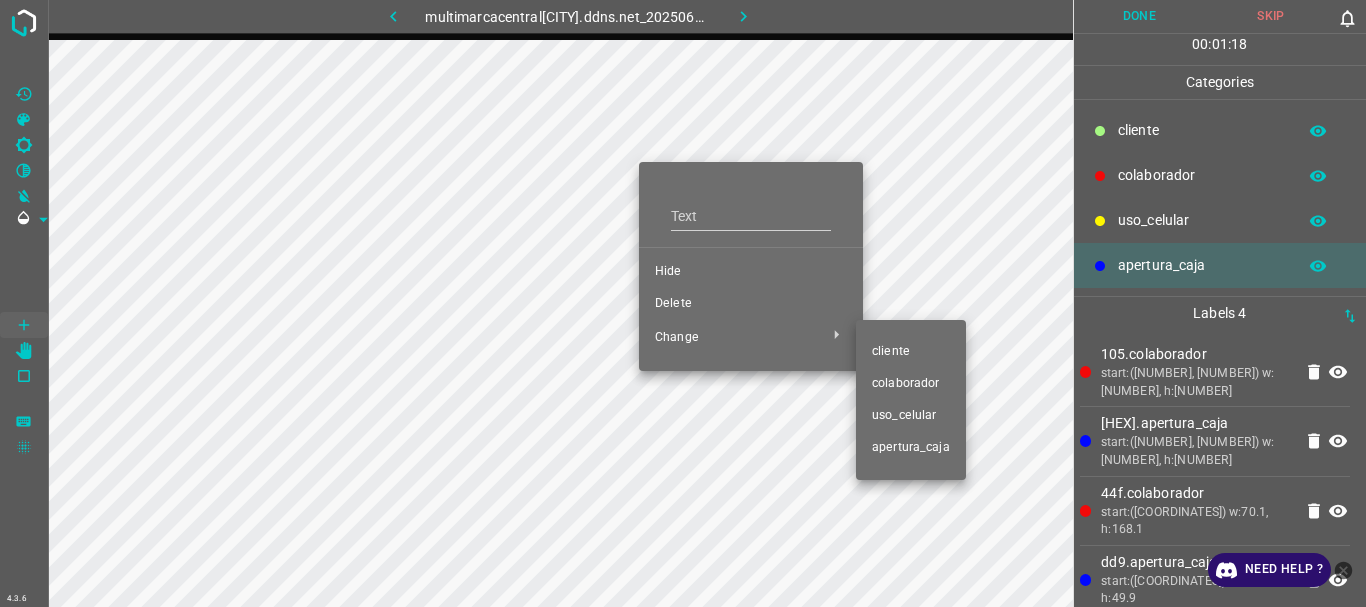 click on "​​cliente" at bounding box center (751, 272) 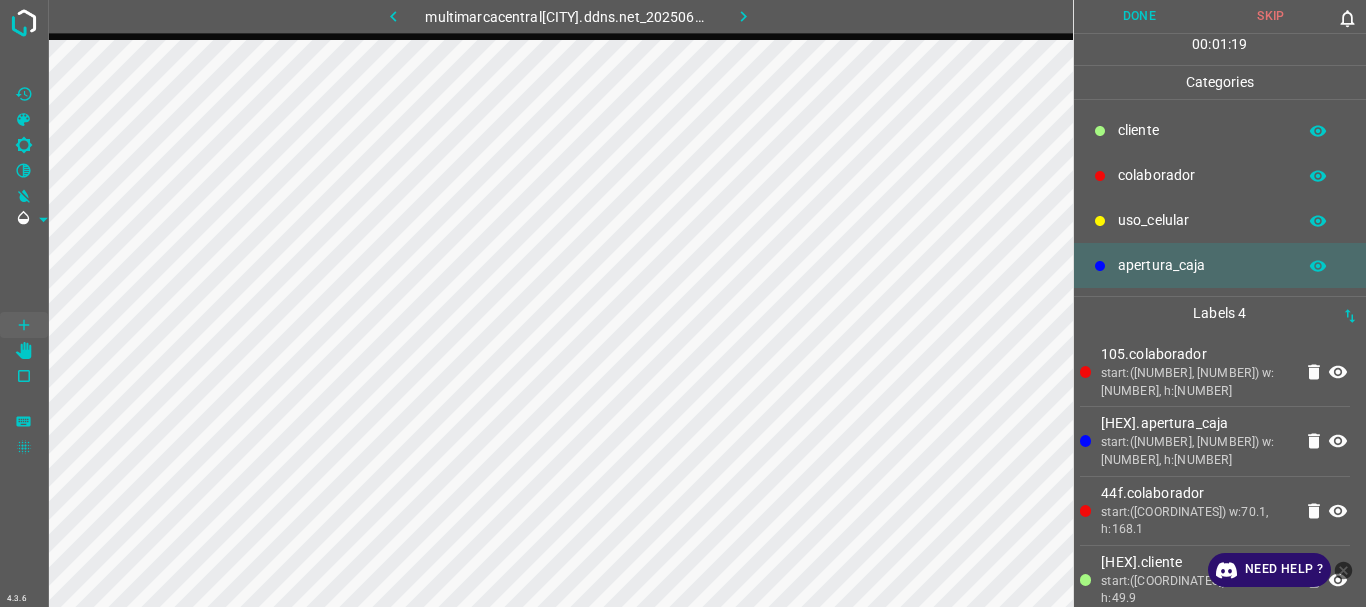 click on "​​cliente" at bounding box center (1202, 130) 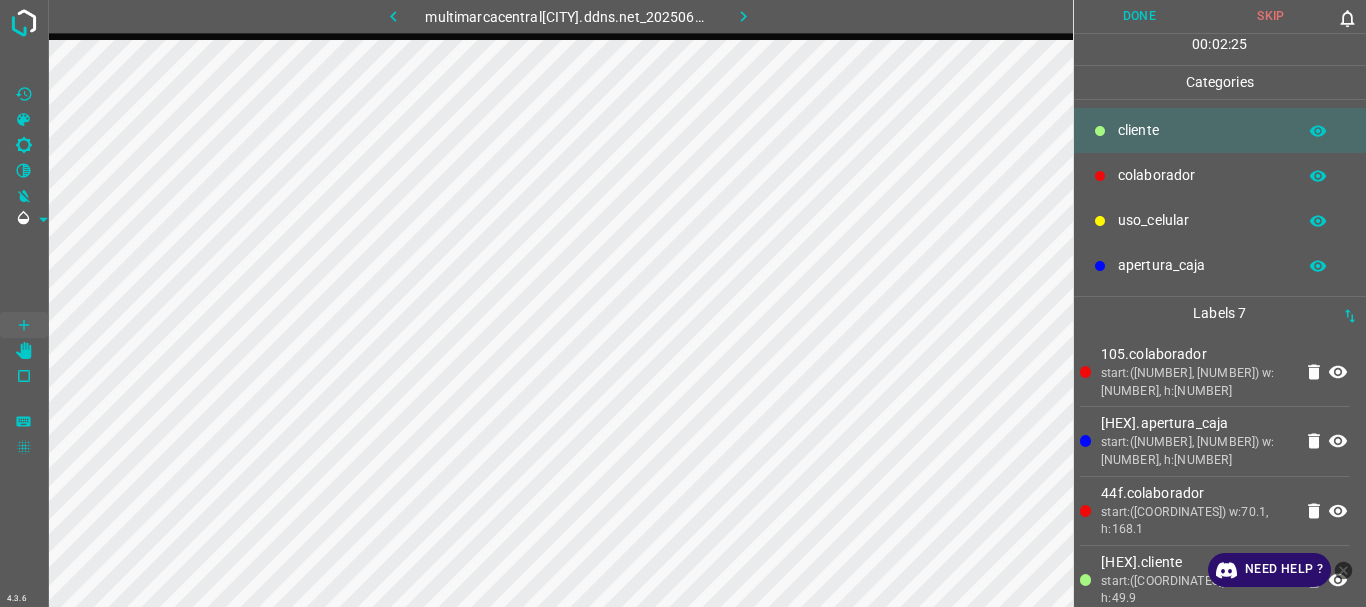 click on "uso_celular" at bounding box center (1202, 130) 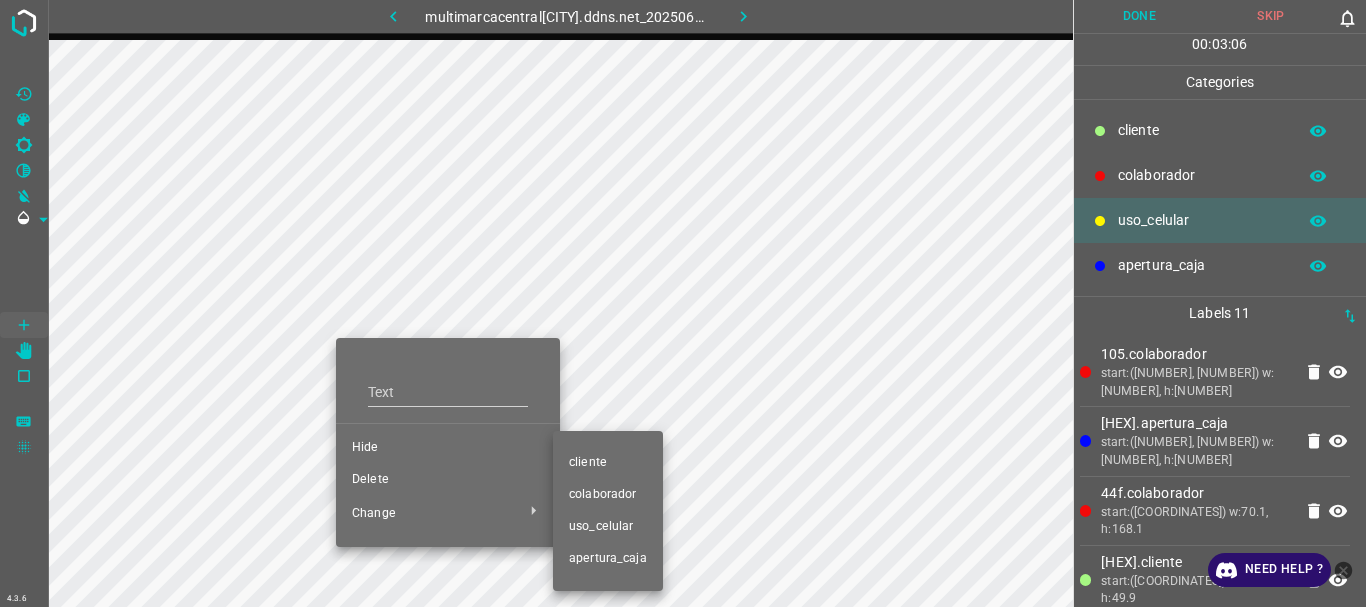 click on "​​cliente" at bounding box center (448, 448) 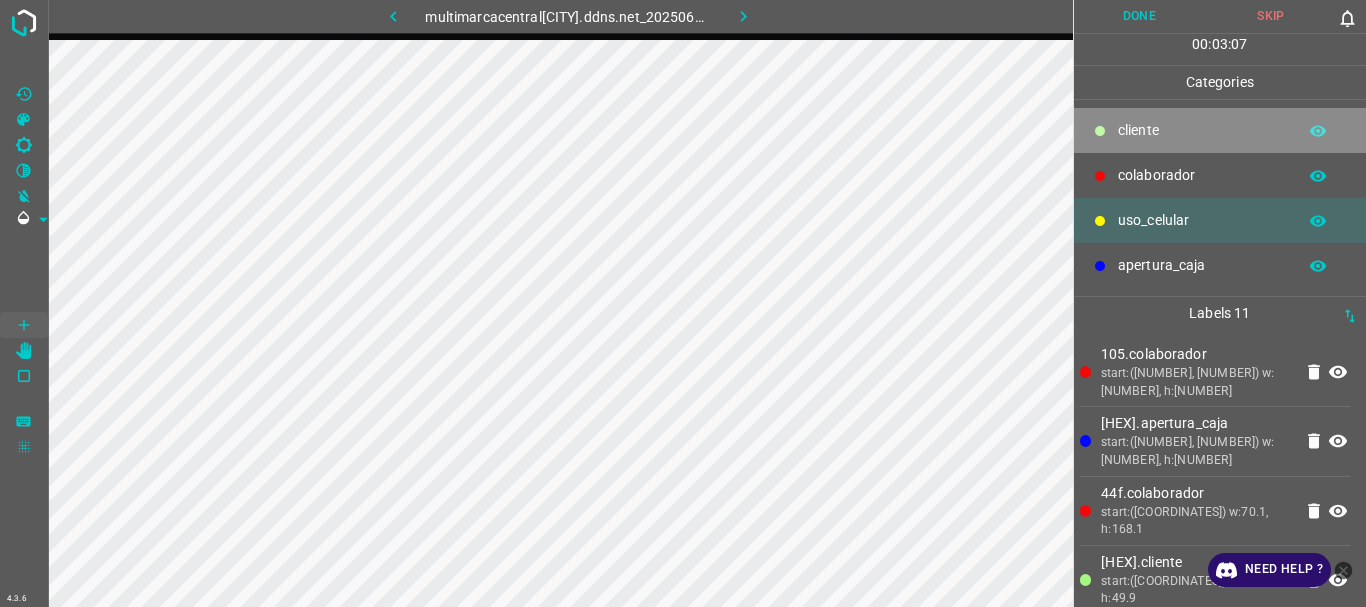click on "​​cliente" at bounding box center (1202, 130) 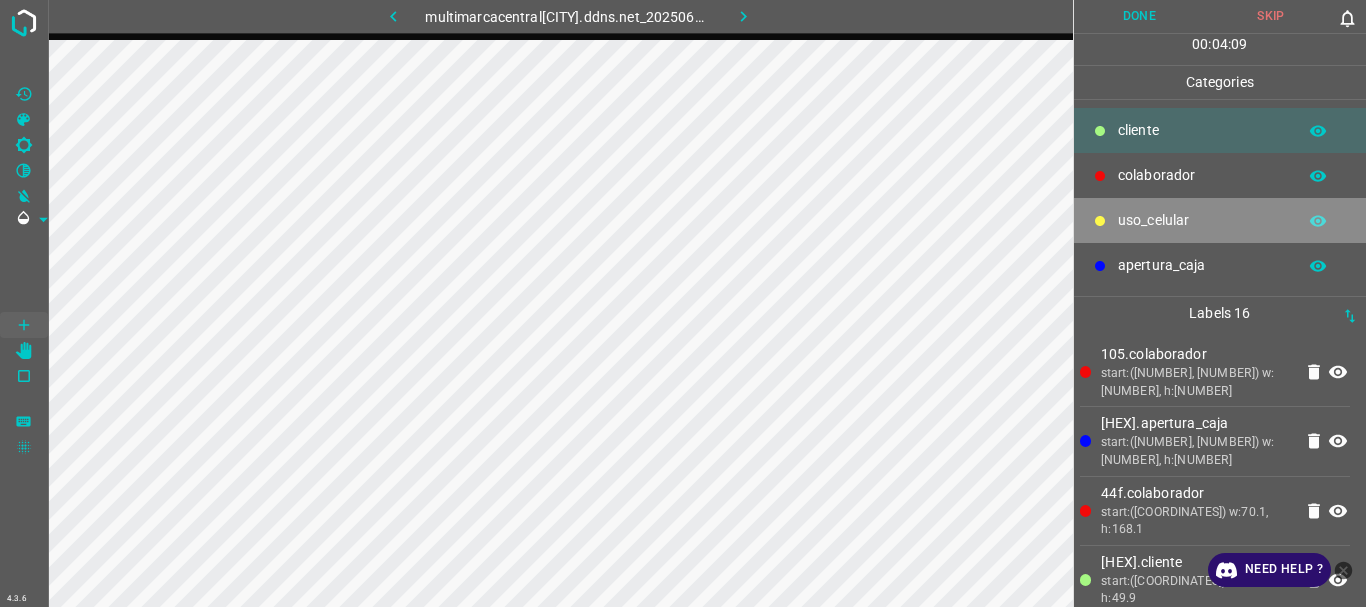click on "uso_celular" at bounding box center [1202, 130] 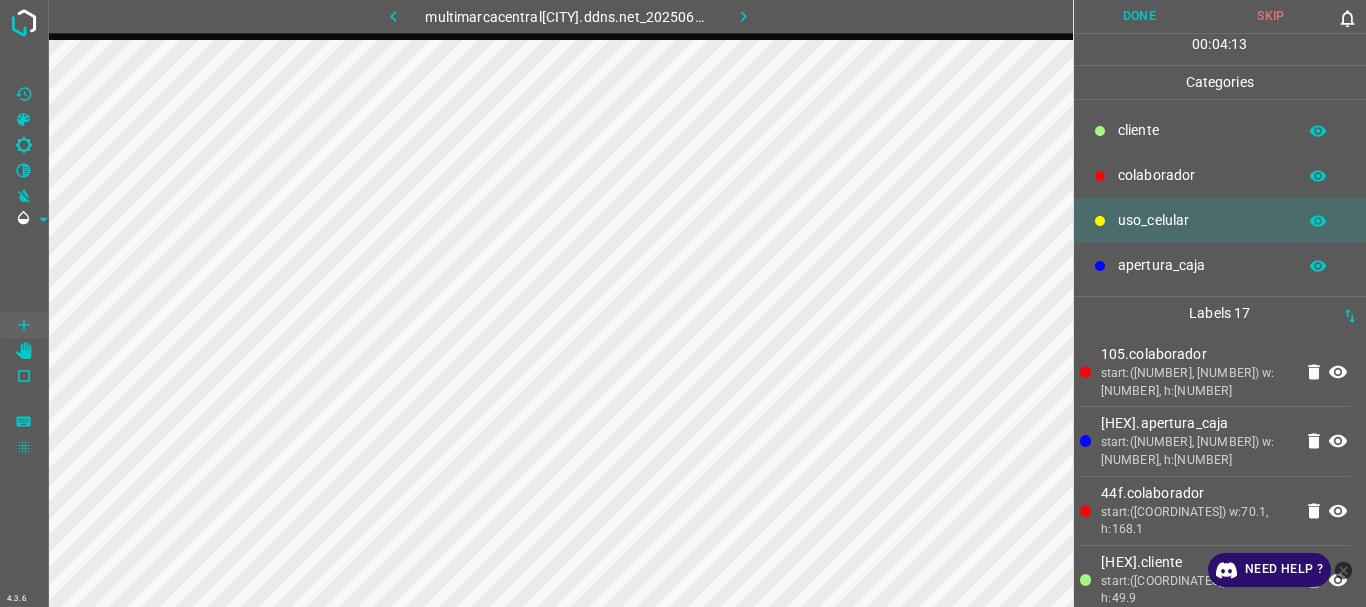 click on "​​cliente" at bounding box center (1220, 130) 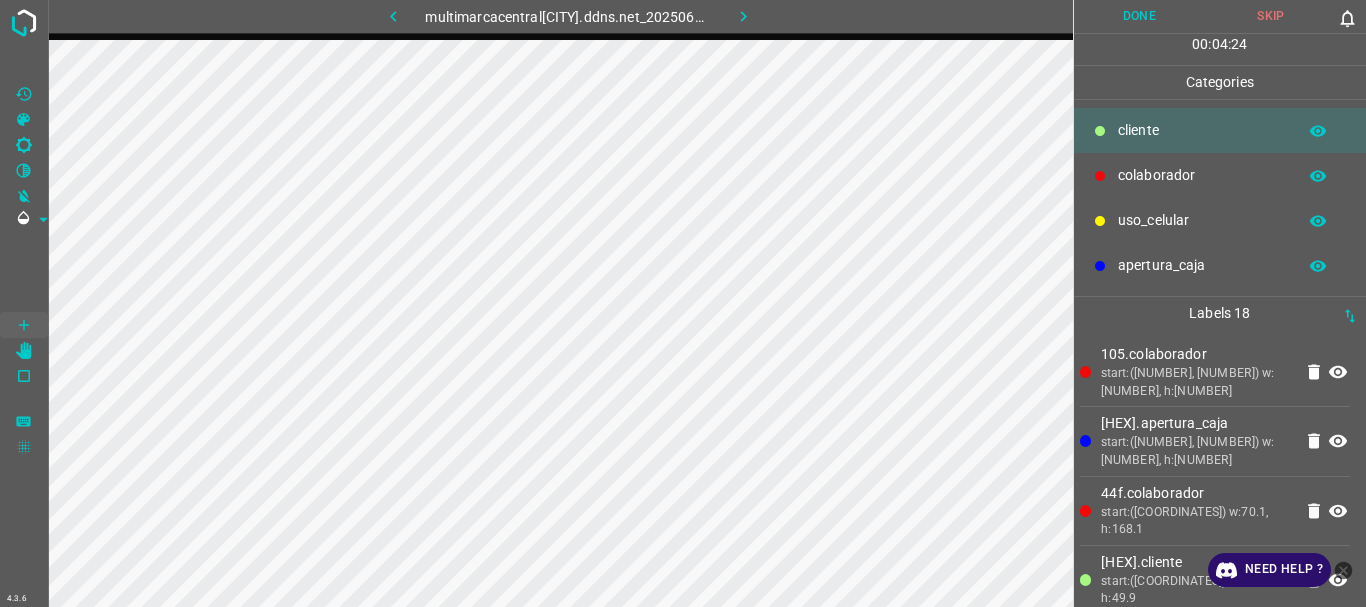 click on "uso_celular" at bounding box center [1202, 130] 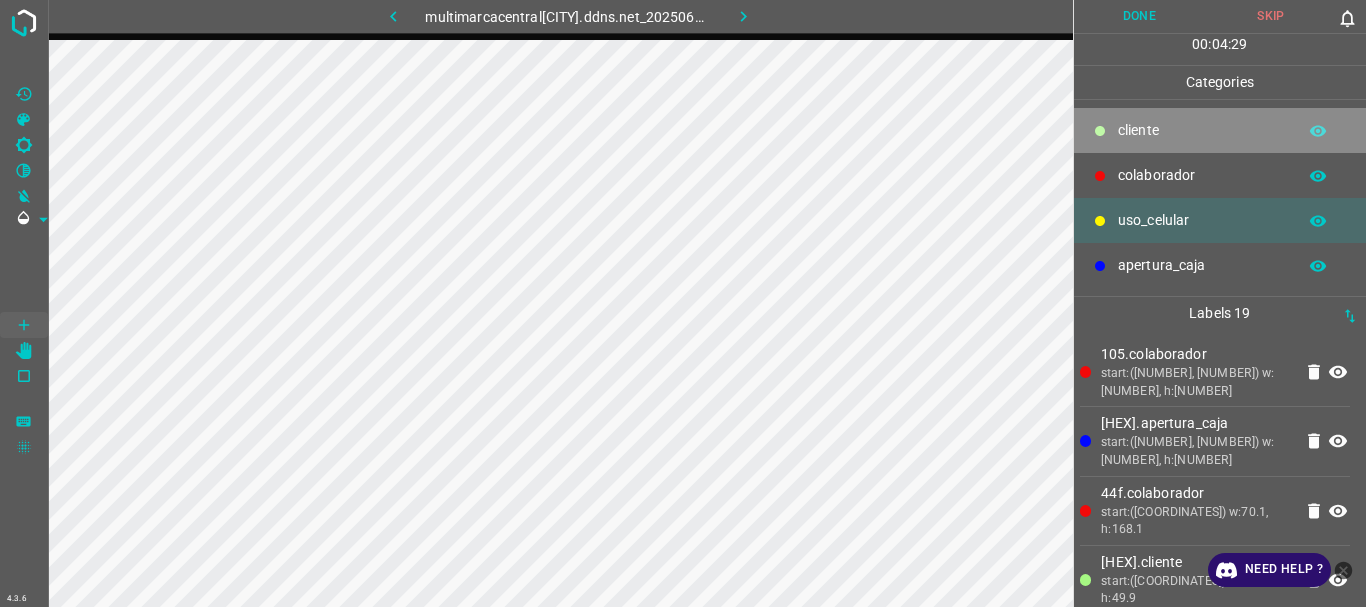 click on "​​cliente" at bounding box center [1202, 130] 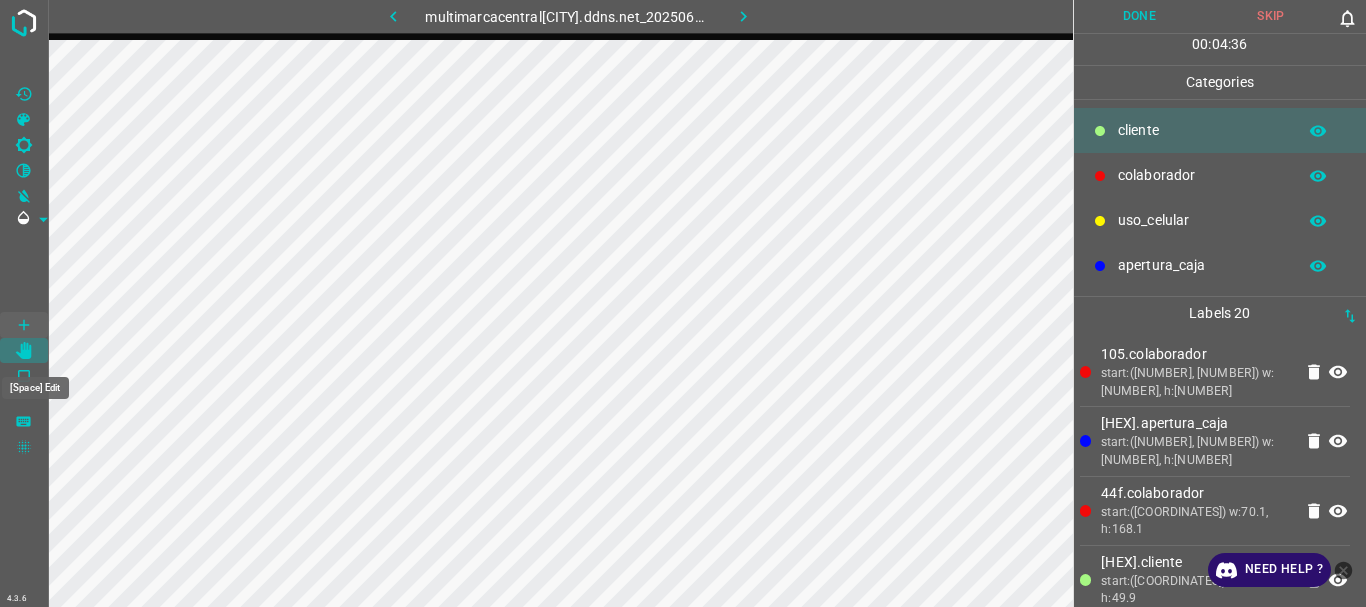 click at bounding box center (24, 351) 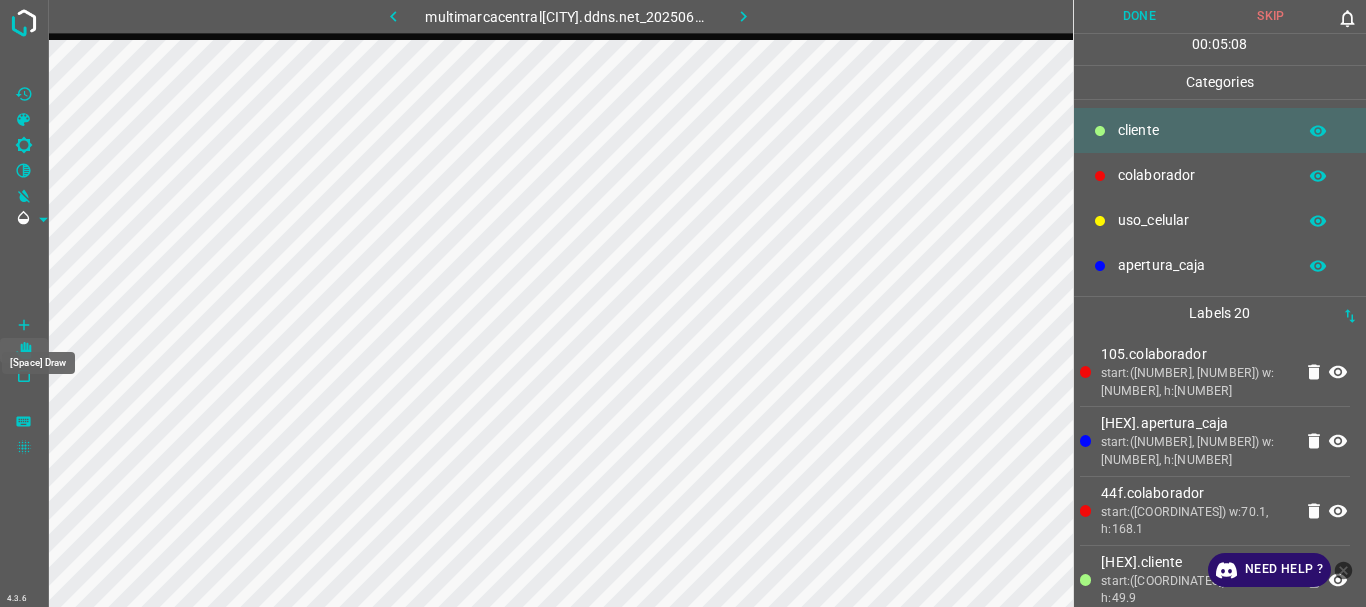 click at bounding box center (24, 325) 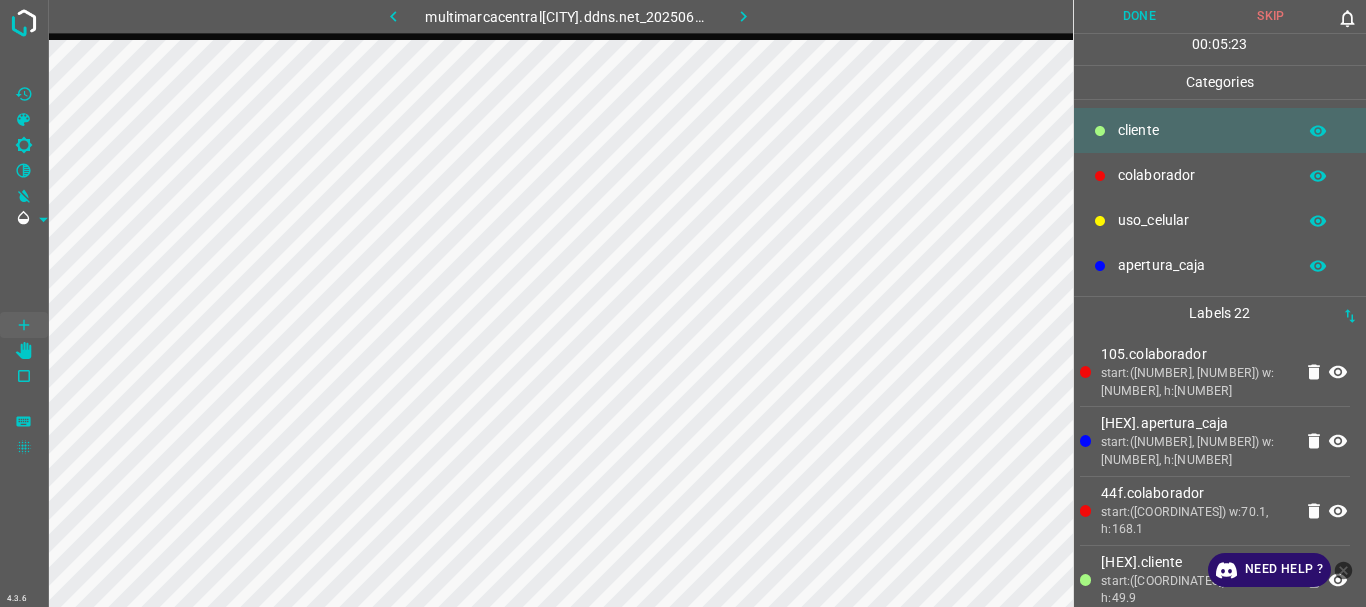 click on "Done" at bounding box center [1140, 16] 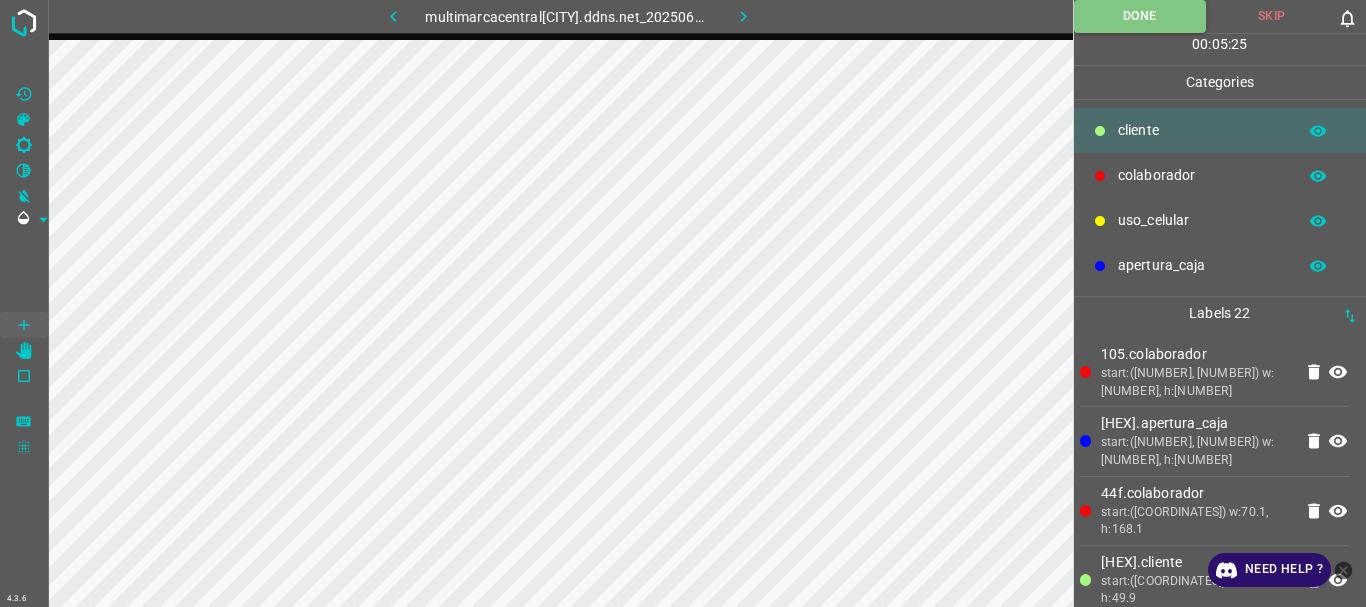 click at bounding box center [743, 16] 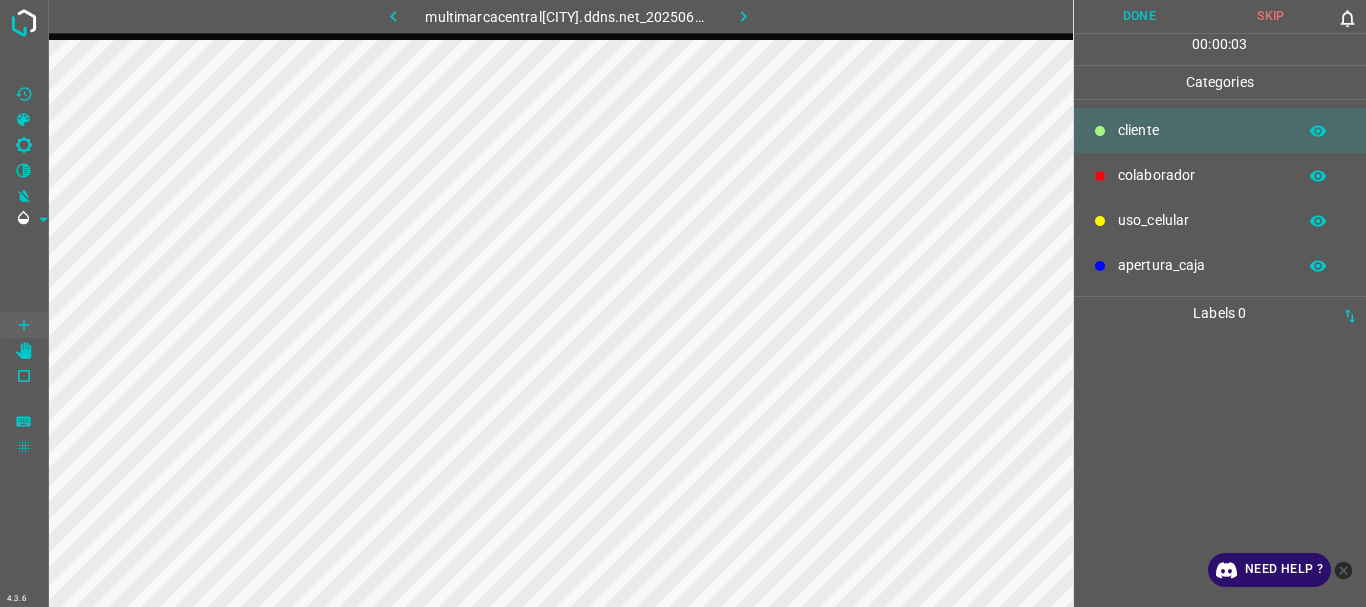 click on "colaborador" at bounding box center [1202, 130] 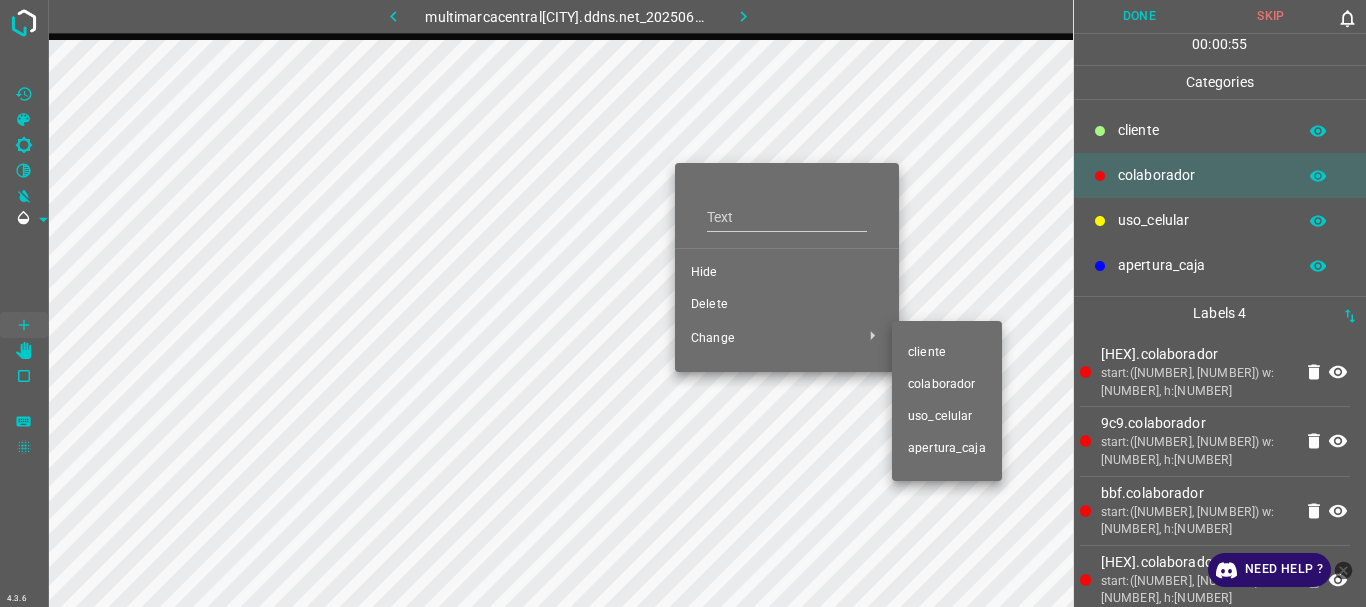 click on "​​cliente" at bounding box center [787, 273] 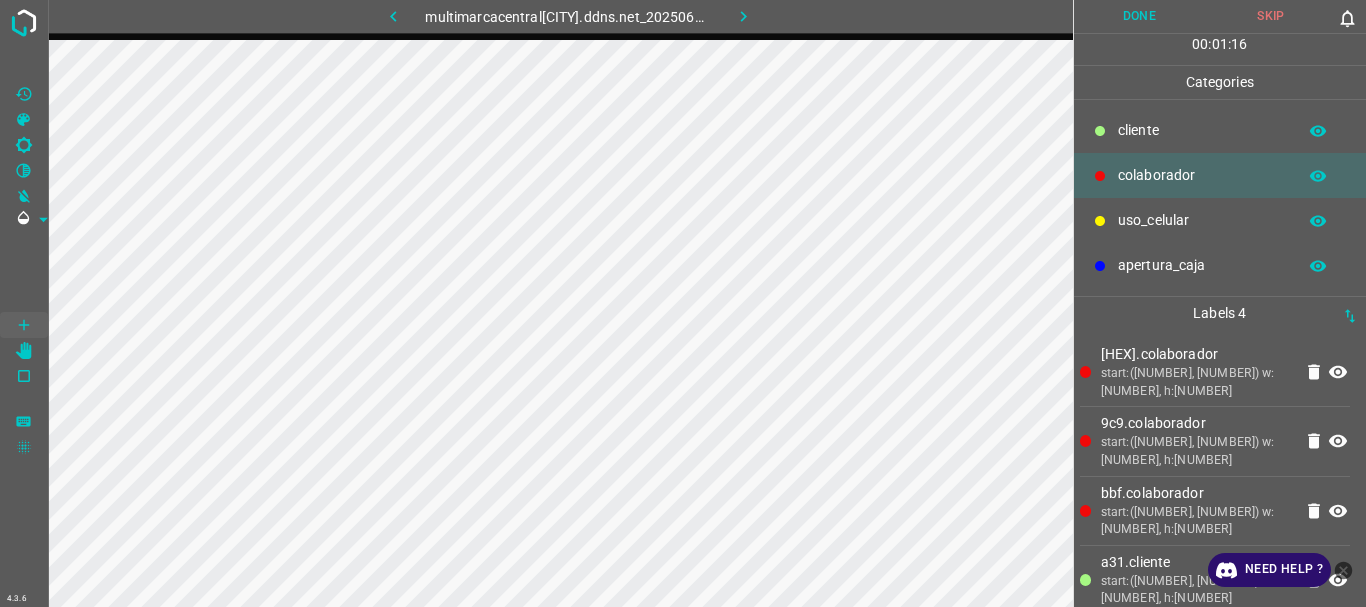 click on "uso_celular" at bounding box center [1202, 130] 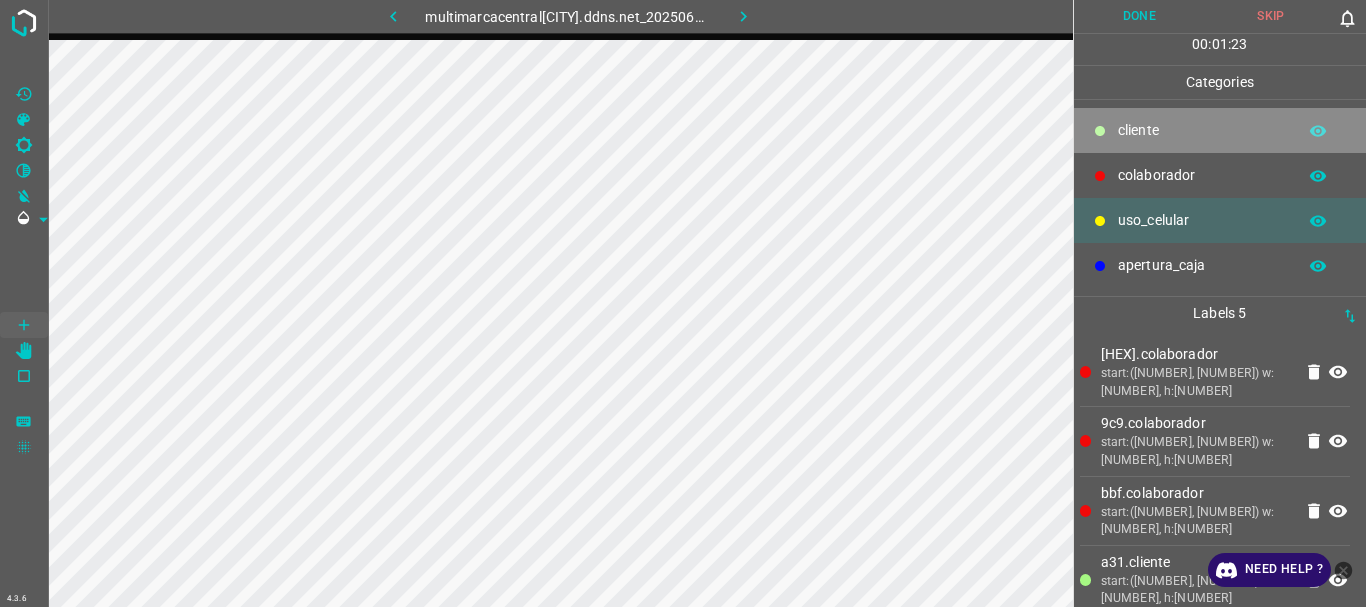 click on "​​cliente" at bounding box center [1202, 130] 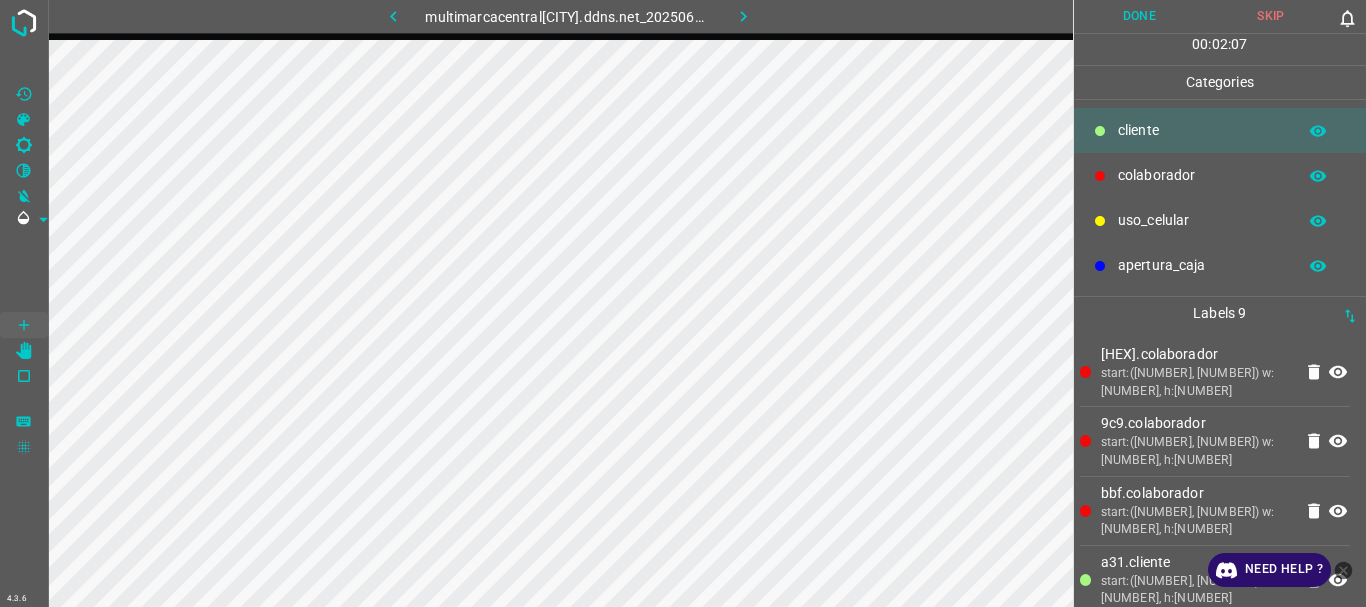 click on "uso_celular" at bounding box center [1202, 130] 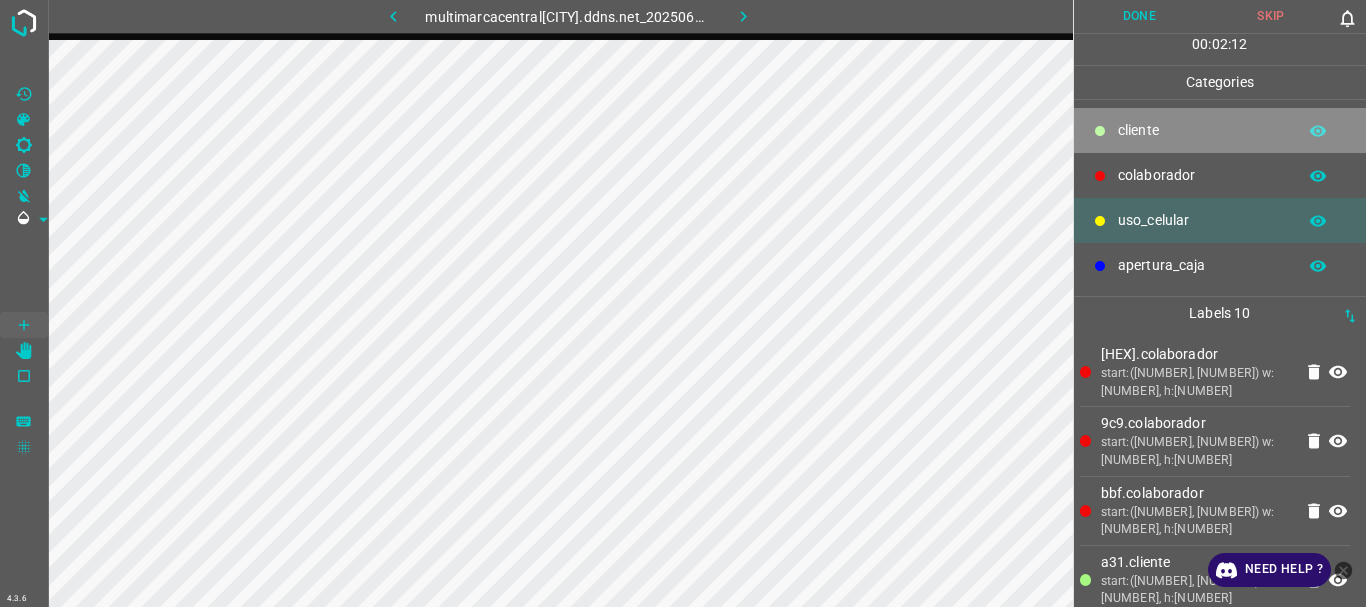 click on "​​cliente" at bounding box center (1202, 130) 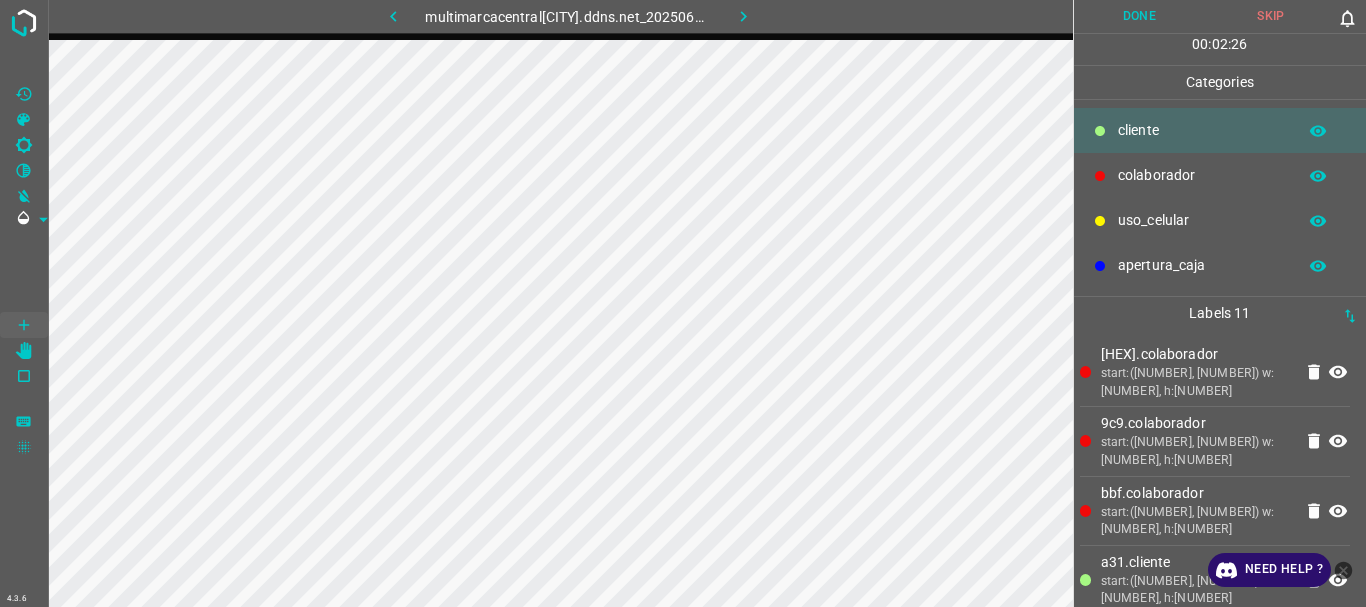 click on "uso_celular" at bounding box center (1202, 130) 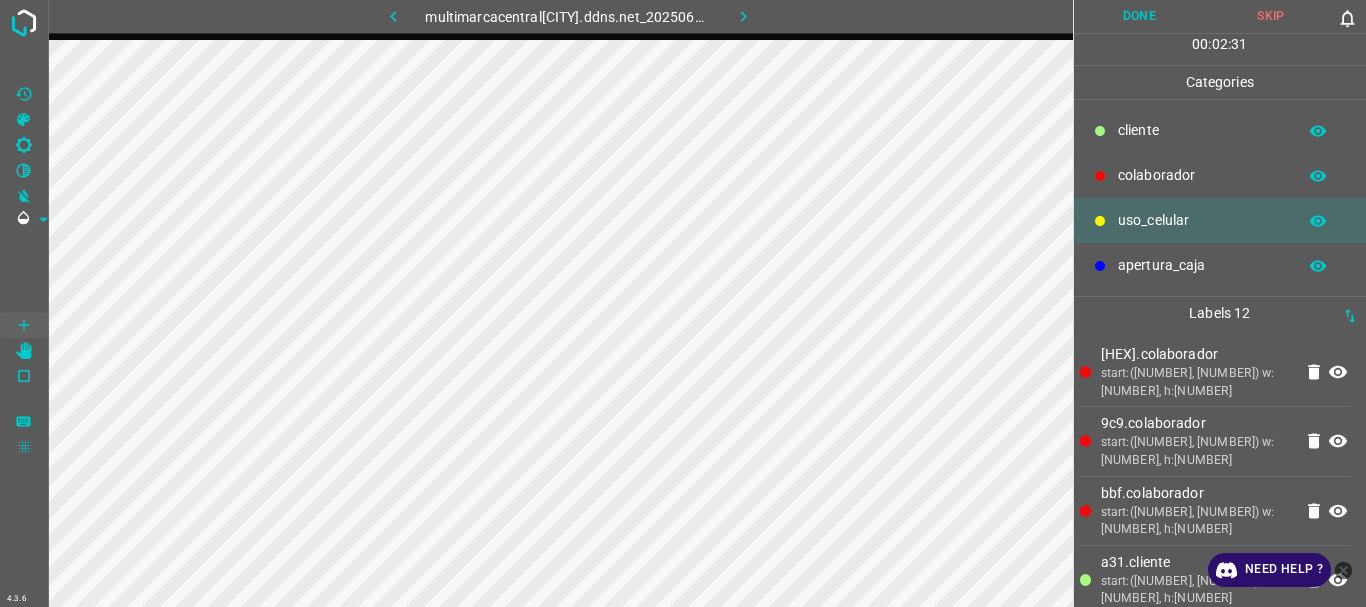 click on "​​cliente" at bounding box center [1202, 130] 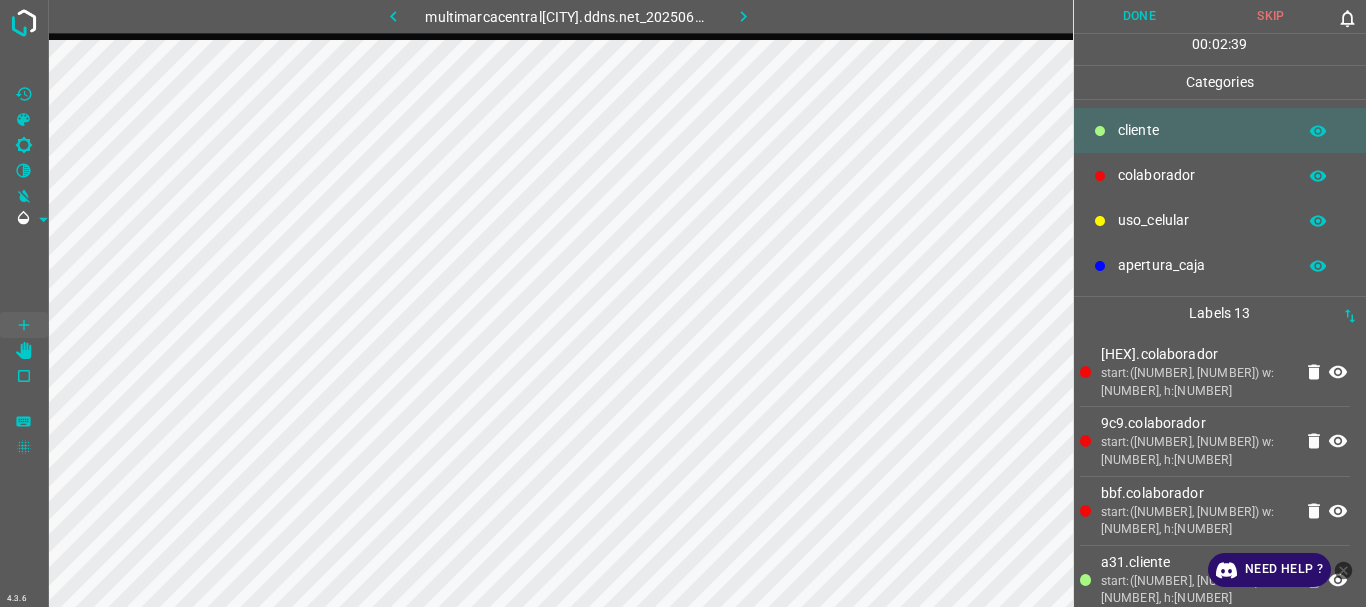 click on "uso_celular" at bounding box center [1202, 130] 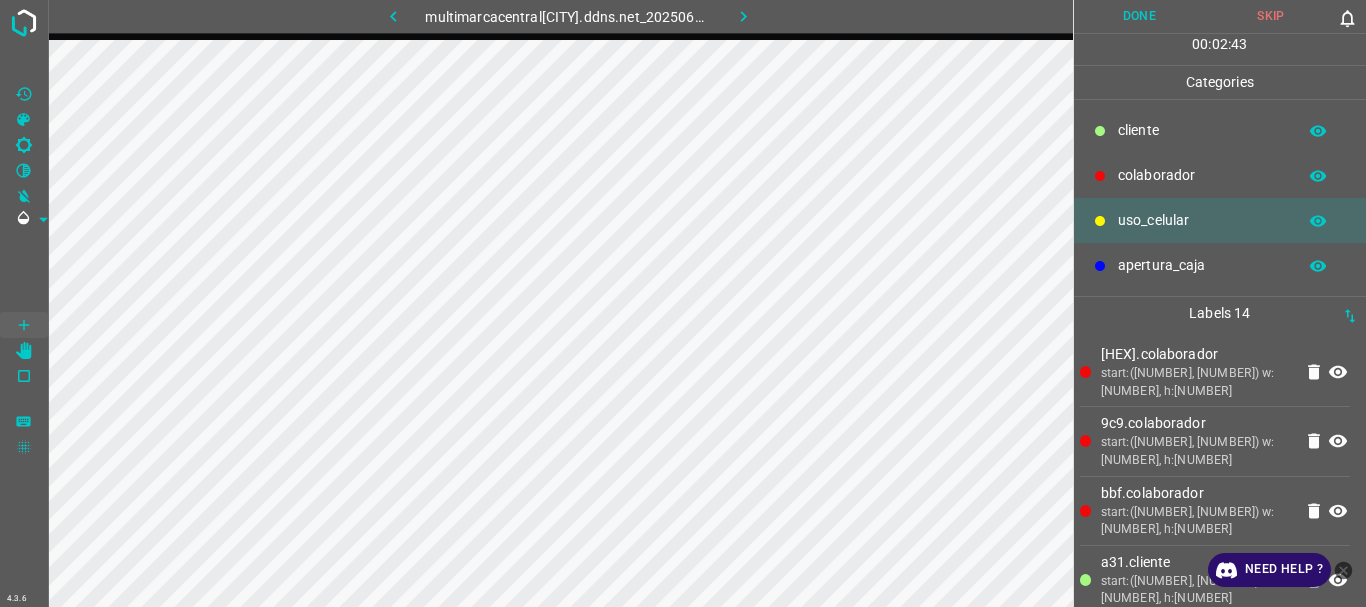 click on "​​cliente" at bounding box center [1202, 130] 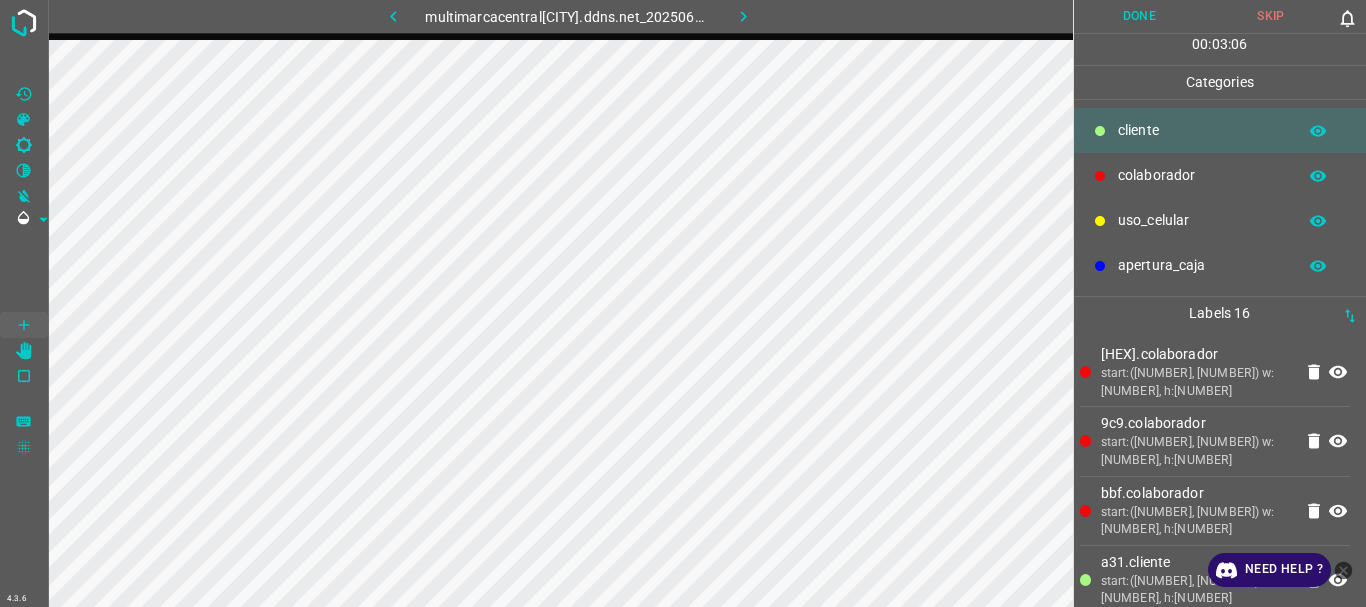 click on "uso_celular" at bounding box center [1202, 130] 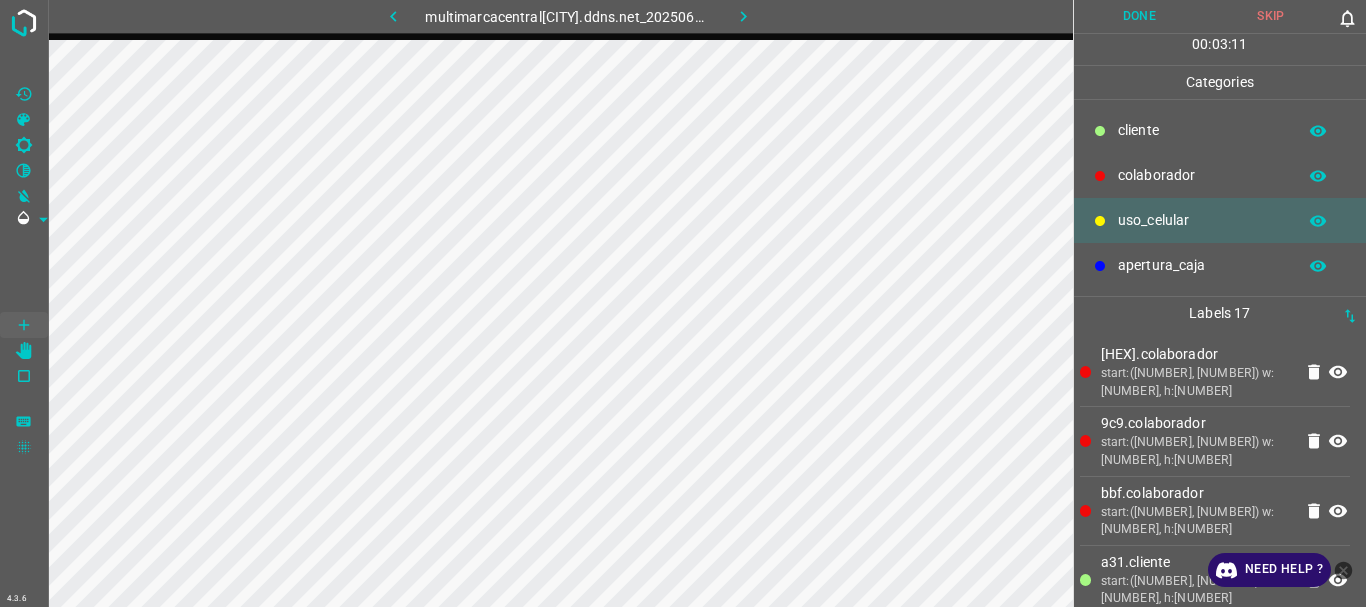 click on "​​cliente" at bounding box center [1220, 130] 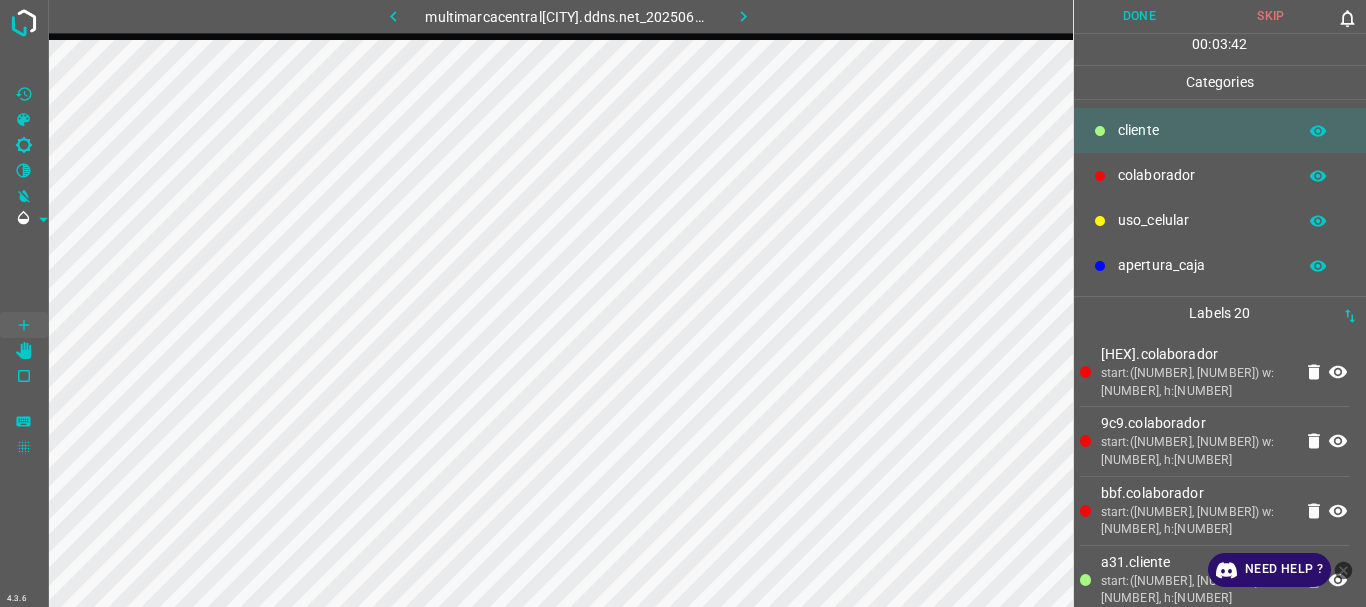 click on "Done" at bounding box center [1140, 16] 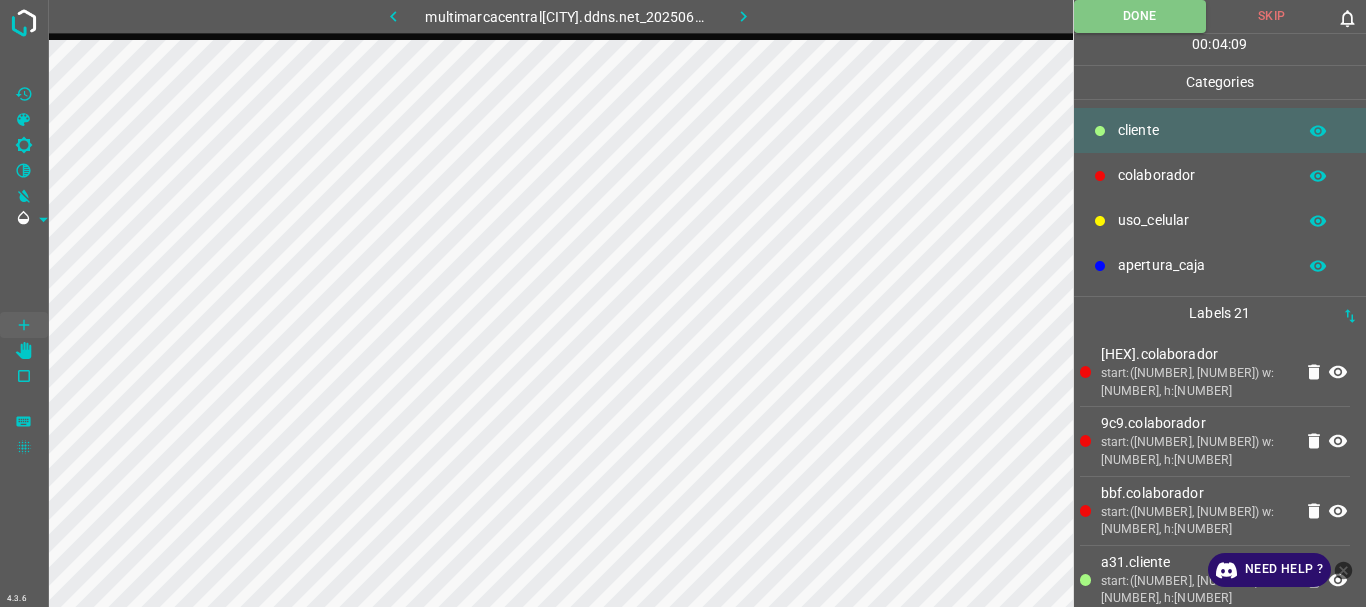 click at bounding box center (743, 16) 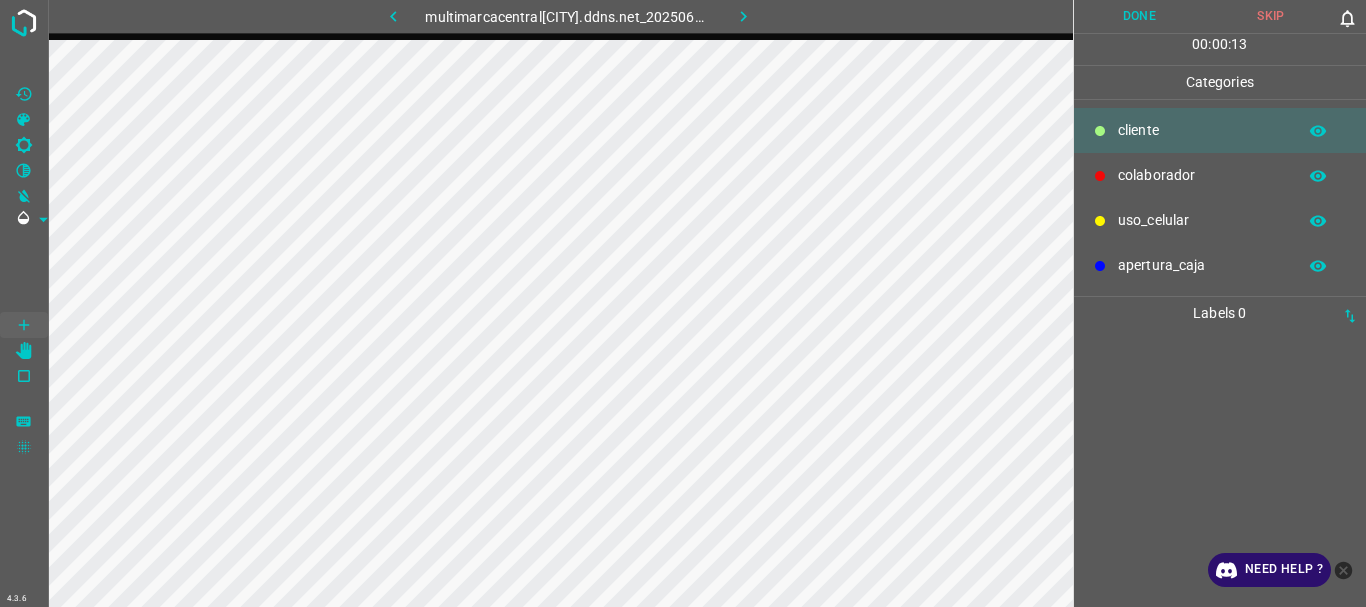 click on "colaborador" at bounding box center (1202, 130) 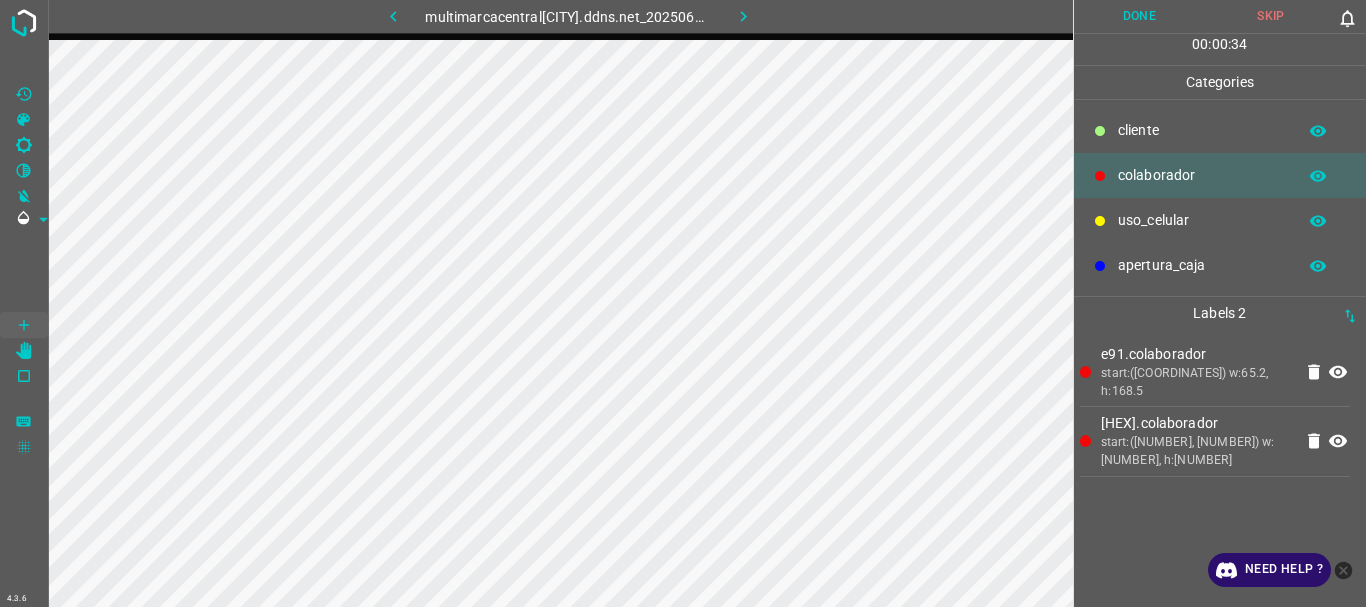 click on "uso_celular" at bounding box center [1202, 130] 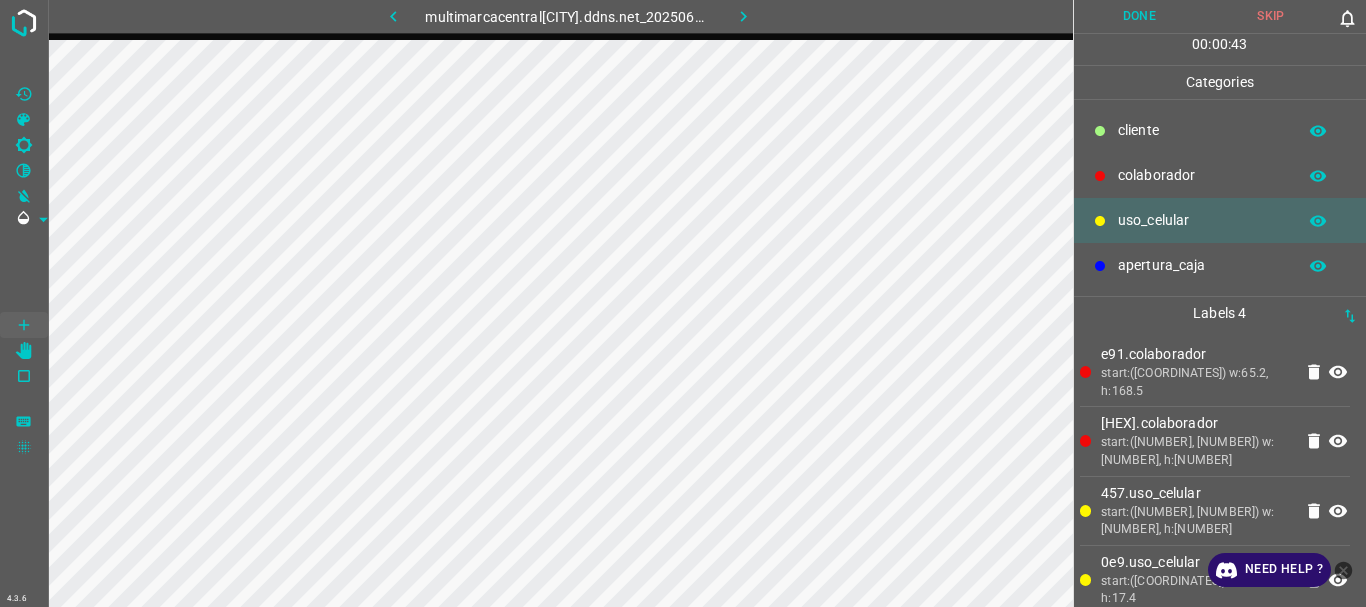 click on "​​cliente" at bounding box center (1202, 130) 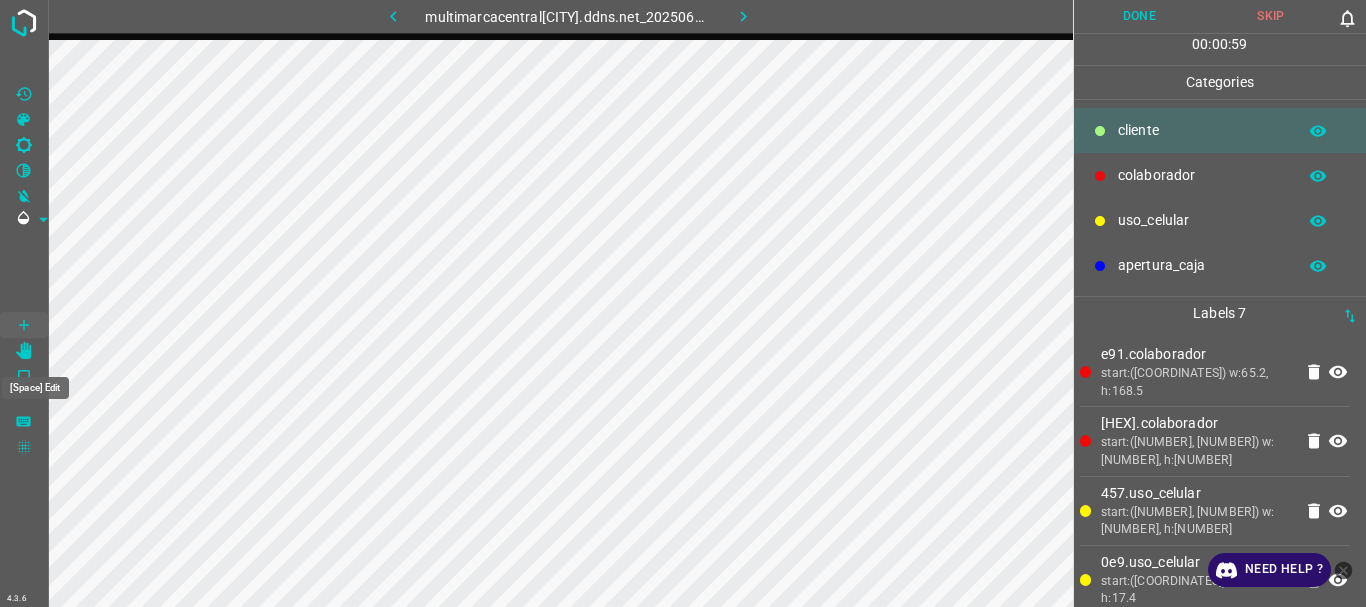 click at bounding box center [24, 351] 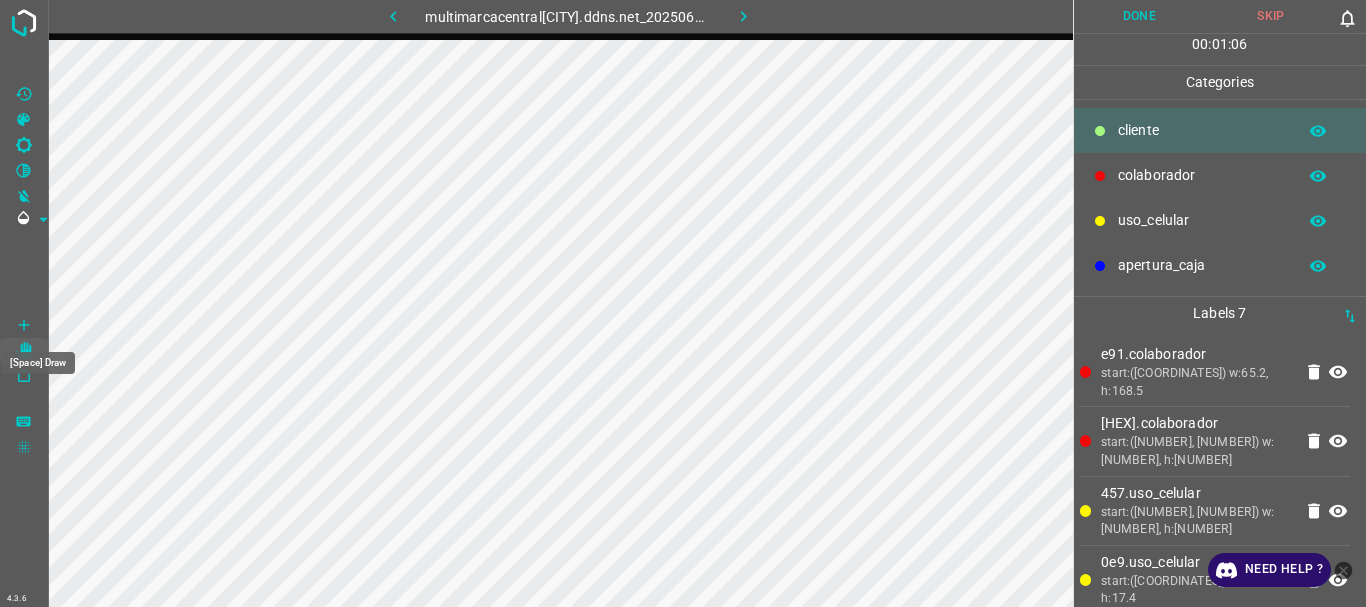 click at bounding box center (24, 325) 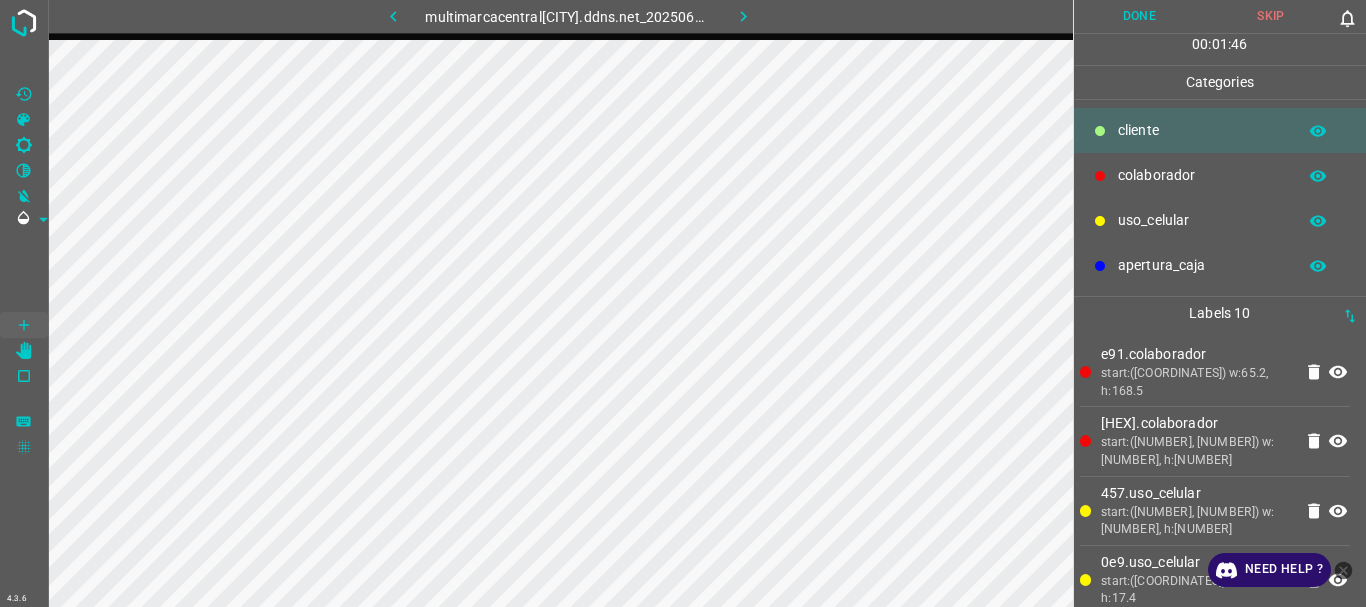 click on "uso_celular" at bounding box center [1202, 130] 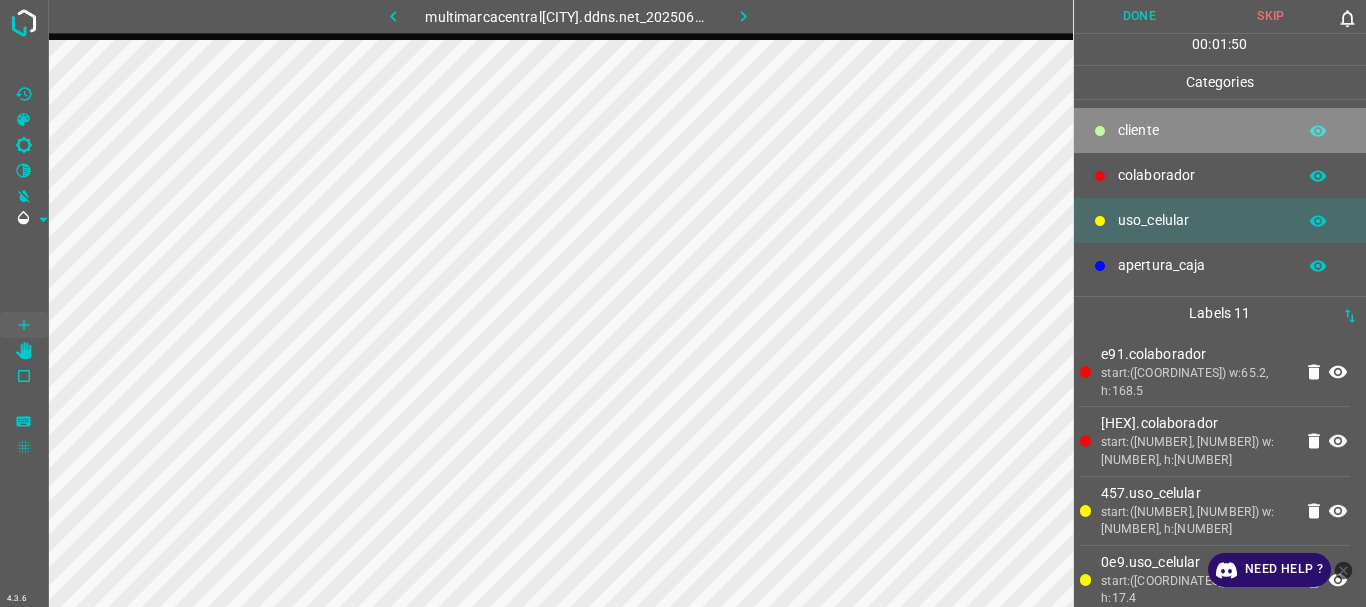 click on "​​cliente" at bounding box center (1202, 130) 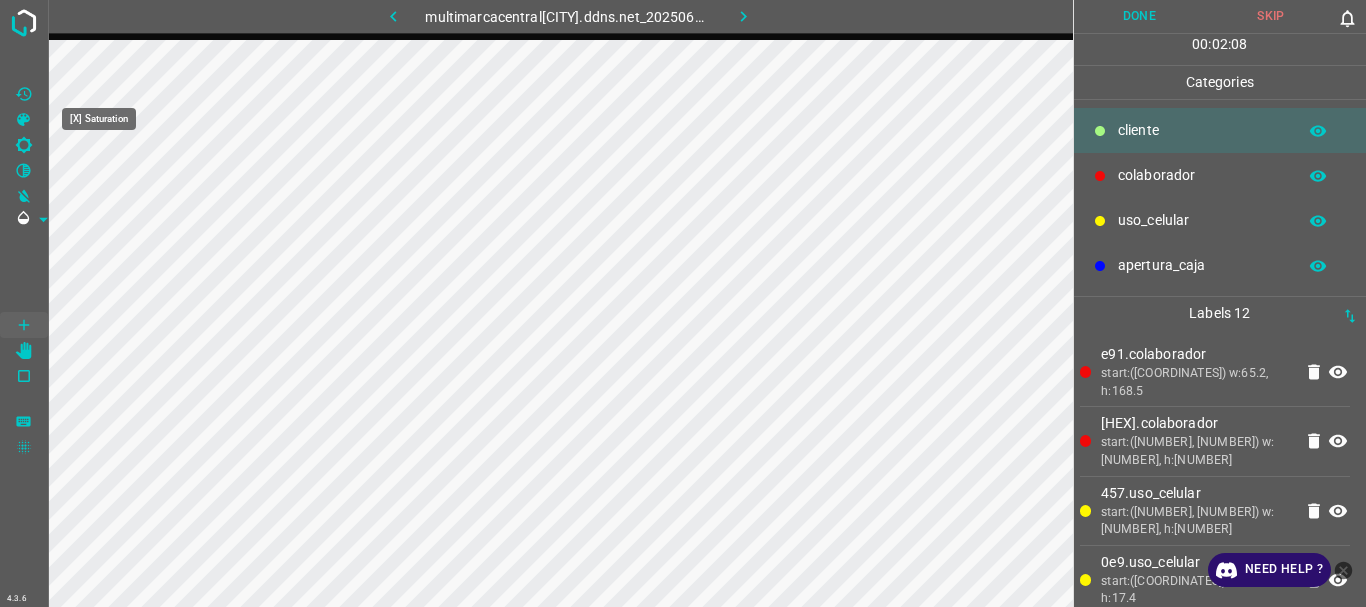 click at bounding box center [24, 120] 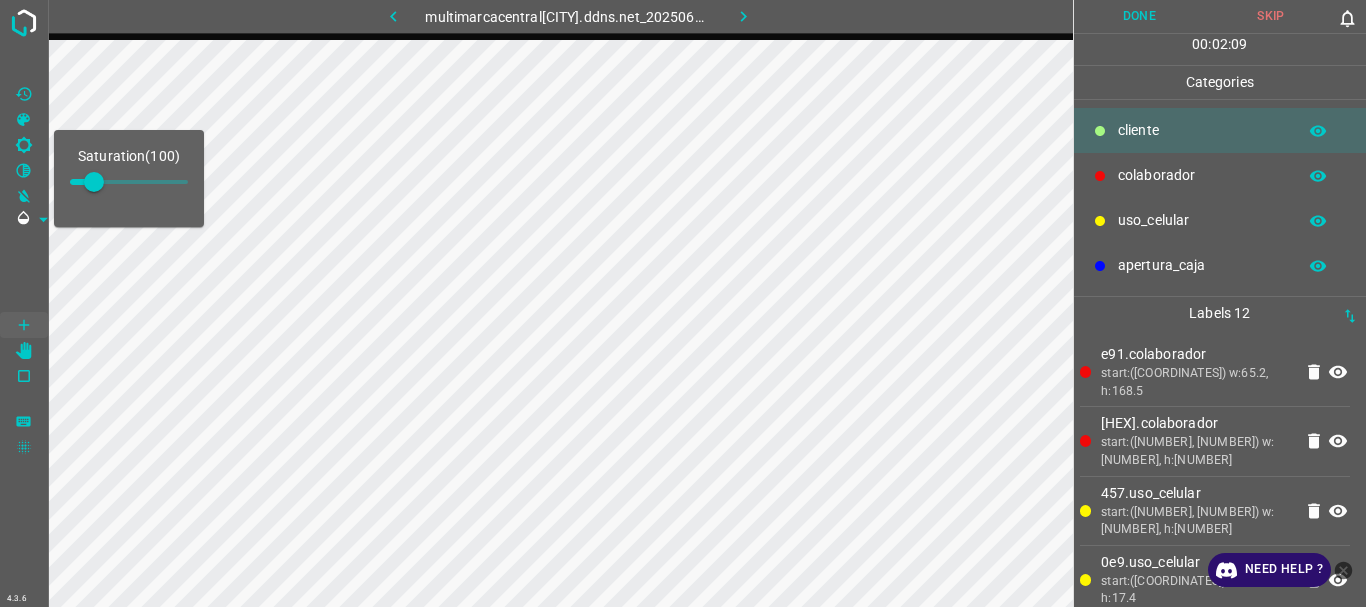 click at bounding box center (129, 182) 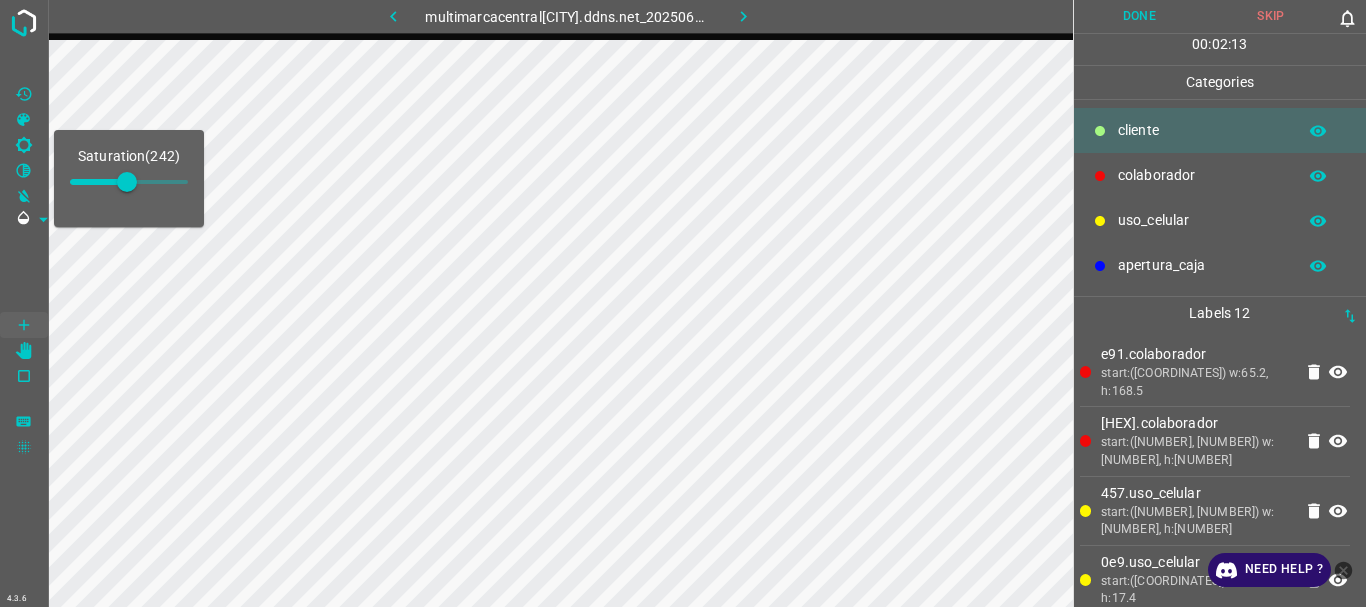 click at bounding box center (24, 272) 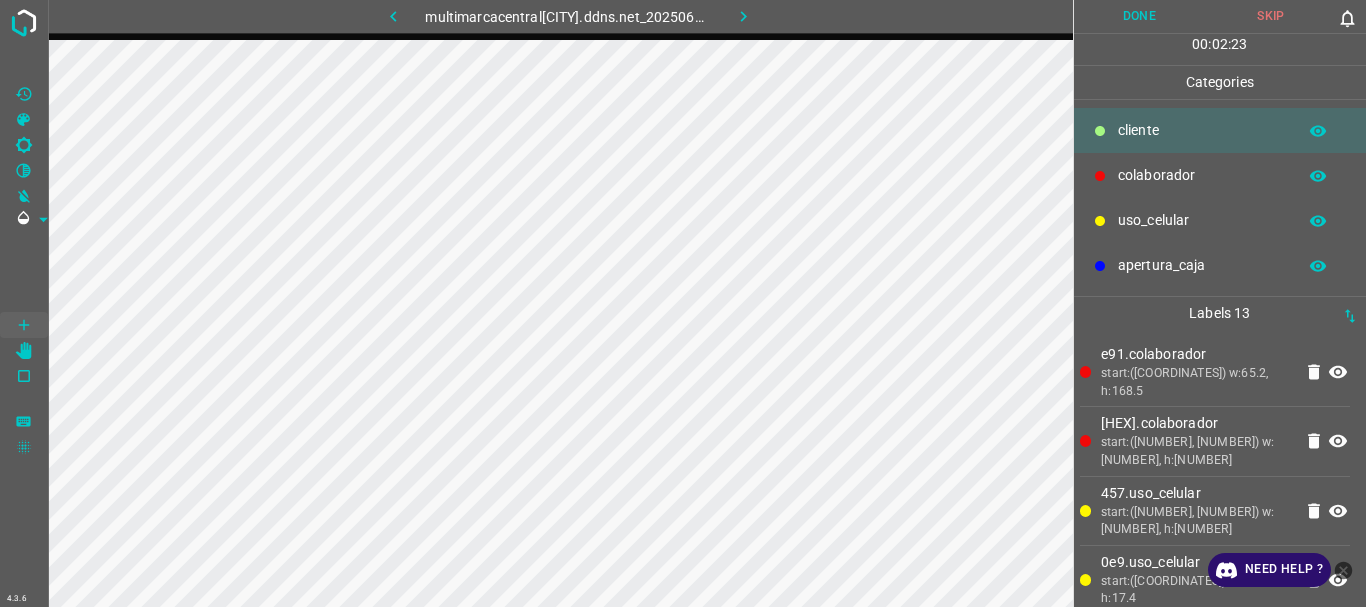 click on "uso_celular" at bounding box center [1202, 130] 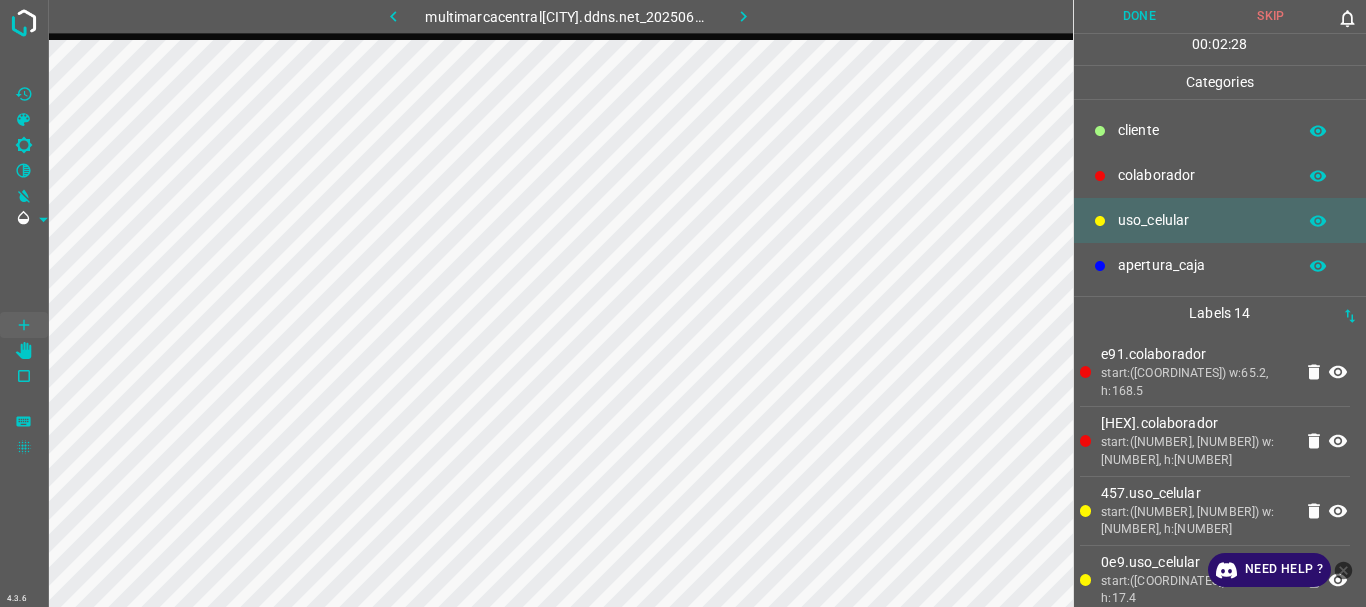 click on "​​cliente" at bounding box center (1202, 130) 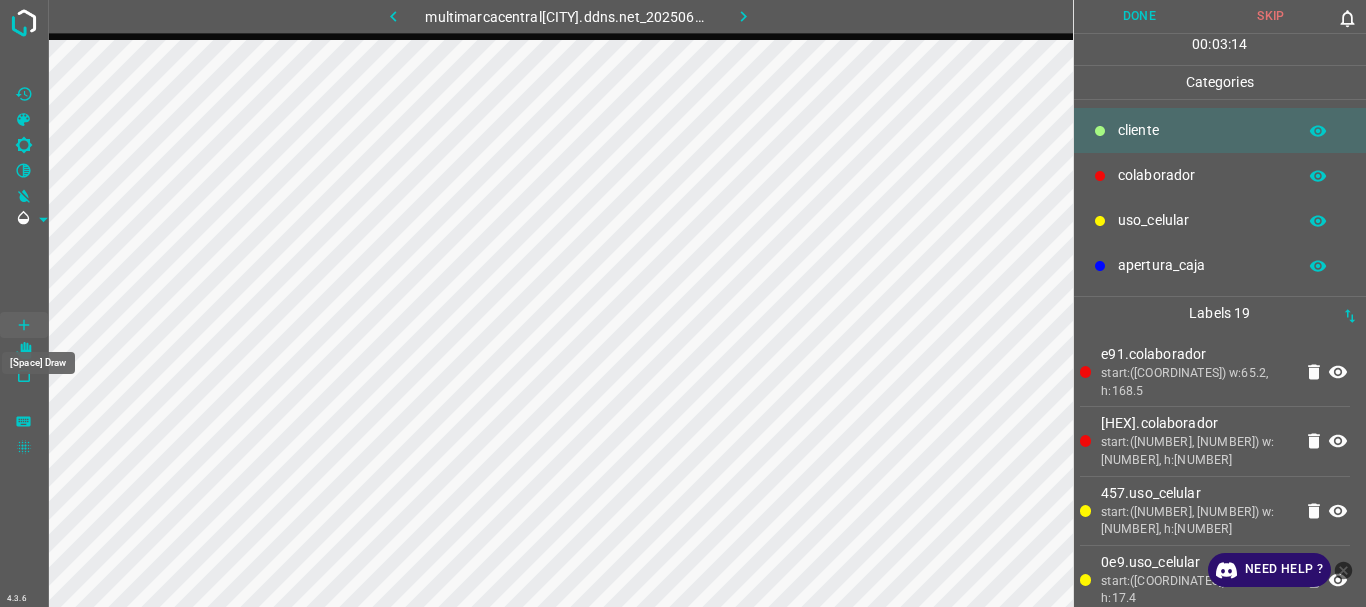 click on "[Space] Draw" at bounding box center [38, 357] 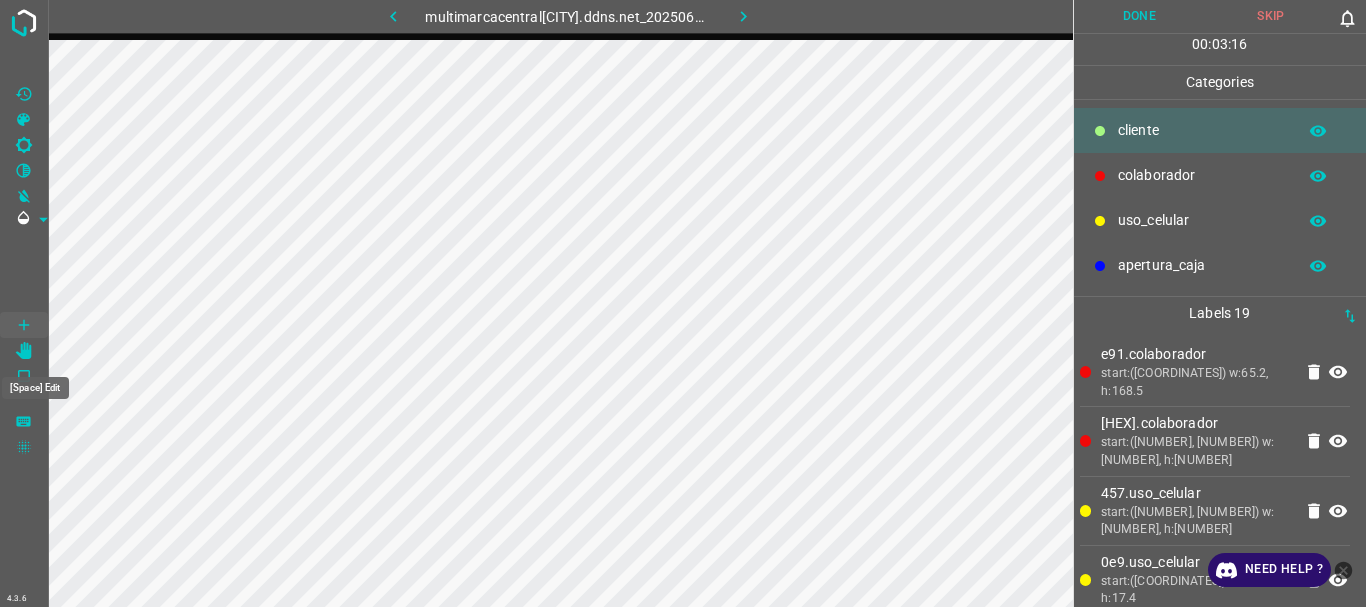 click at bounding box center (24, 351) 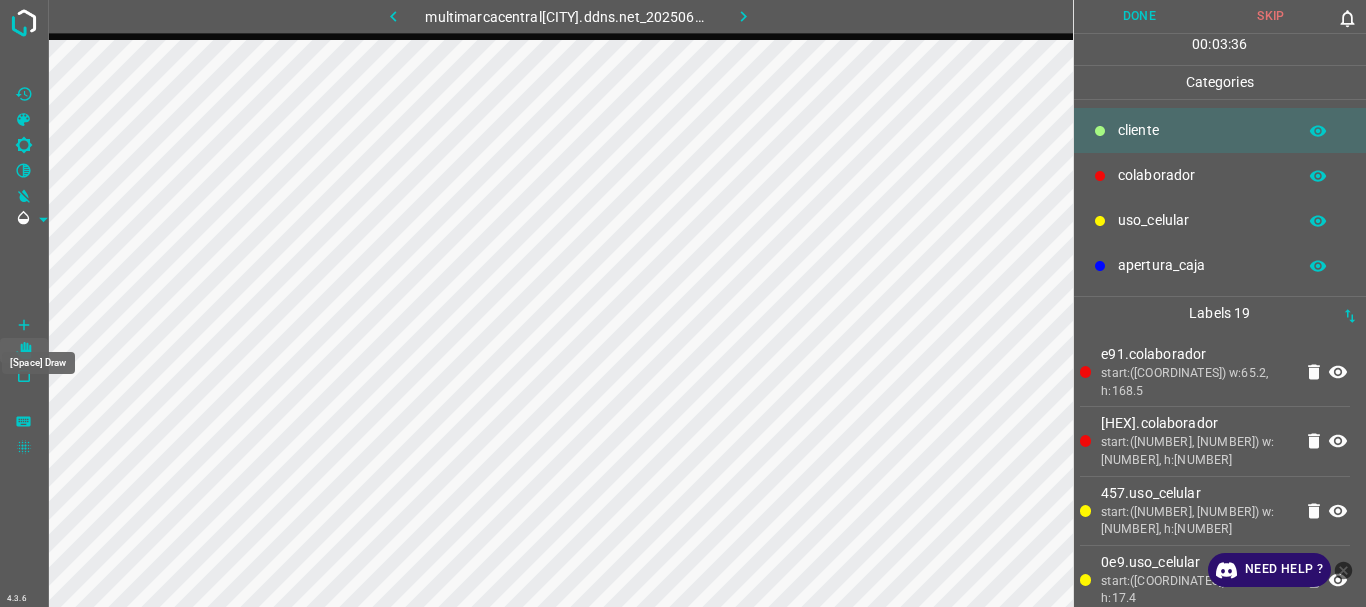 click at bounding box center (24, 325) 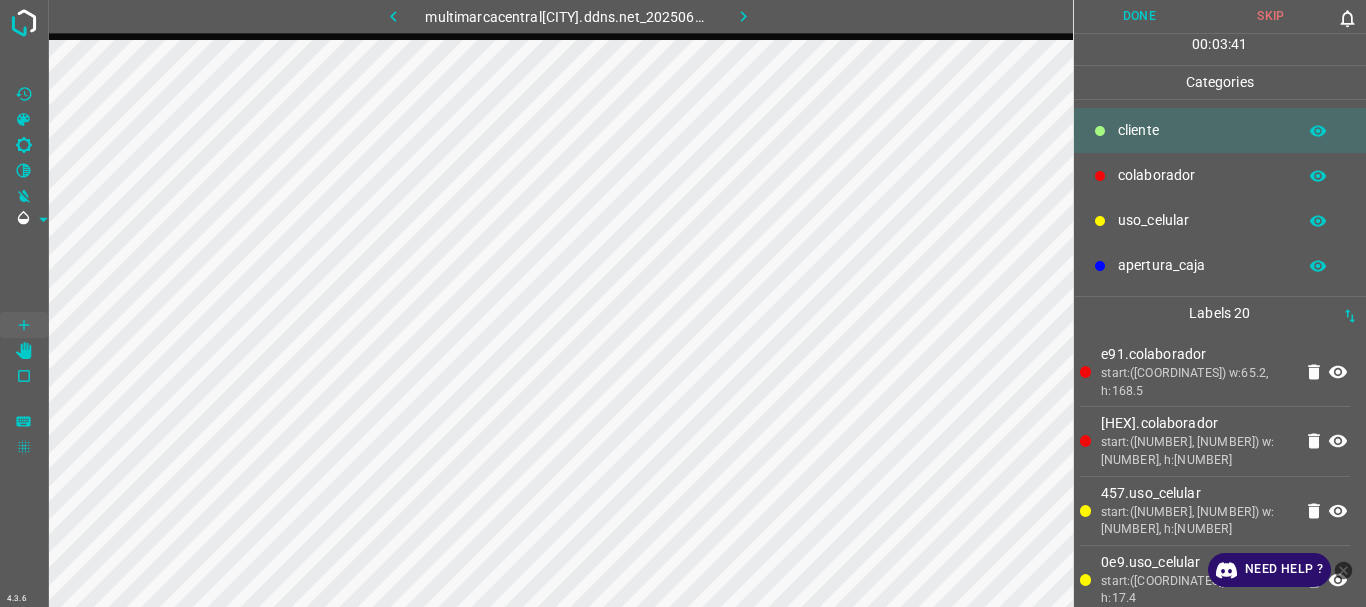 click on "Done" at bounding box center [1140, 16] 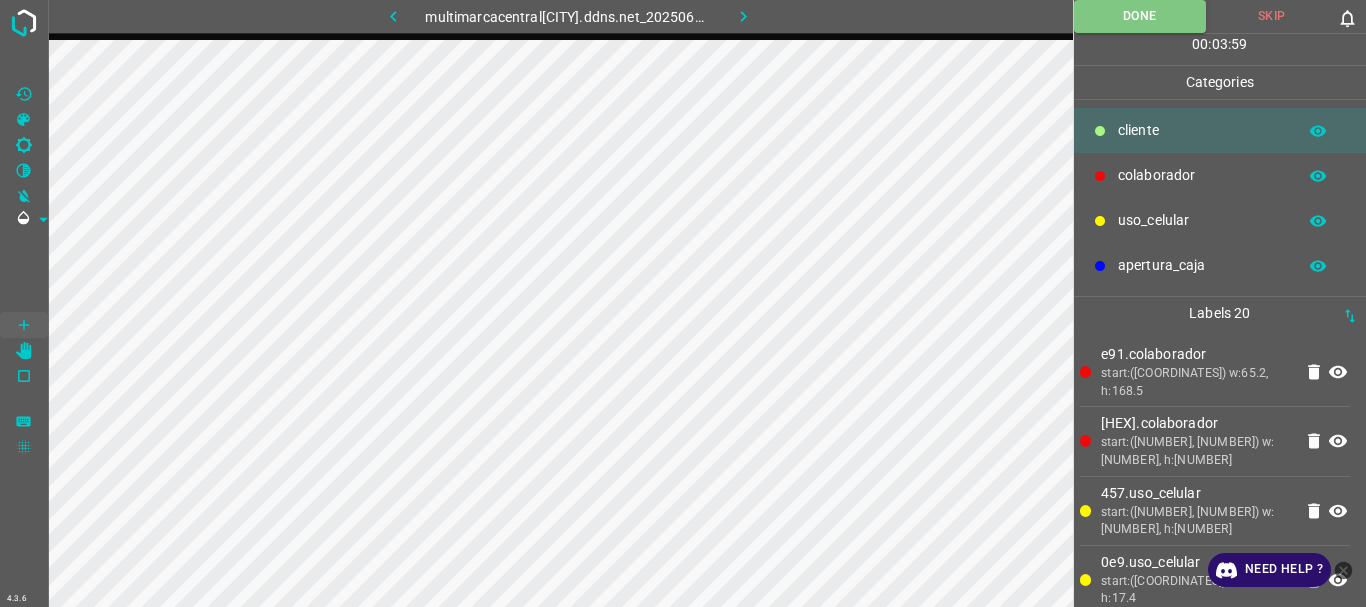 click at bounding box center [743, 16] 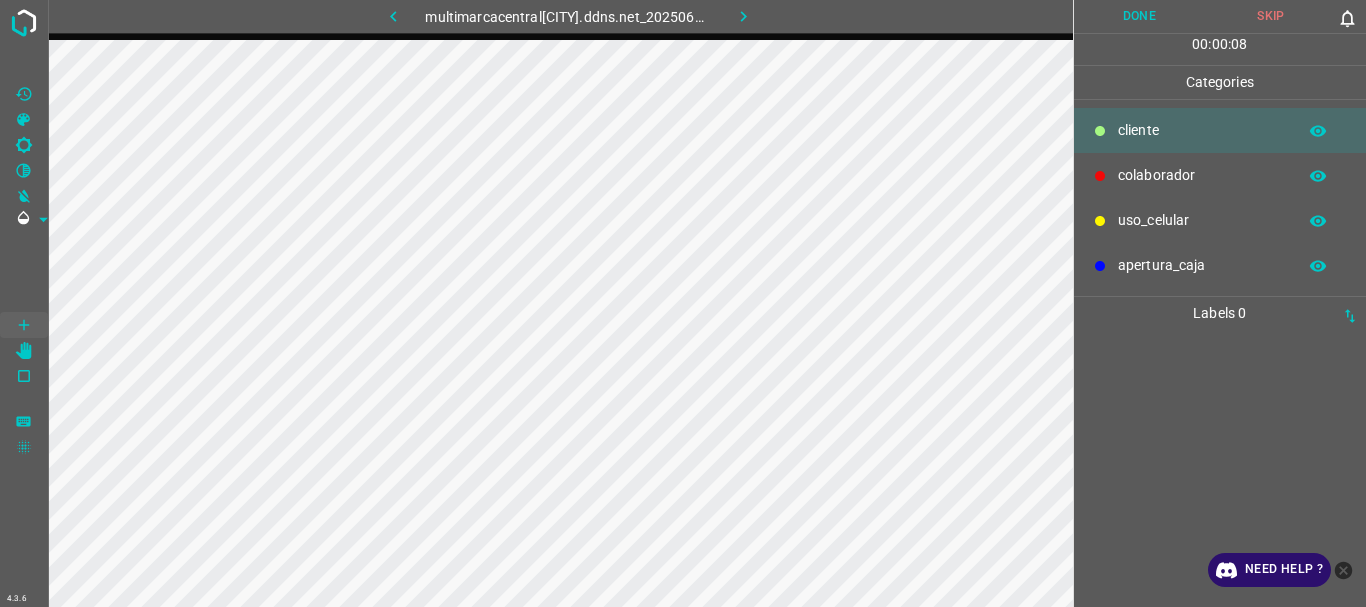 click on "apertura_caja" at bounding box center [1202, 130] 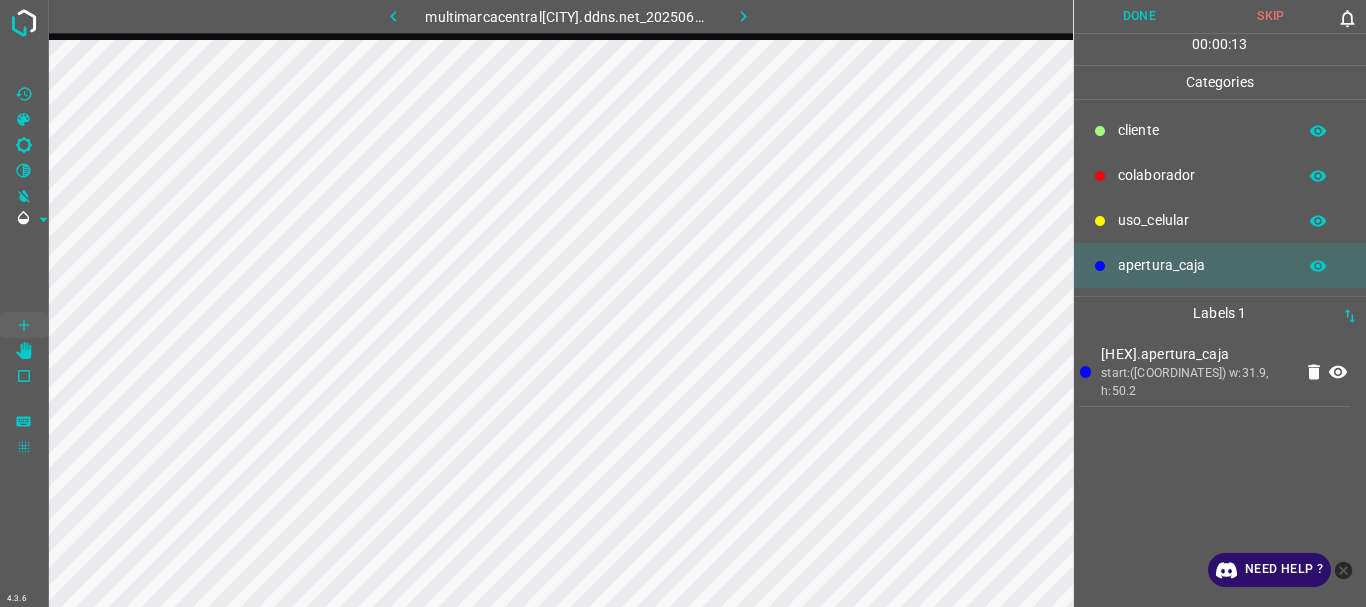 click on "colaborador" at bounding box center [1202, 130] 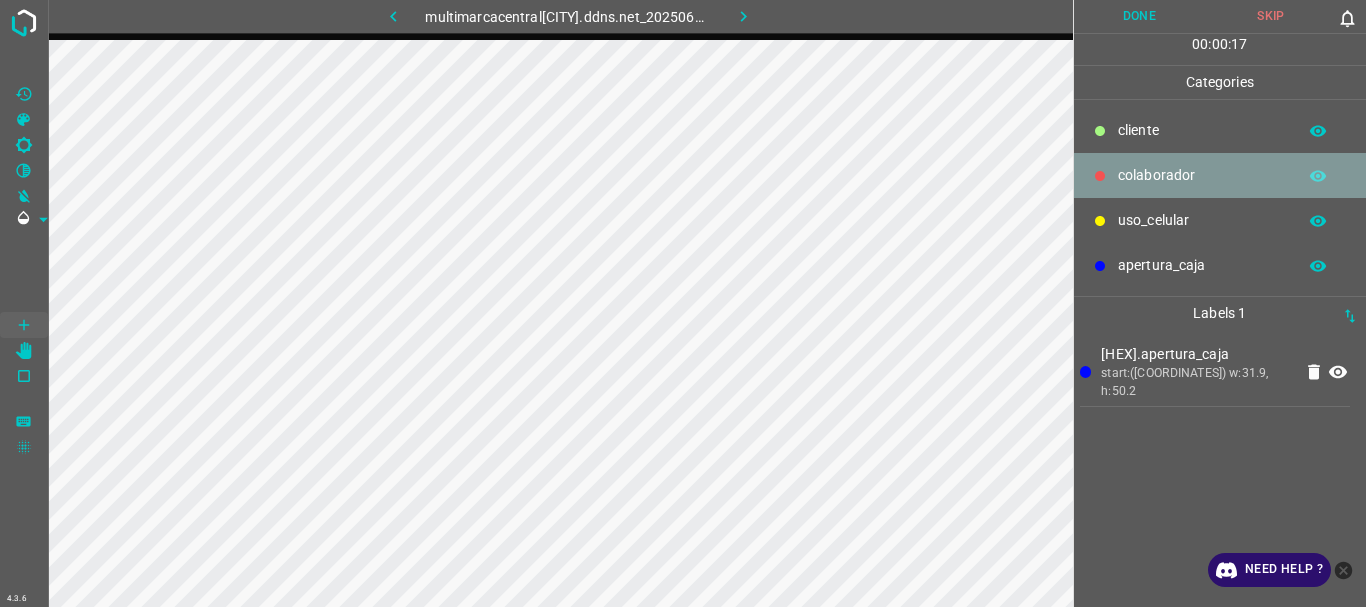 click on "colaborador" at bounding box center (1202, 175) 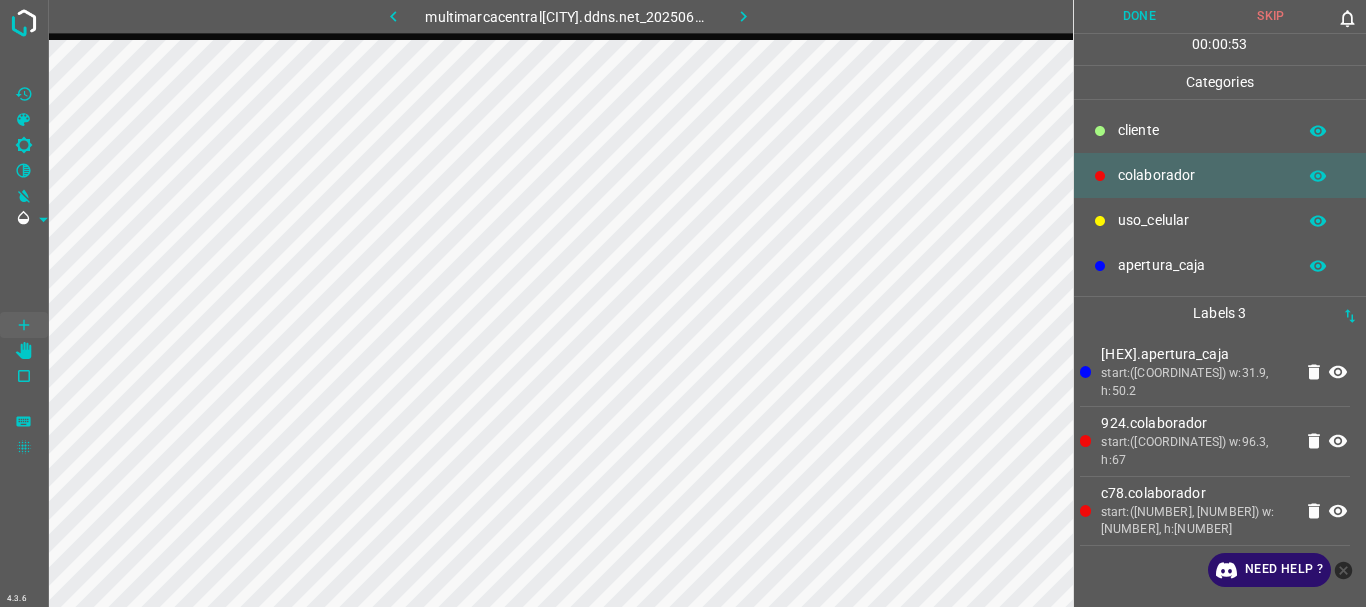 click on "​​cliente" at bounding box center (1202, 130) 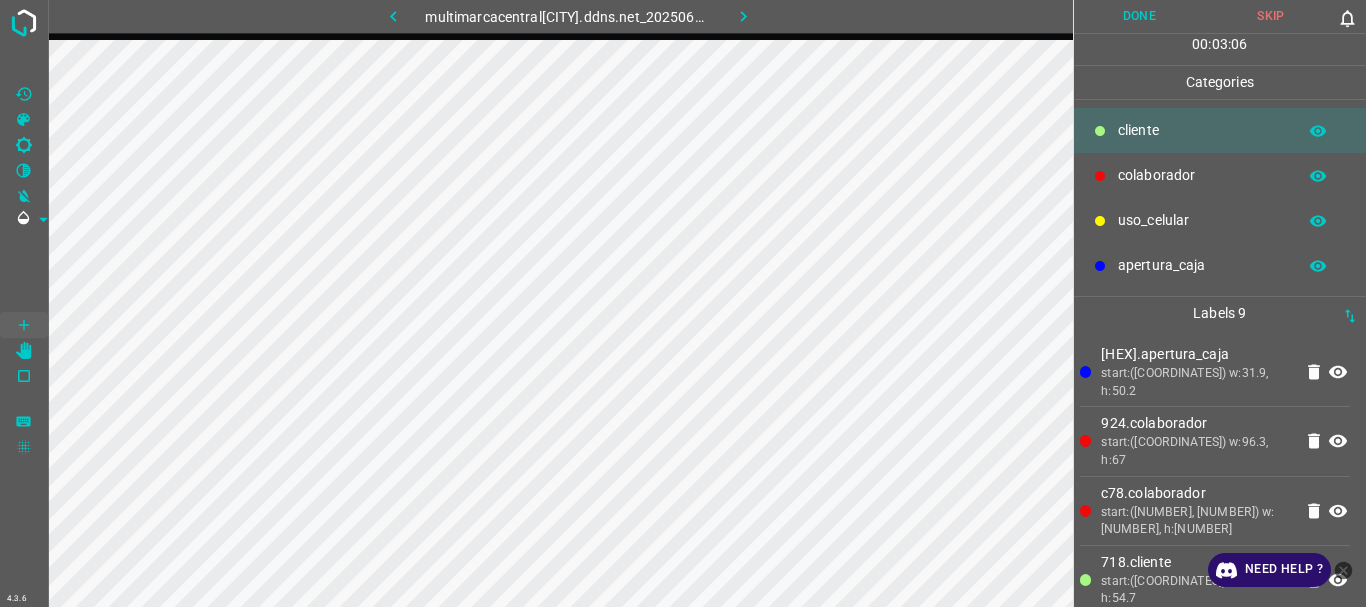click on "uso_celular" at bounding box center [1202, 130] 